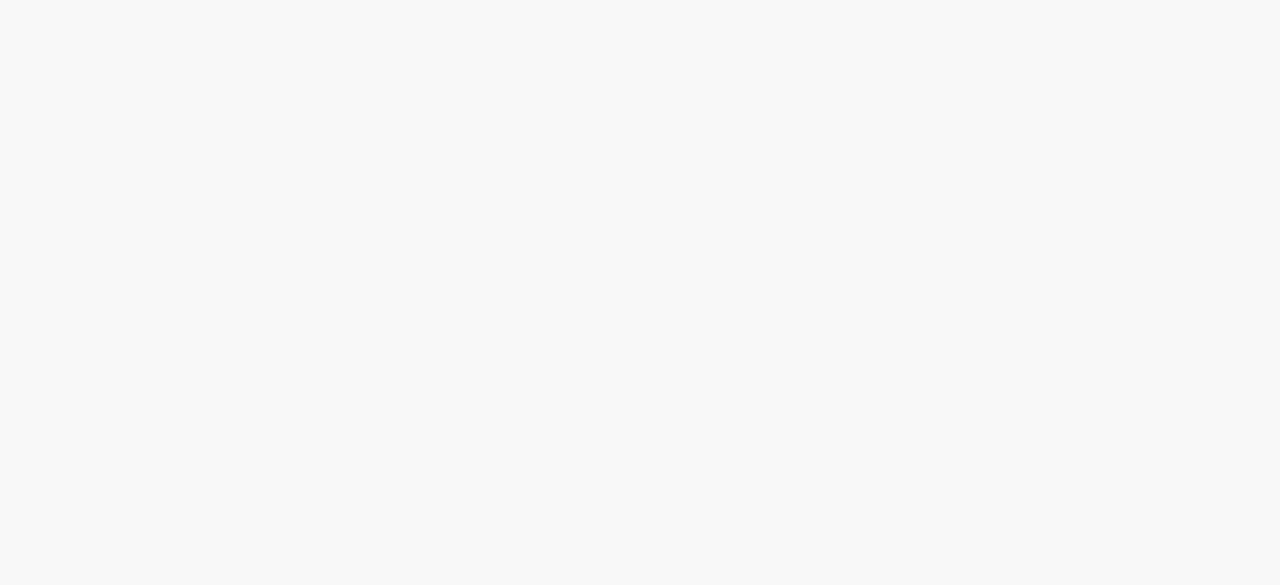 scroll, scrollTop: 0, scrollLeft: 0, axis: both 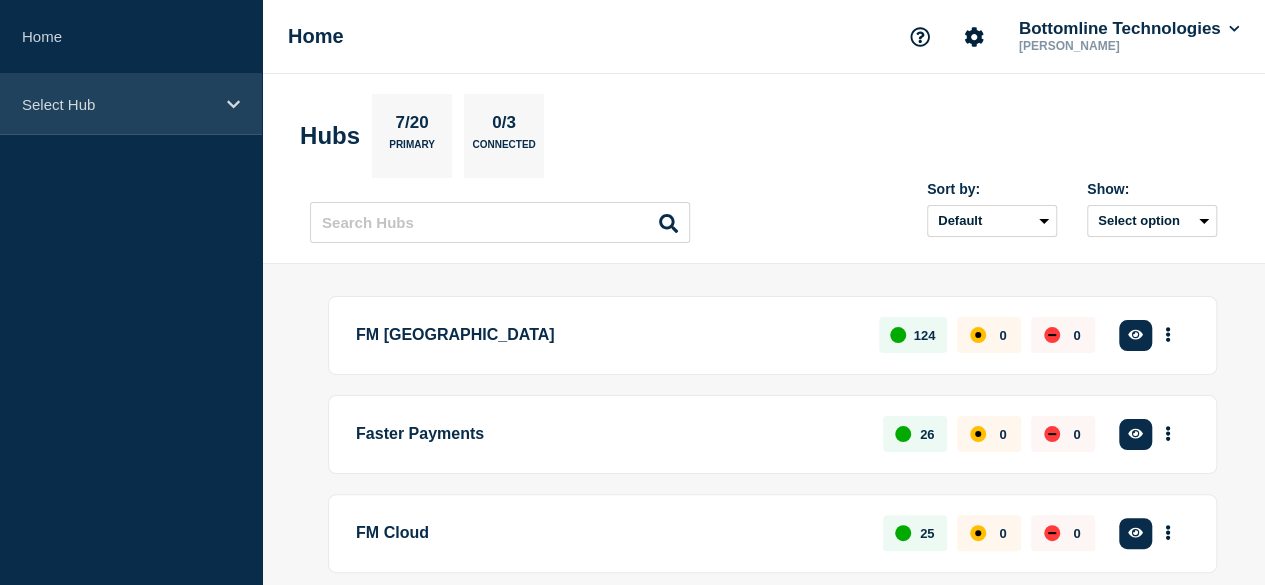 click on "Select Hub" at bounding box center [118, 104] 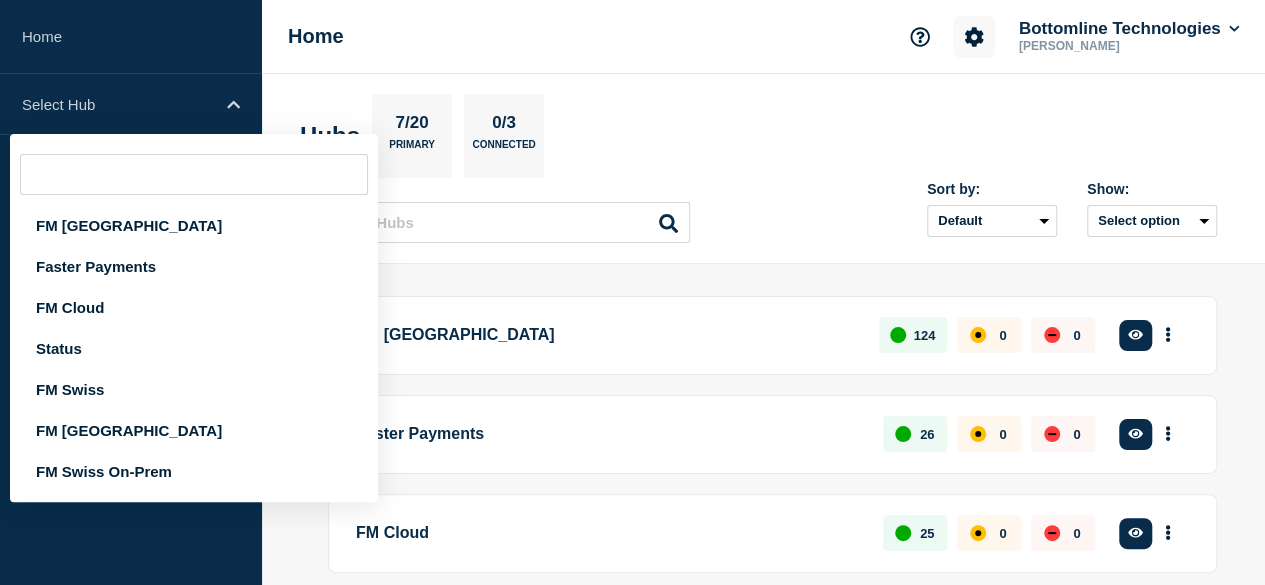 click 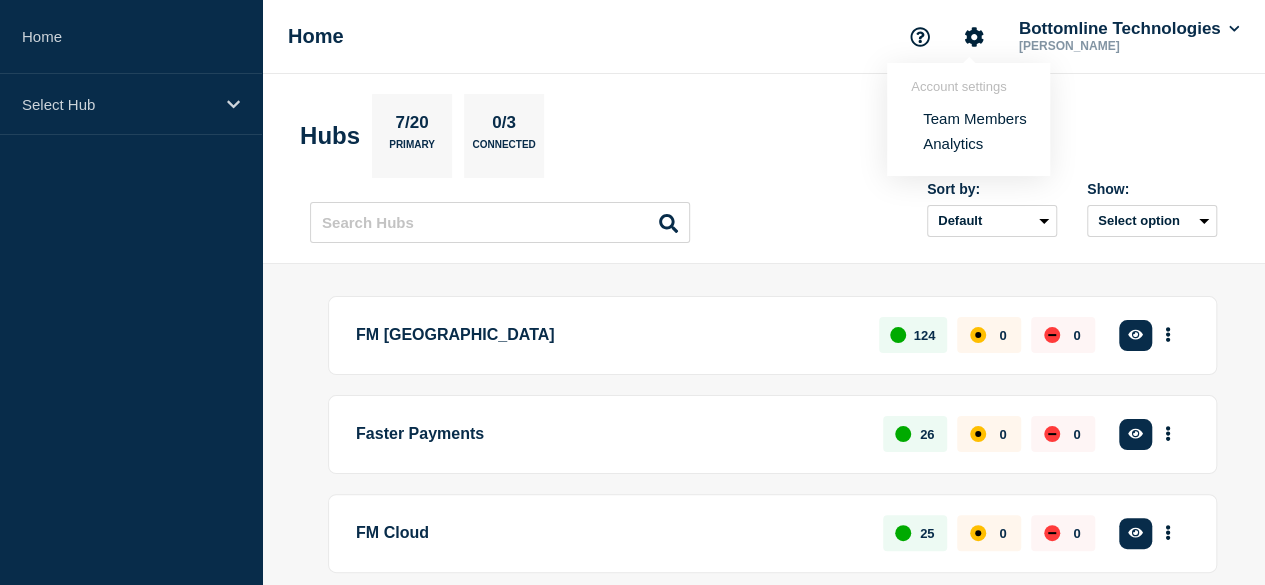 click on "Team Members" at bounding box center [974, 118] 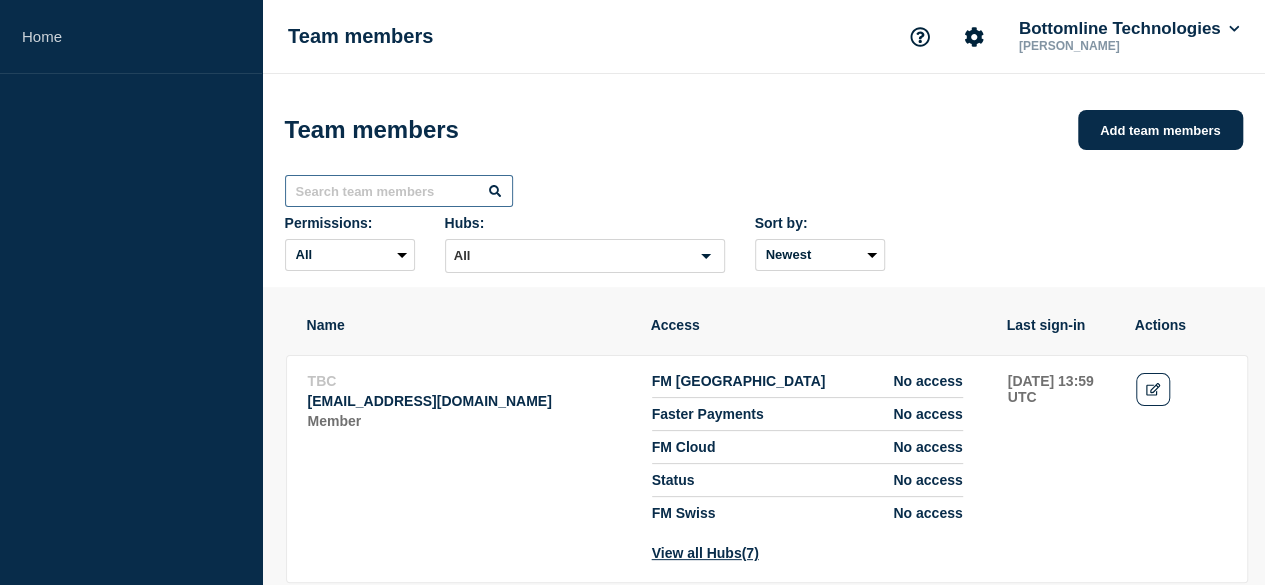 click at bounding box center (399, 191) 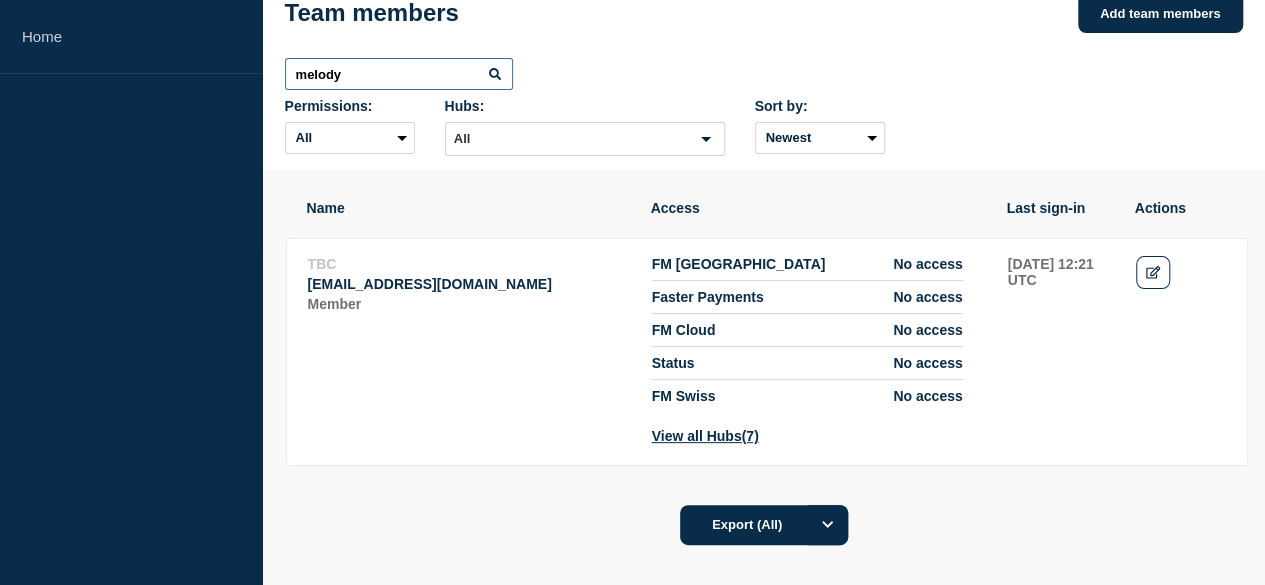 scroll, scrollTop: 118, scrollLeft: 0, axis: vertical 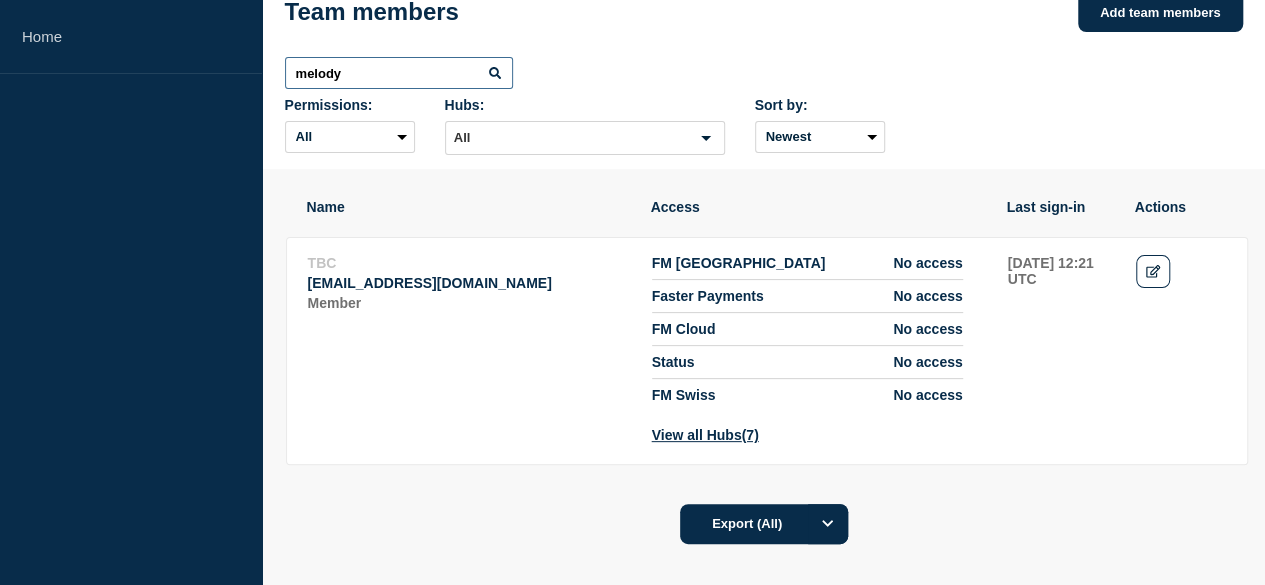 type on "melody" 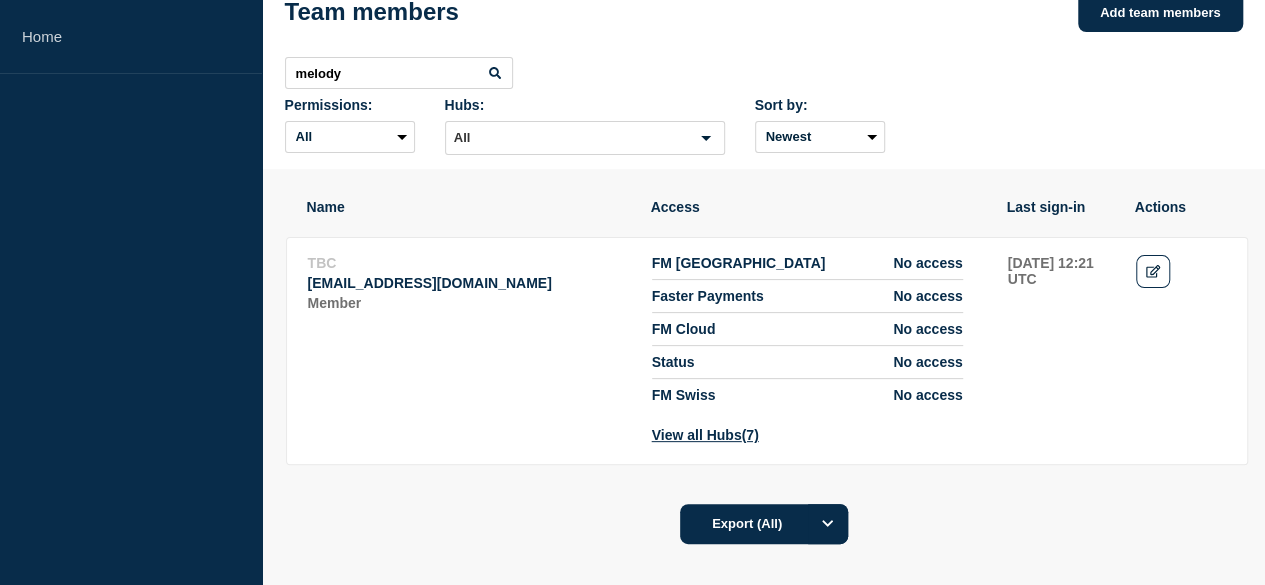 click on "TBC  melody.buck@bottomline.com Member FM London  No access Faster Payments  No access FM Cloud  No access Status  No access FM Swiss  No access View all Hubs  (7) 2025-07-15
12:21 UTC" 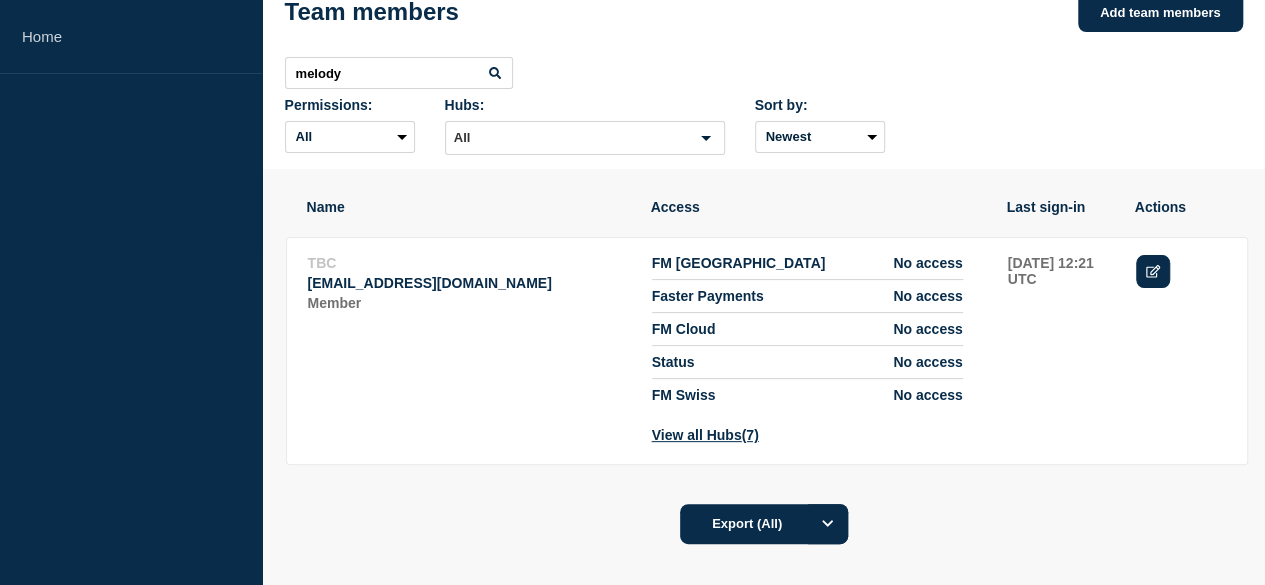 click at bounding box center [1153, 271] 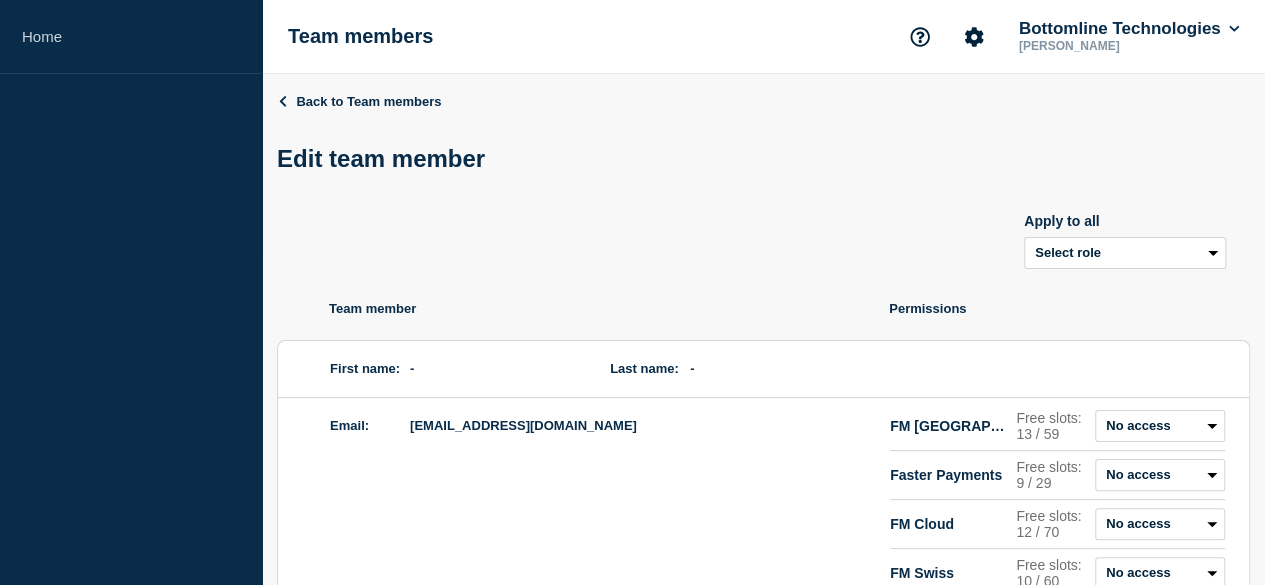scroll, scrollTop: 262, scrollLeft: 0, axis: vertical 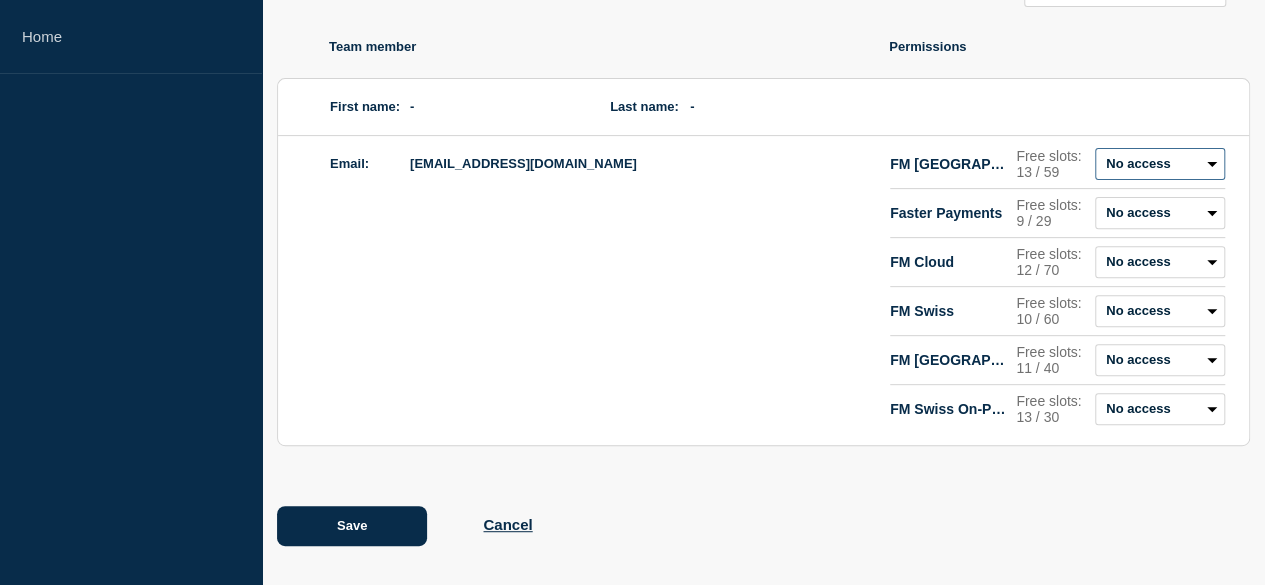 click on "Admin Manager Editor Draft Editor No access" at bounding box center [1160, 164] 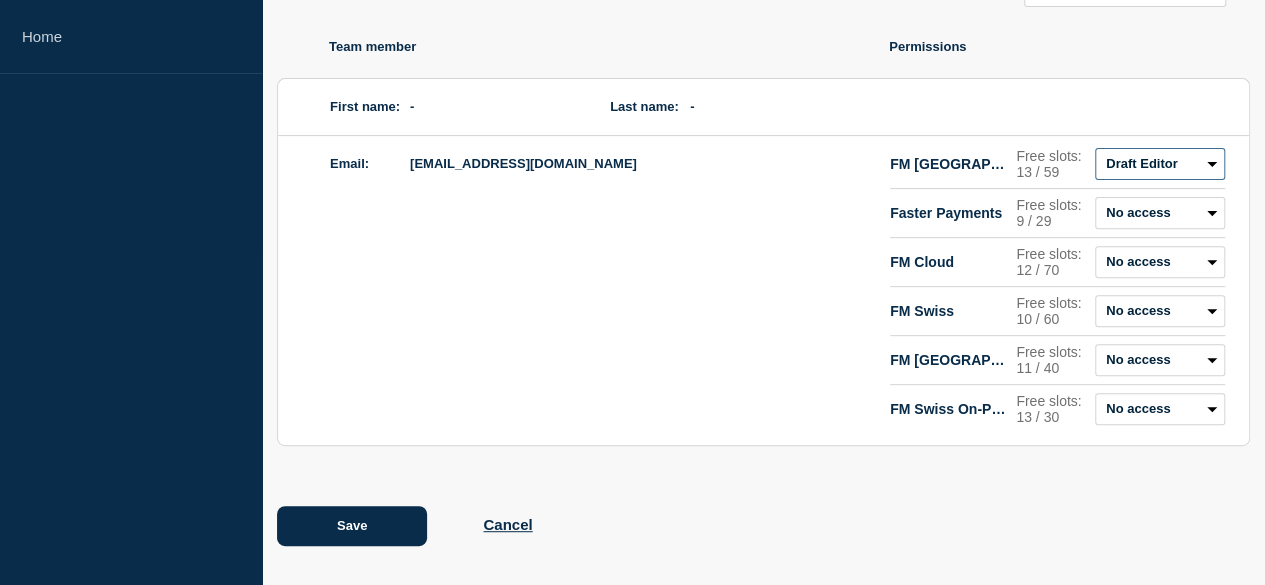 click on "Admin Manager Editor Draft Editor No access" at bounding box center (1160, 164) 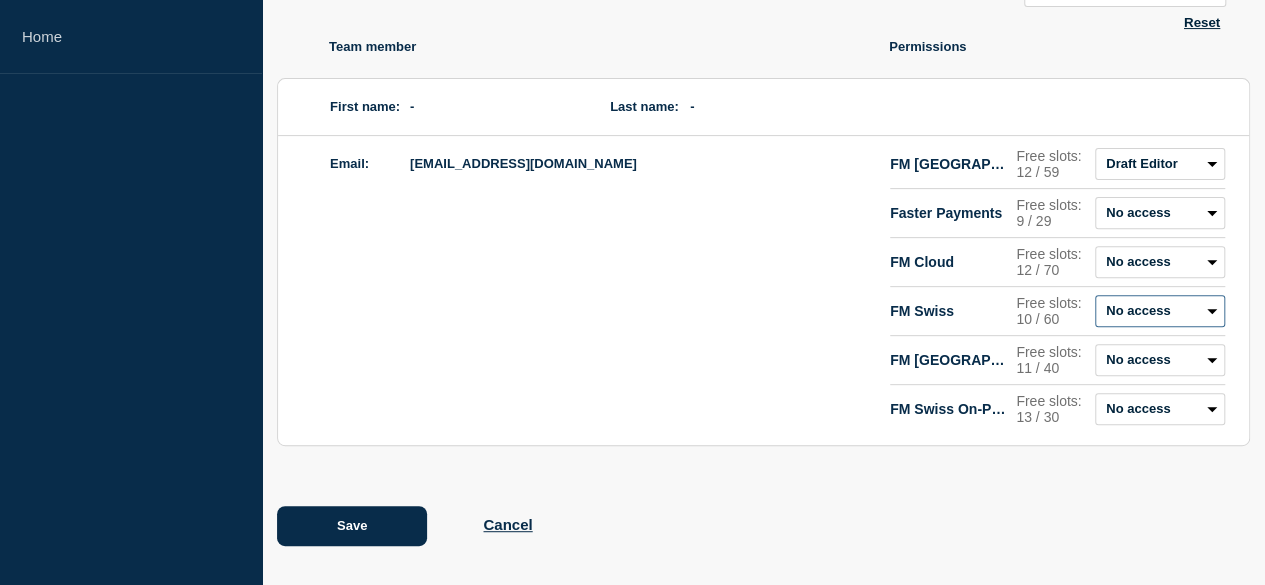 click on "Admin Manager Editor Draft Editor No access" at bounding box center [1160, 311] 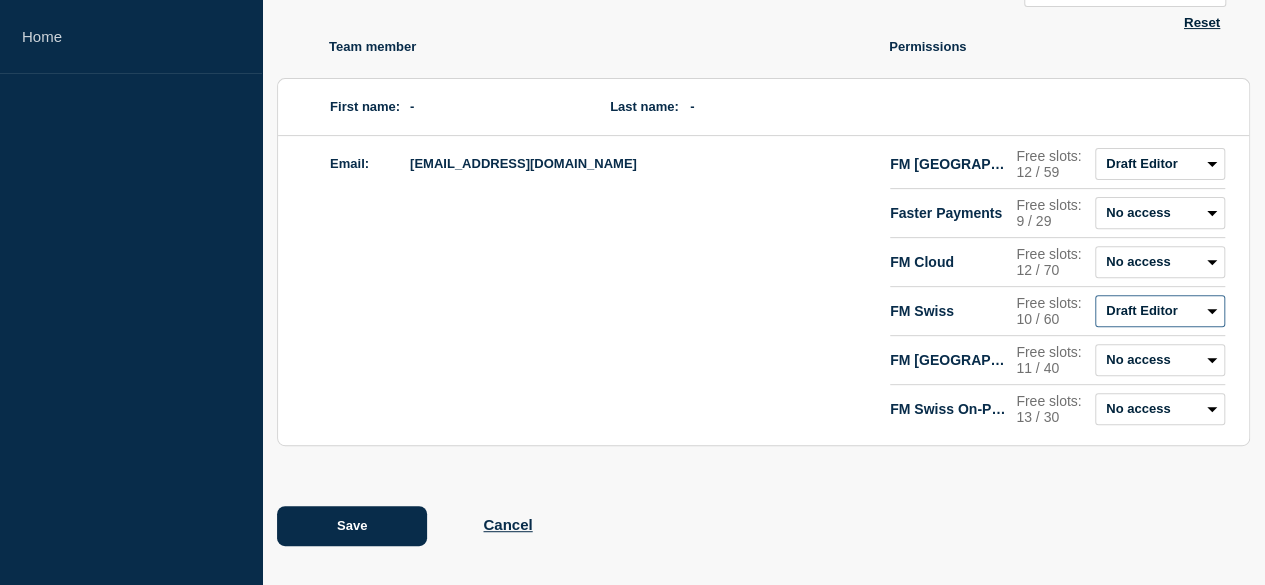 click on "Admin Manager Editor Draft Editor No access" at bounding box center (1160, 311) 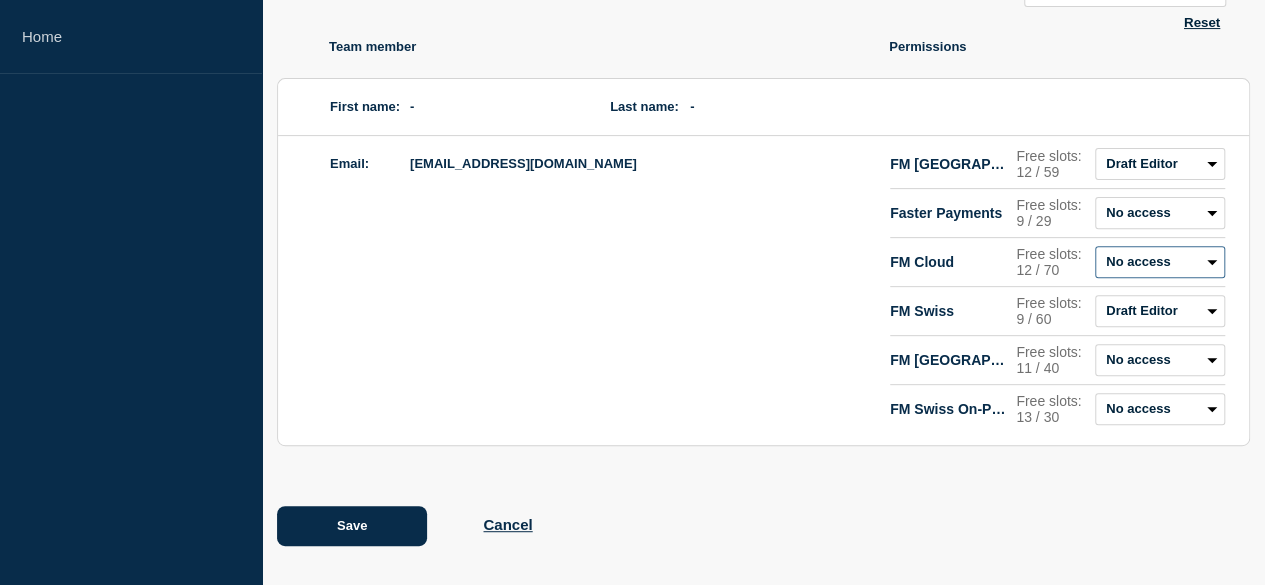 click on "Admin Manager Editor Draft Editor No access" at bounding box center [1160, 262] 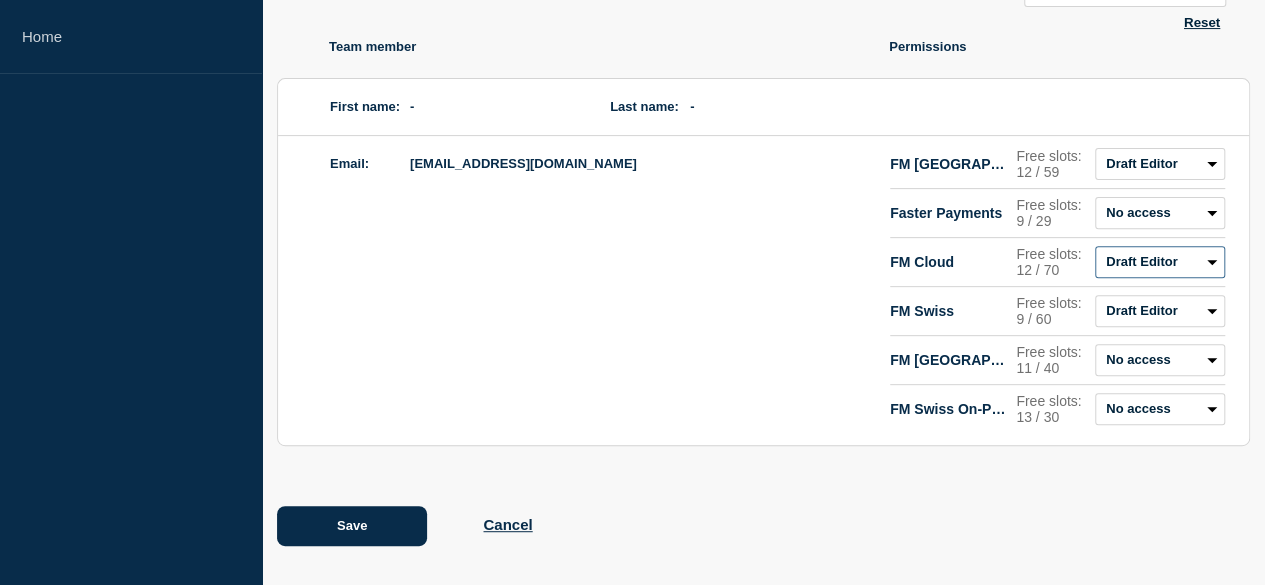 click on "Admin Manager Editor Draft Editor No access" at bounding box center [1160, 262] 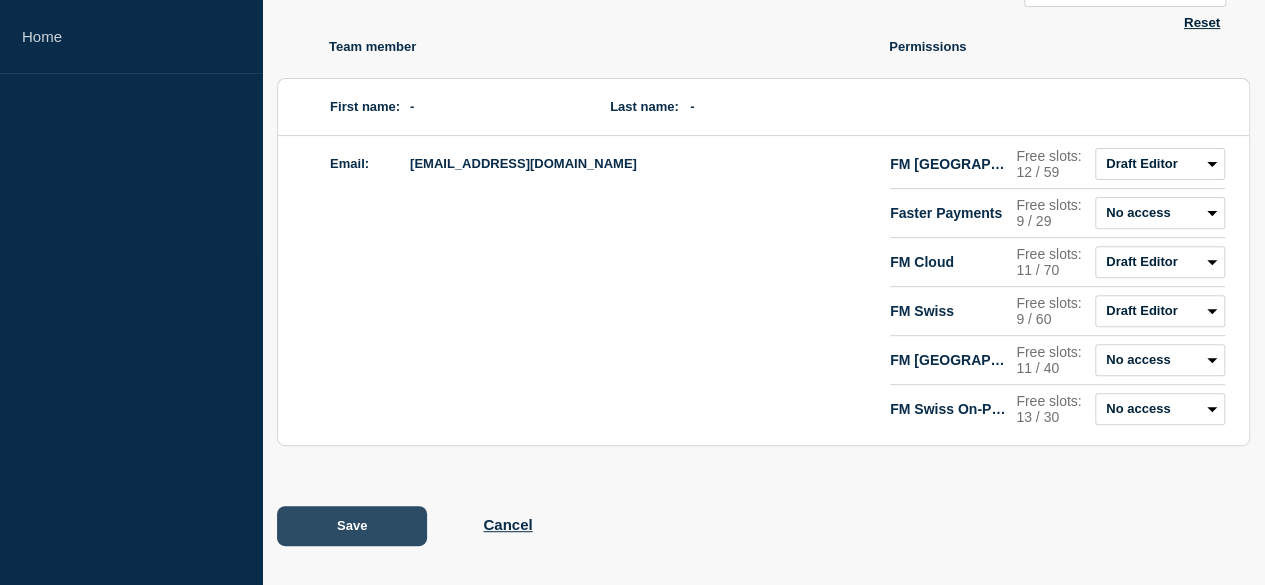click on "Save" 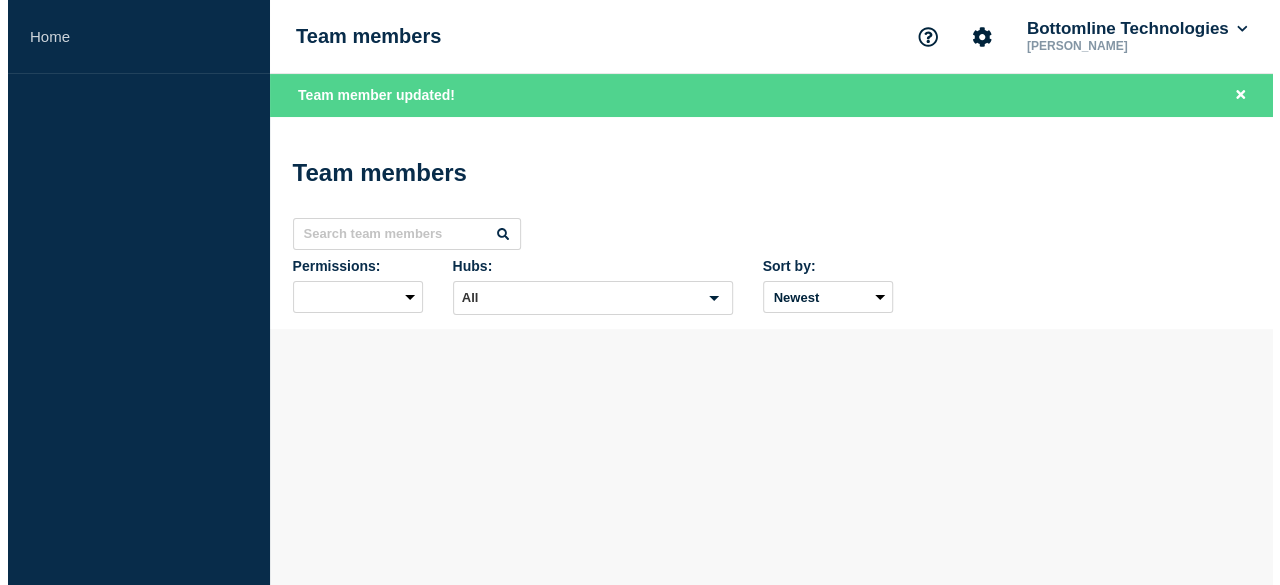 scroll, scrollTop: 0, scrollLeft: 0, axis: both 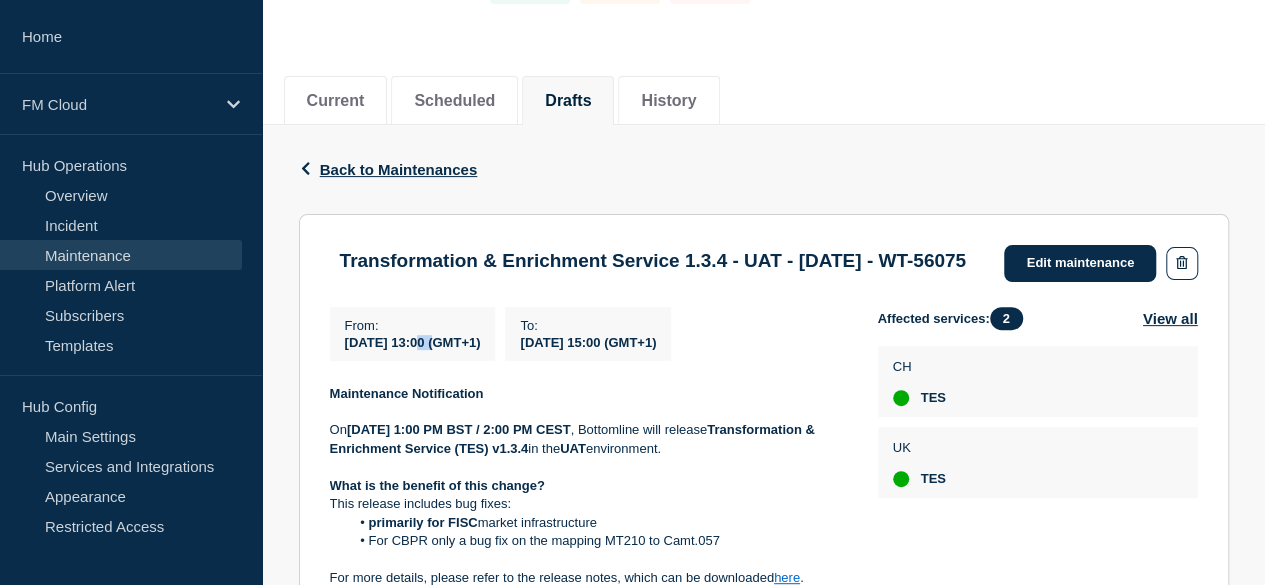 drag, startPoint x: 428, startPoint y: 359, endPoint x: 448, endPoint y: 359, distance: 20 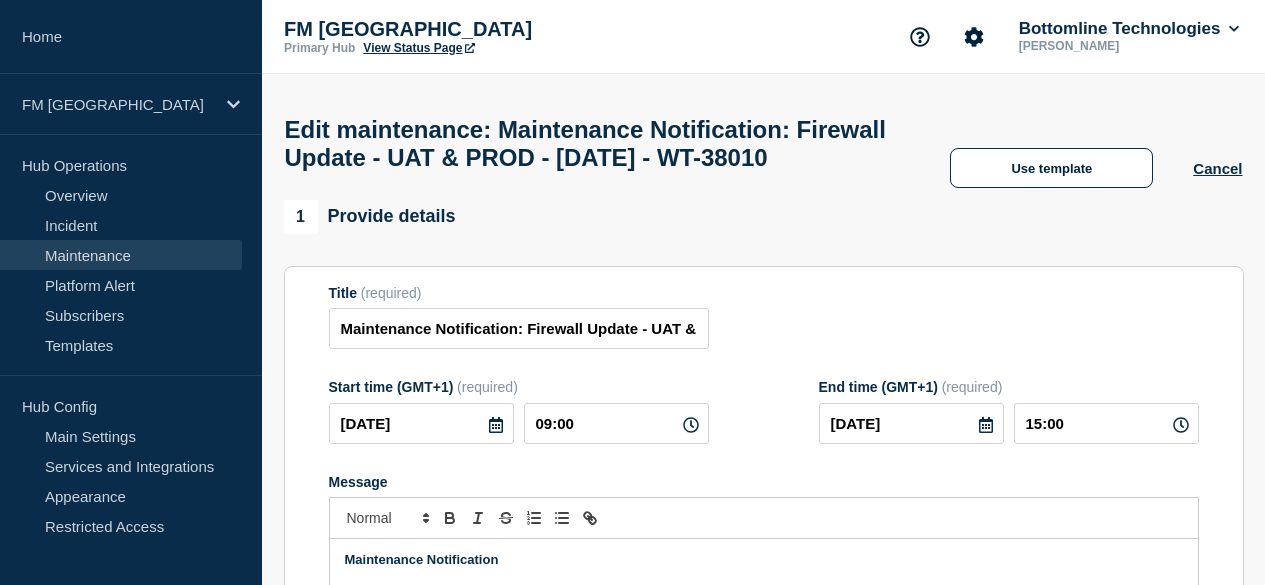 scroll, scrollTop: 0, scrollLeft: 0, axis: both 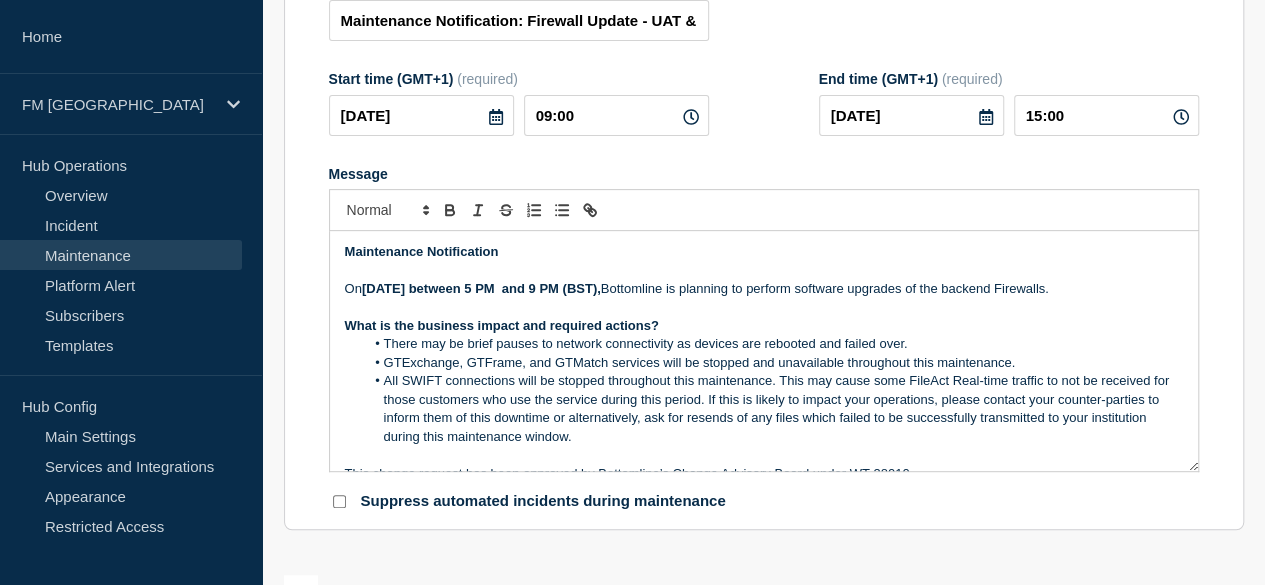 click 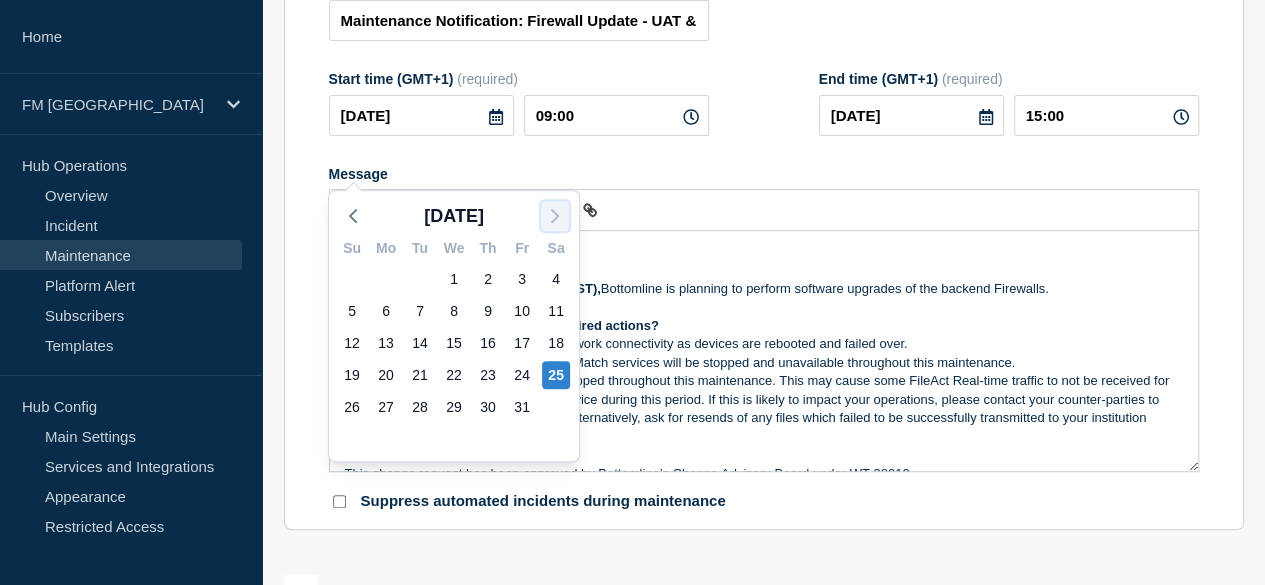 click 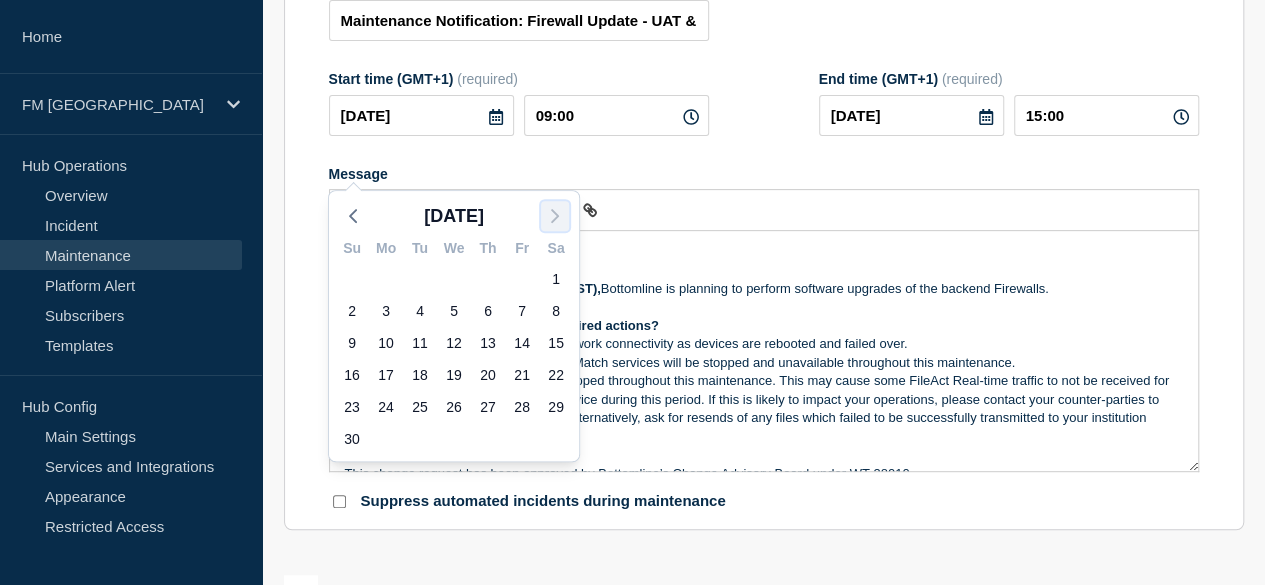 click 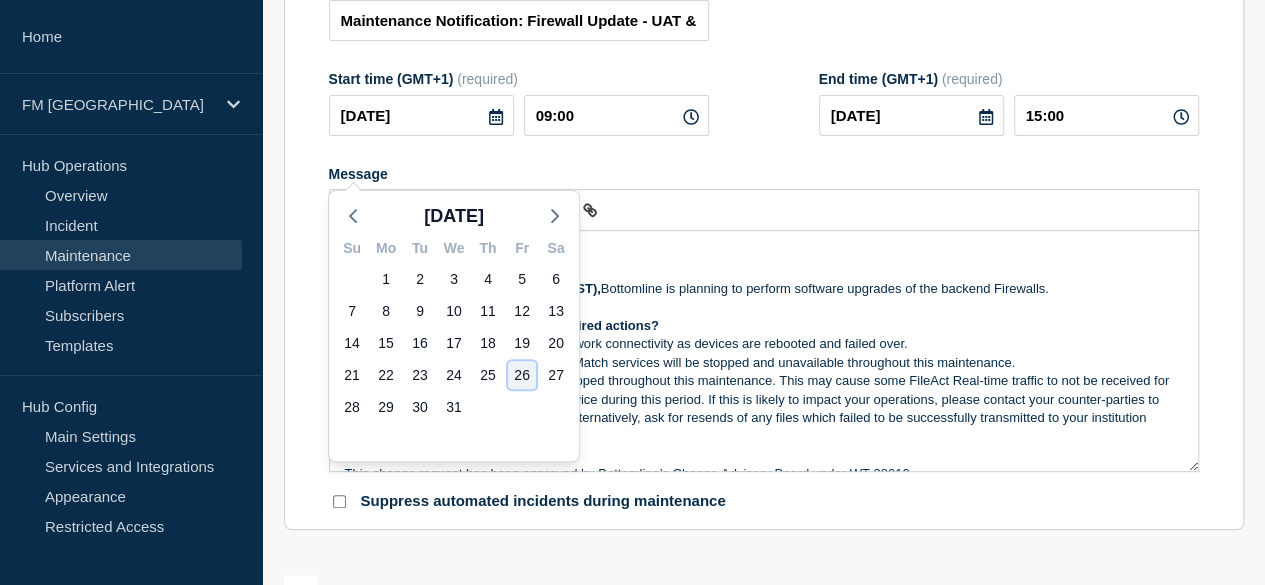 click on "26" 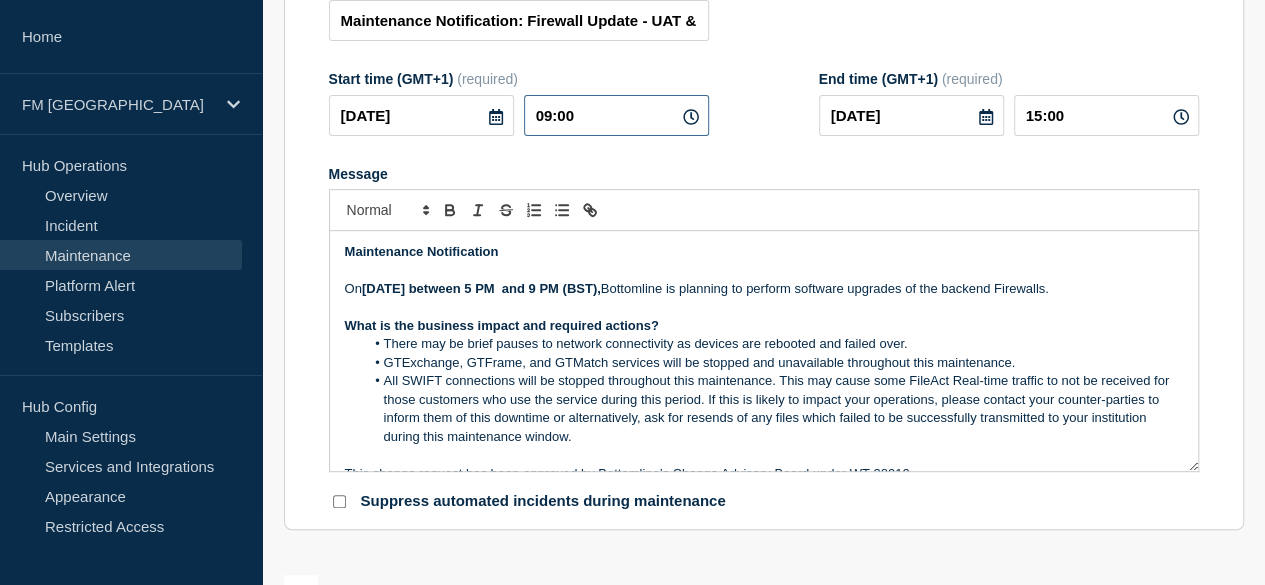drag, startPoint x: 604, startPoint y: 163, endPoint x: 532, endPoint y: 143, distance: 74.726166 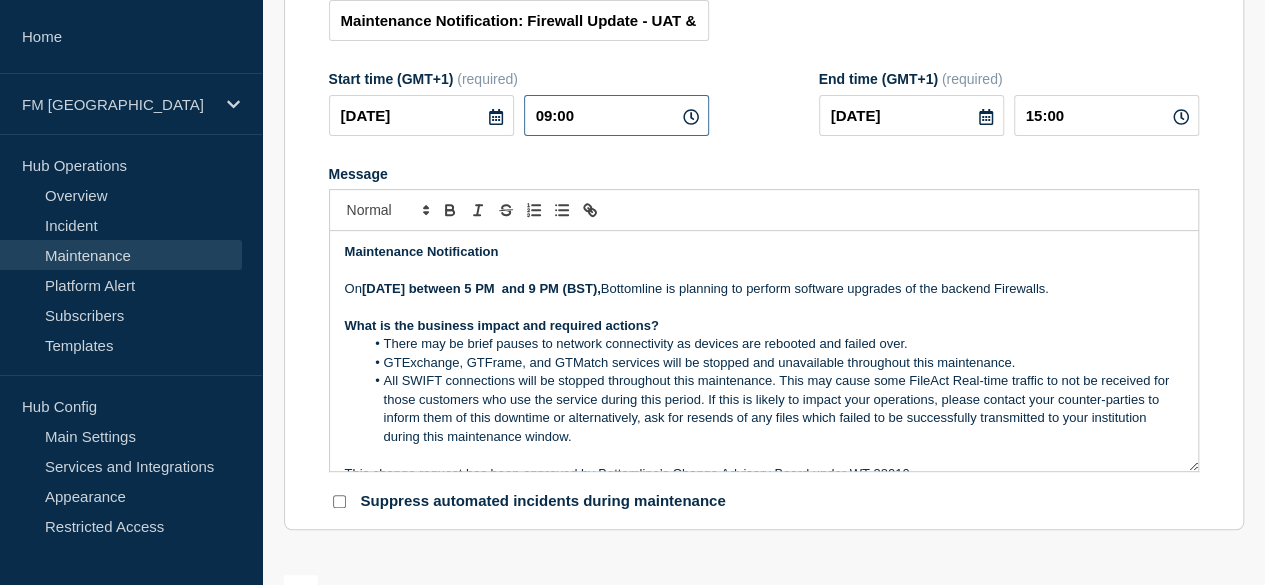 click on "09:00" at bounding box center [616, 115] 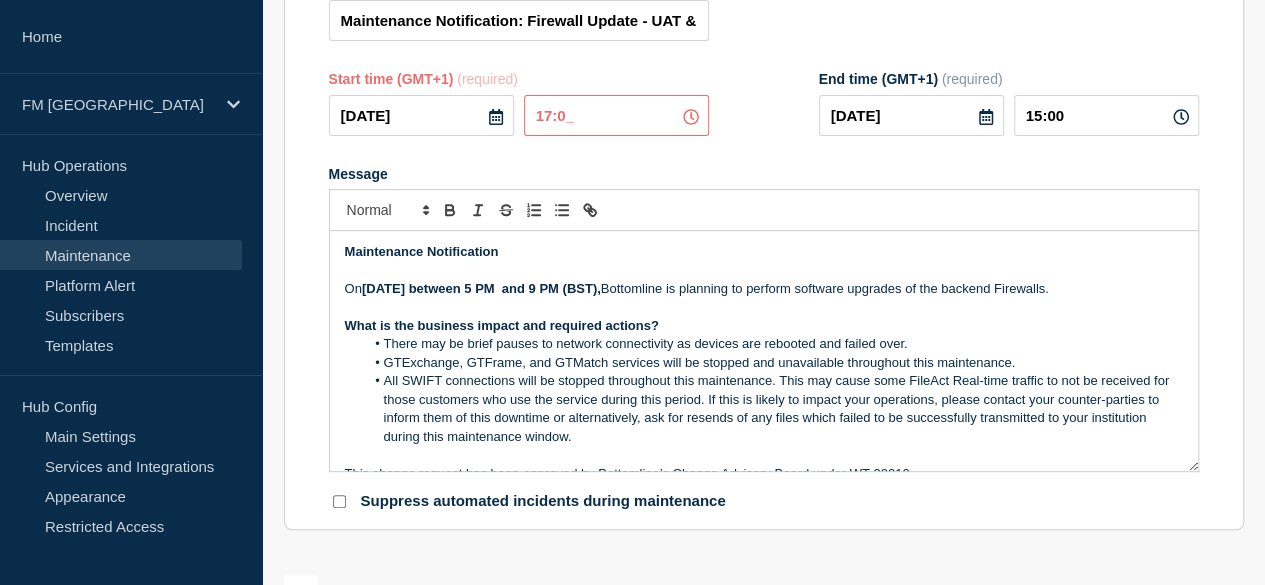 type on "17:00" 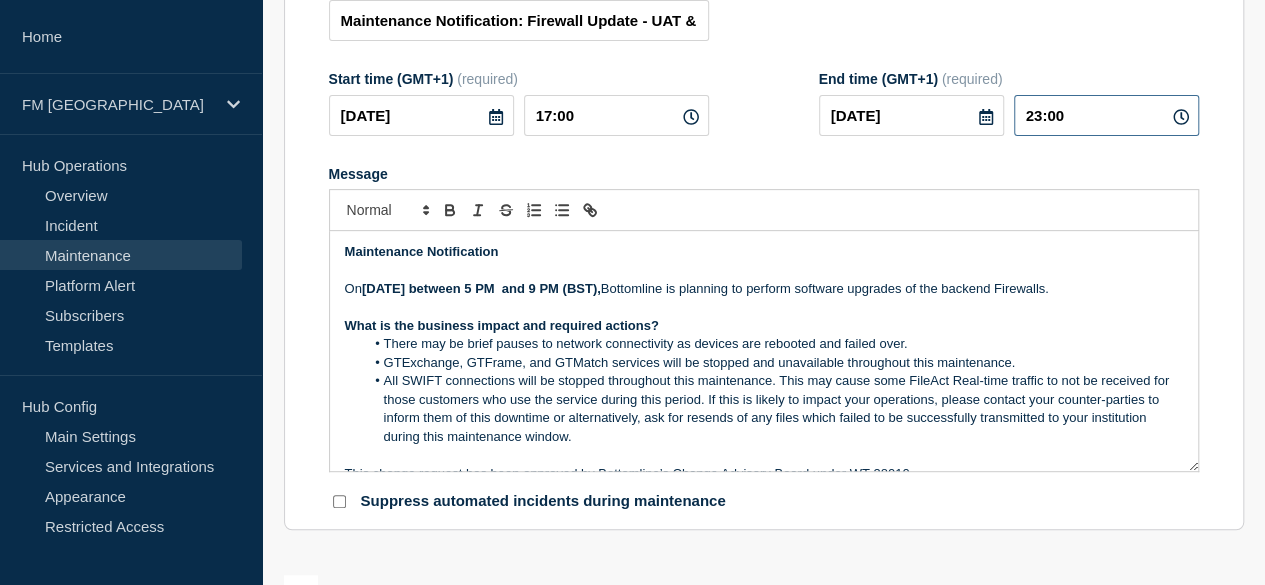 click on "23:00" at bounding box center [1106, 115] 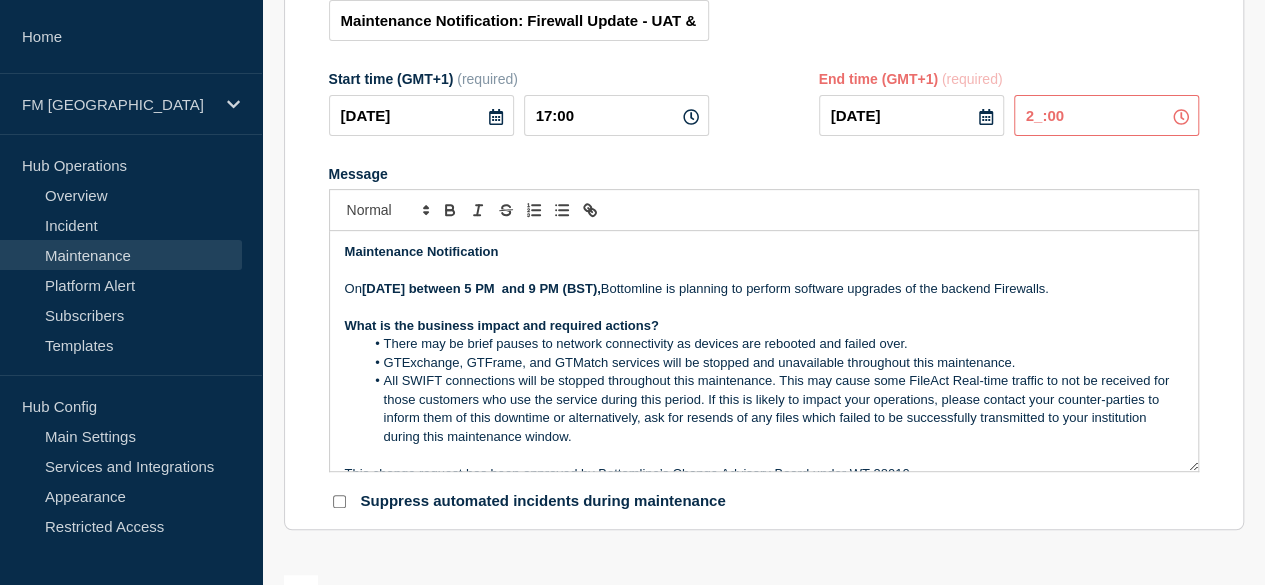 type on "21:00" 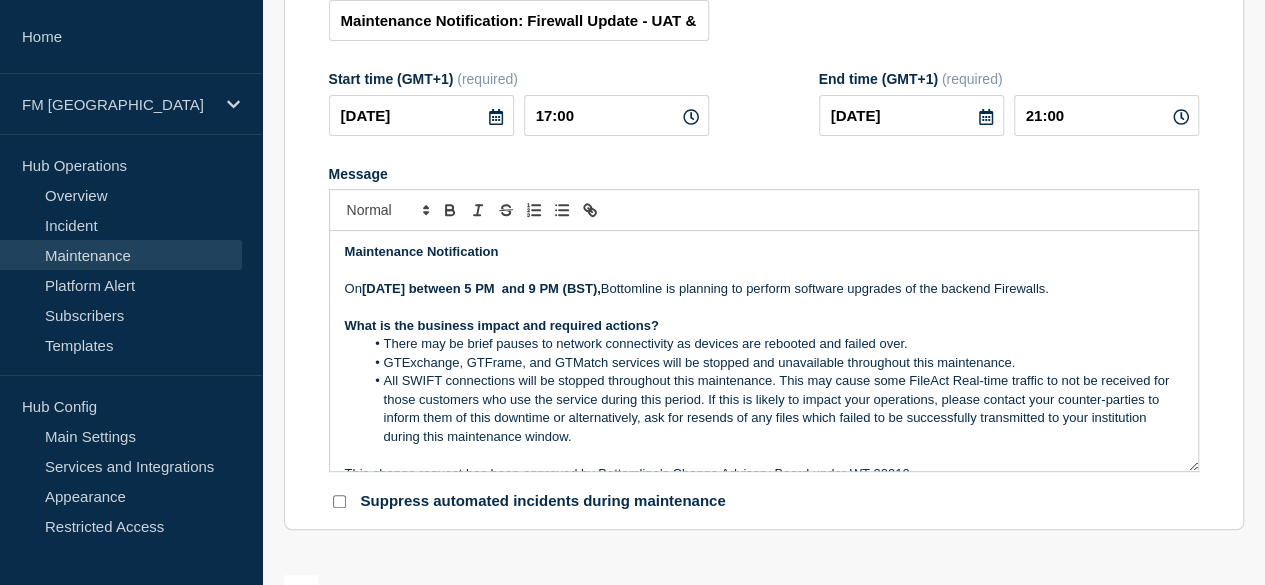 click at bounding box center [764, 308] 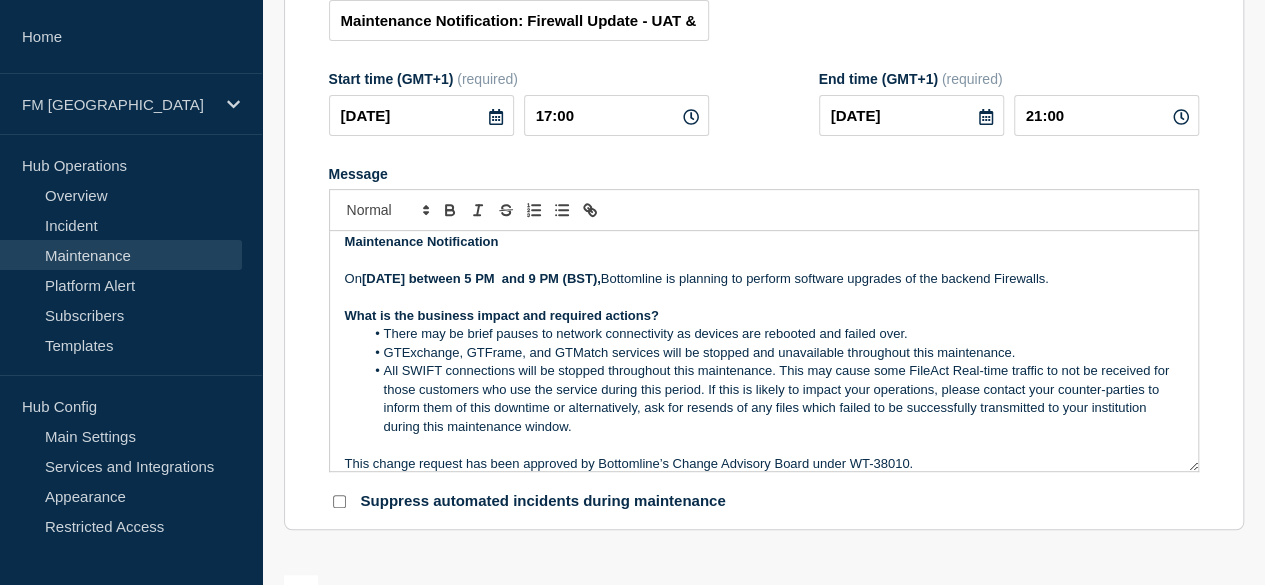 scroll, scrollTop: 0, scrollLeft: 0, axis: both 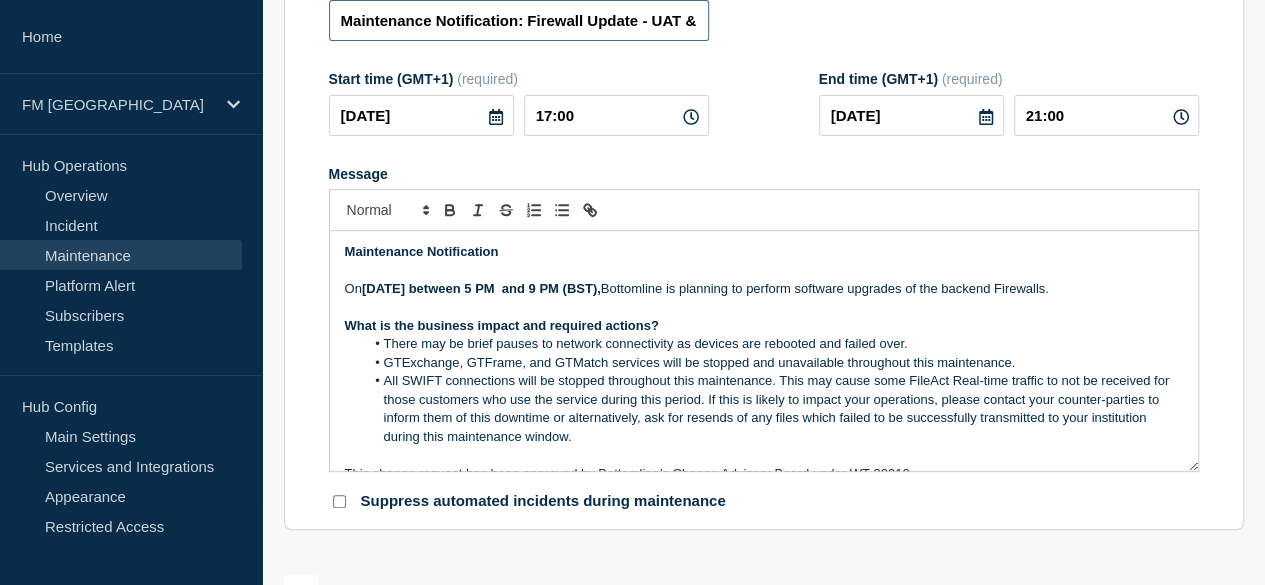 click on "Maintenance Notification: Firewall Update - UAT & PROD - 25/05/2025 - WT-38010" at bounding box center (519, 20) 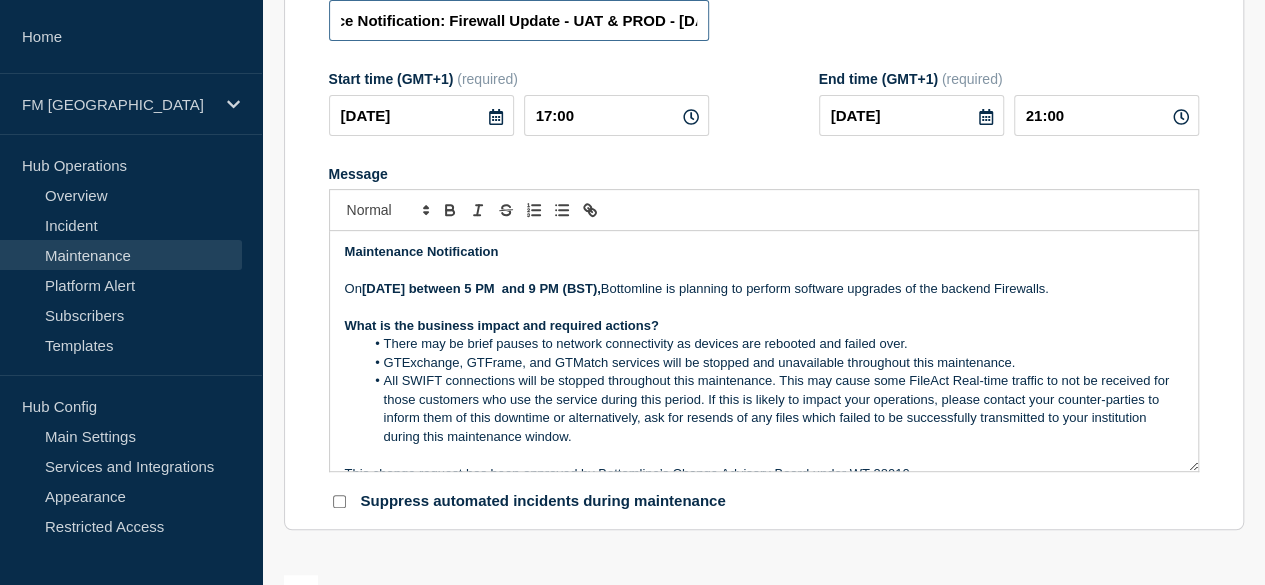 scroll, scrollTop: 0, scrollLeft: 82, axis: horizontal 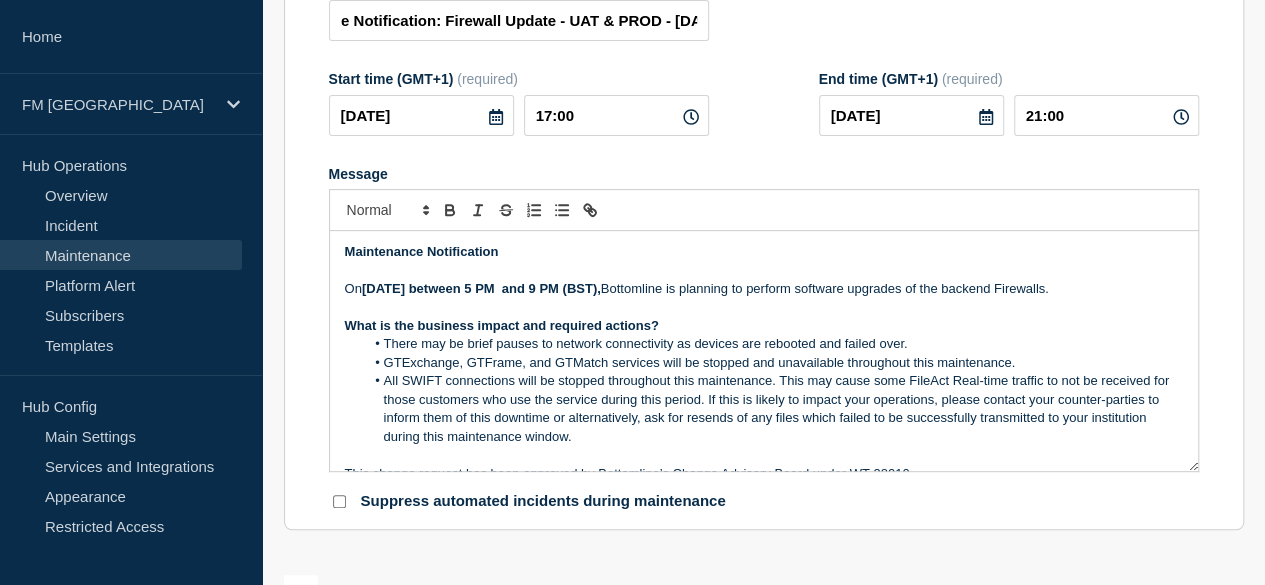 click on "What is the business impact and required actions?" at bounding box center (764, 326) 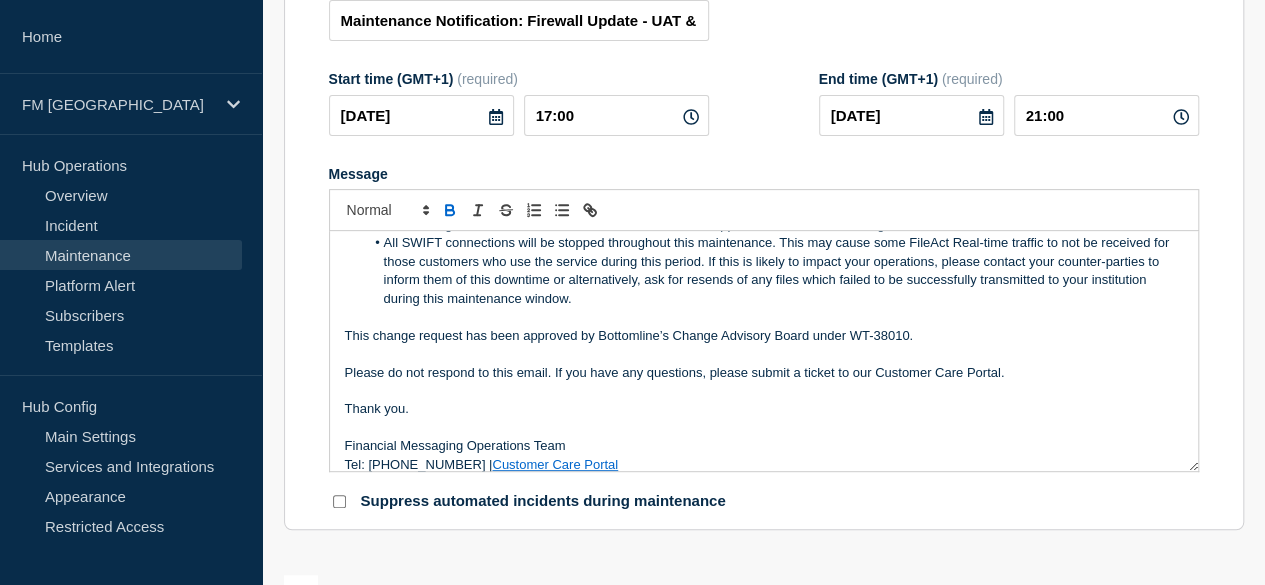 scroll, scrollTop: 138, scrollLeft: 0, axis: vertical 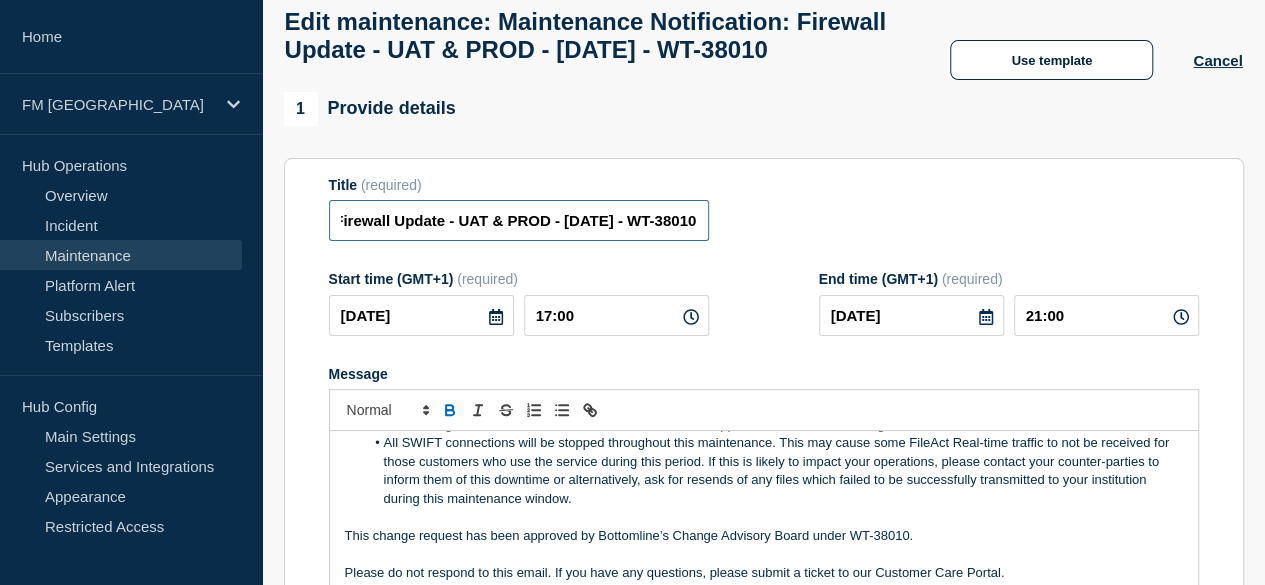 drag, startPoint x: 638, startPoint y: 260, endPoint x: 751, endPoint y: 245, distance: 113.99123 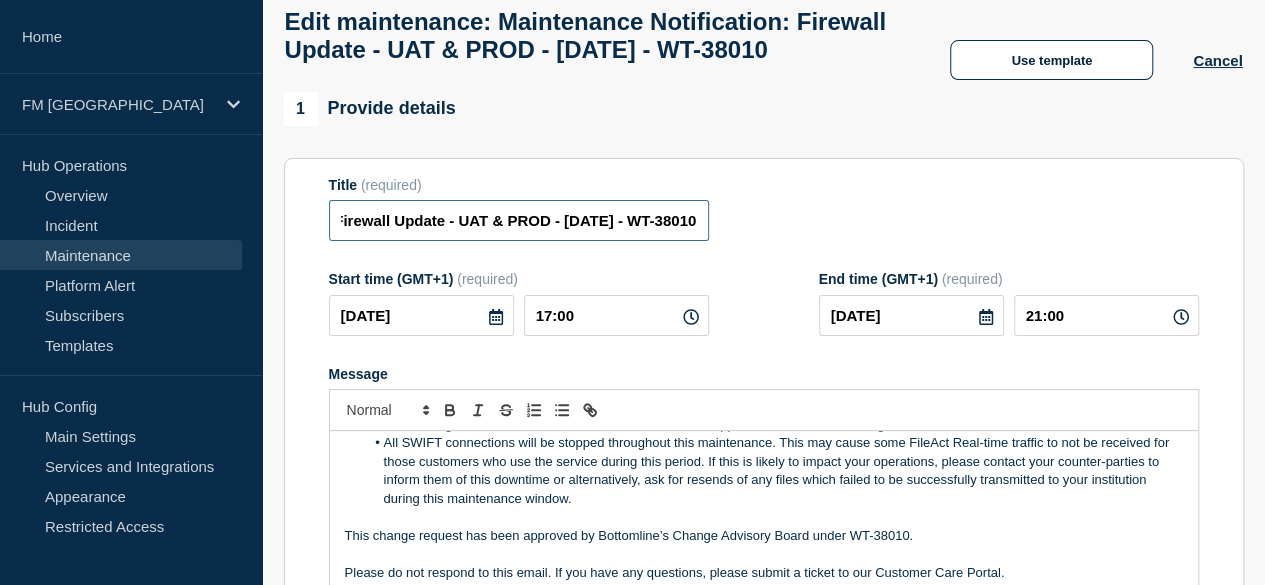 click on "Maintenance Notification: Firewall Update - UAT & PROD - 25/05/2025 - WT-38010" at bounding box center [519, 220] 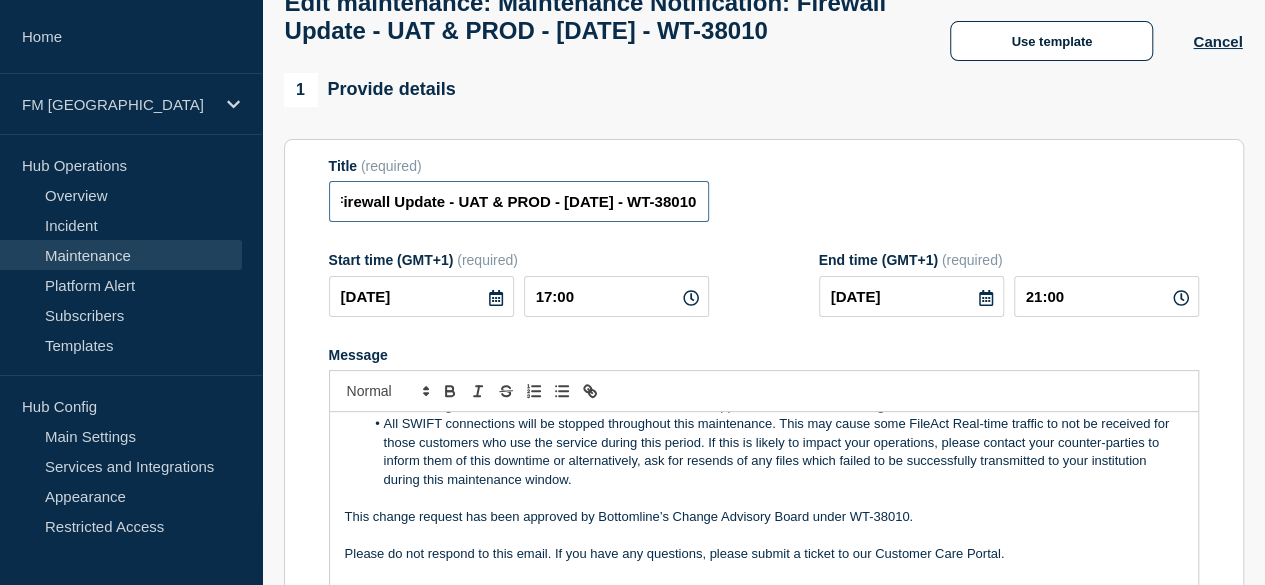 scroll, scrollTop: 128, scrollLeft: 0, axis: vertical 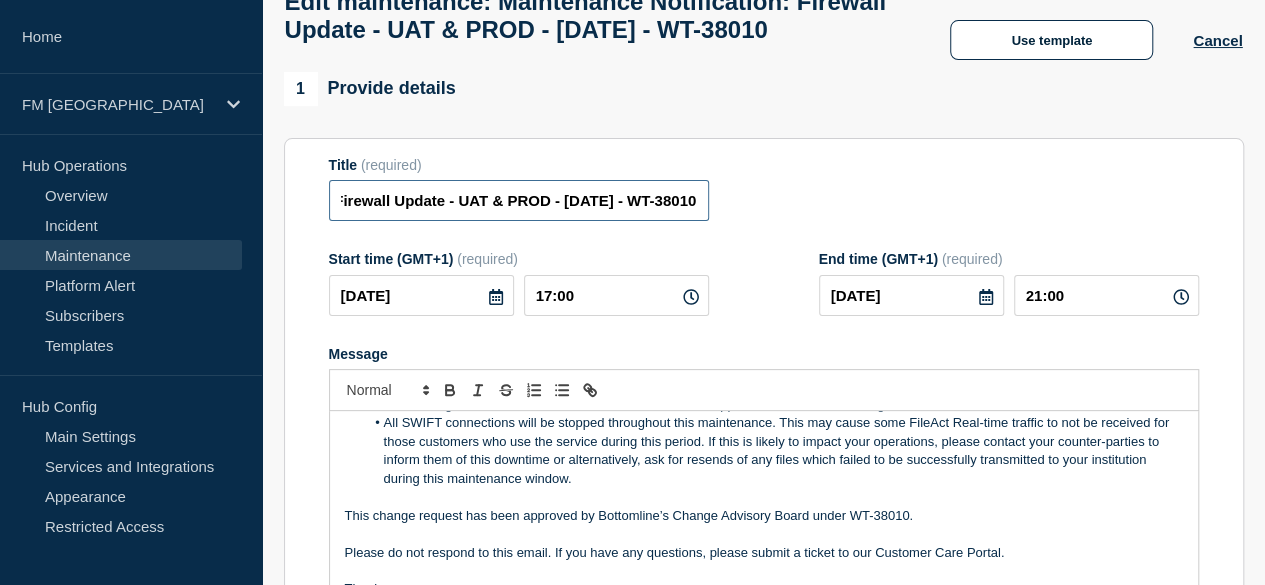 click on "Maintenance Notification: Firewall Update - UAT & PROD - 26/07/2025 - WT-38010" at bounding box center [519, 200] 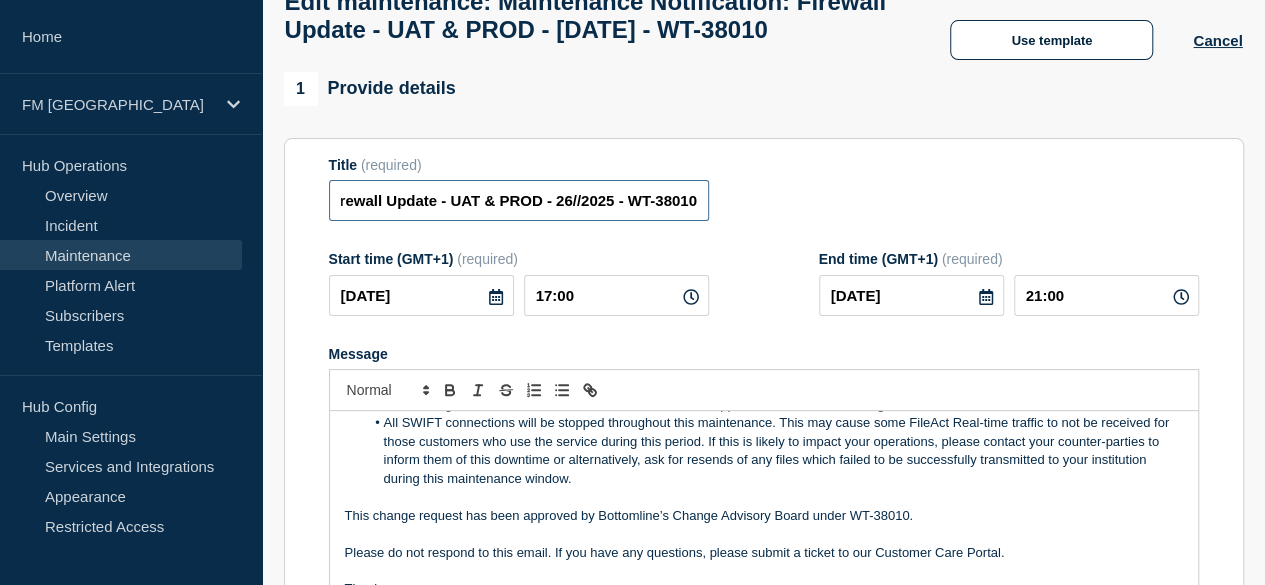 scroll, scrollTop: 0, scrollLeft: 222, axis: horizontal 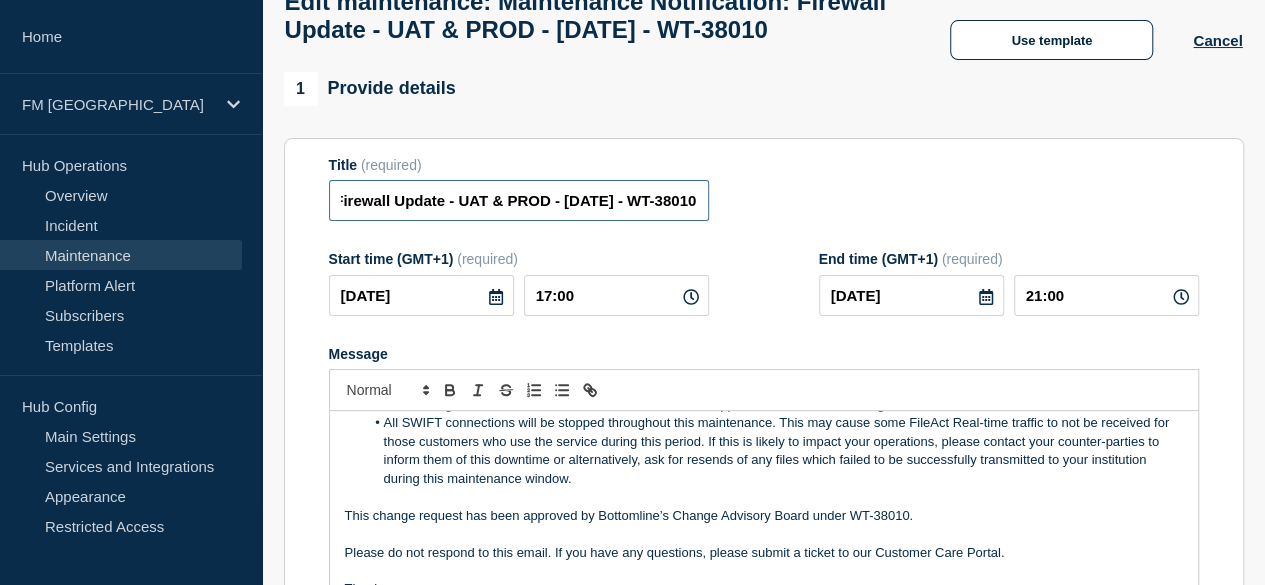 type on "Maintenance Notification: Firewall Update - UAT & PROD - 26/JUL/2025 - WT-38010" 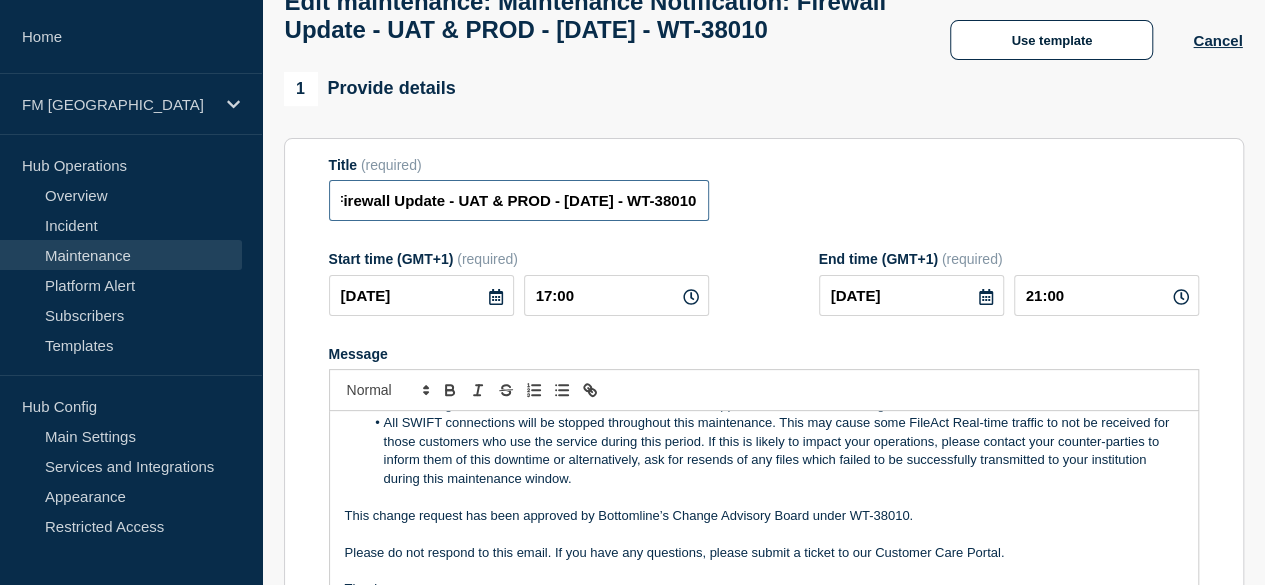 scroll, scrollTop: 0, scrollLeft: 0, axis: both 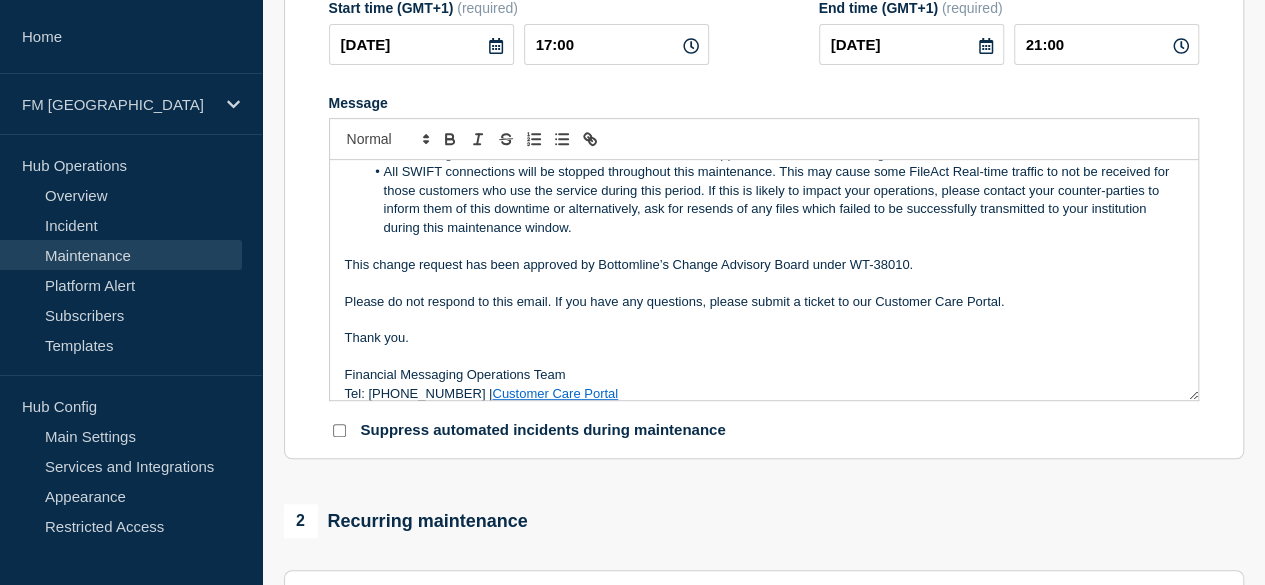 click on "This change request has been approved by Bottomline’s Change Advisory Board under WT-38010." at bounding box center (764, 265) 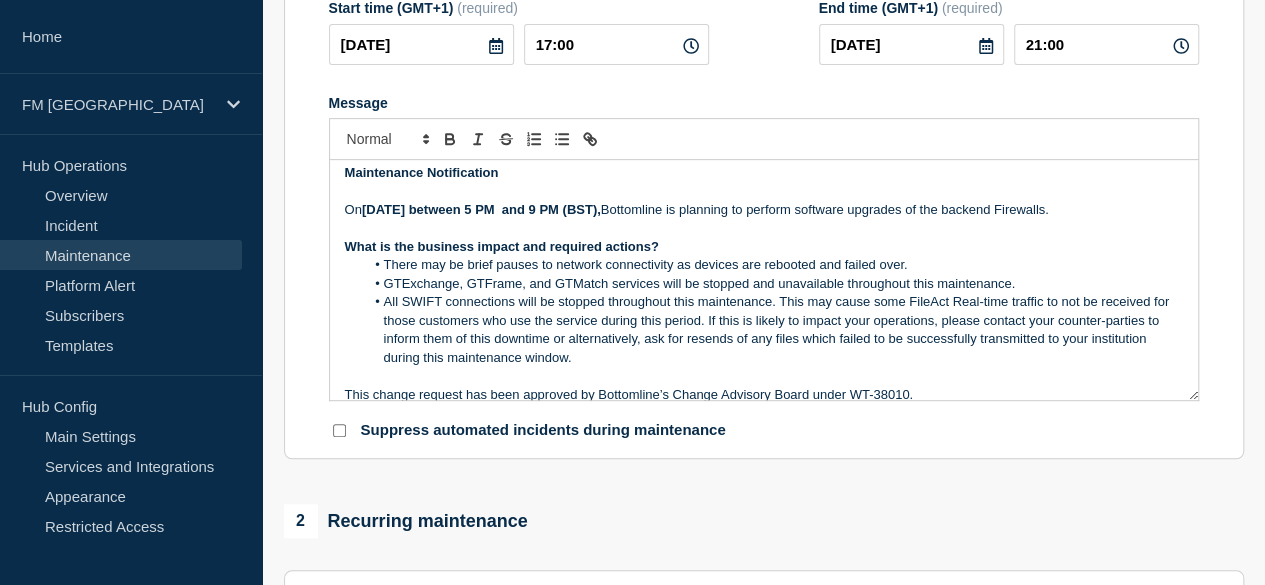 scroll, scrollTop: 0, scrollLeft: 0, axis: both 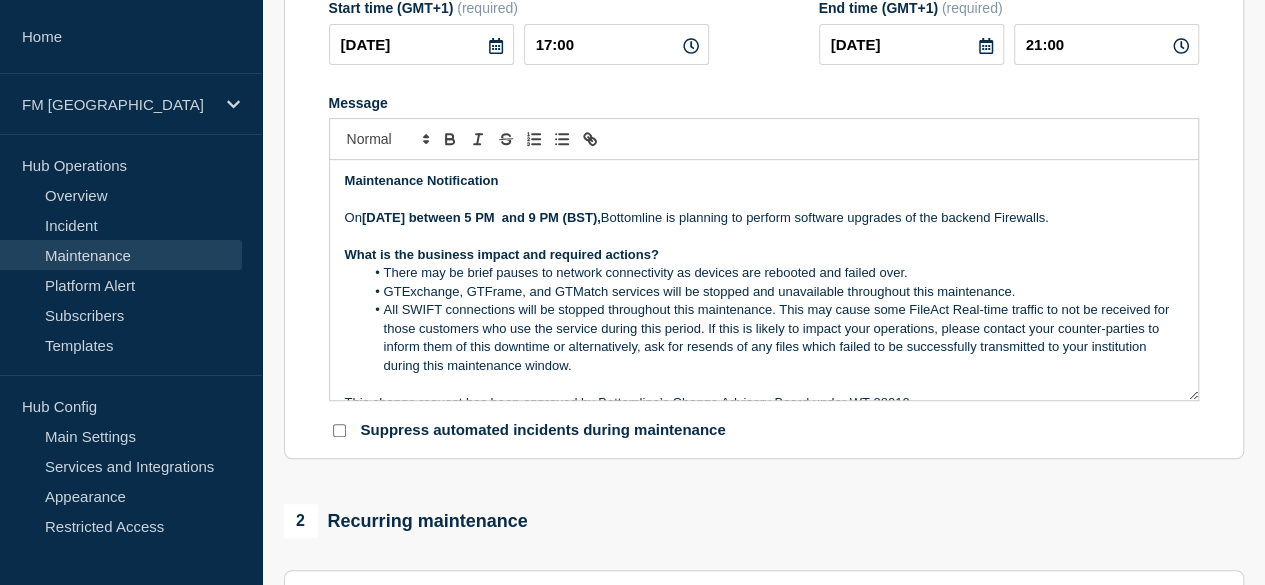 click on "Saturday 26th July between 5 PM  and 9 PM (BST)," at bounding box center (481, 217) 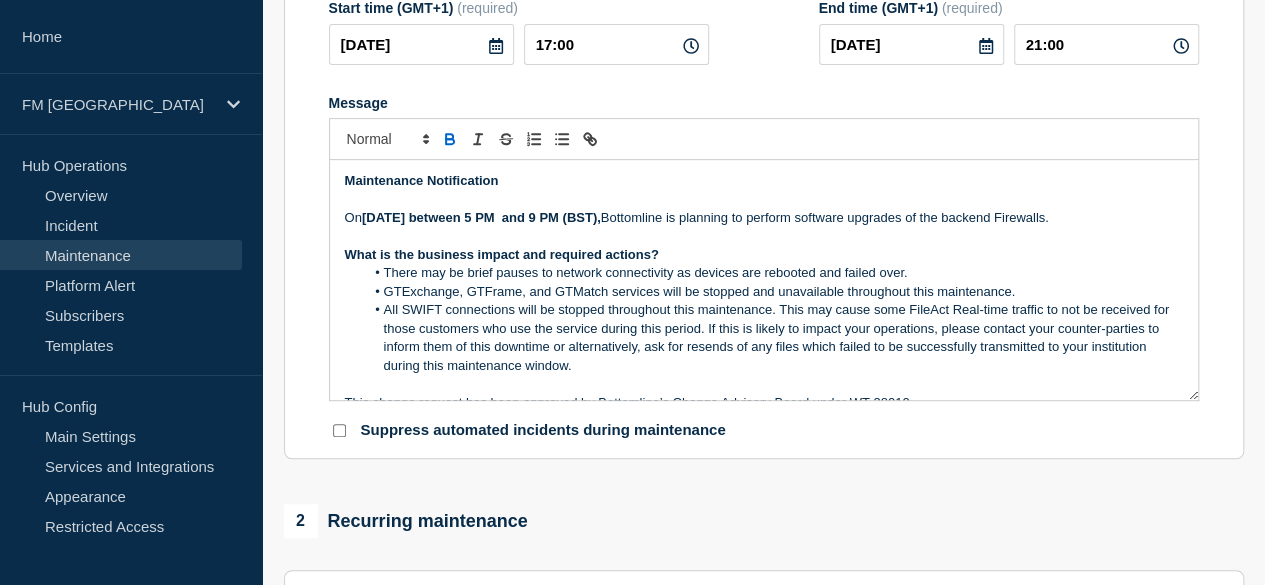 type 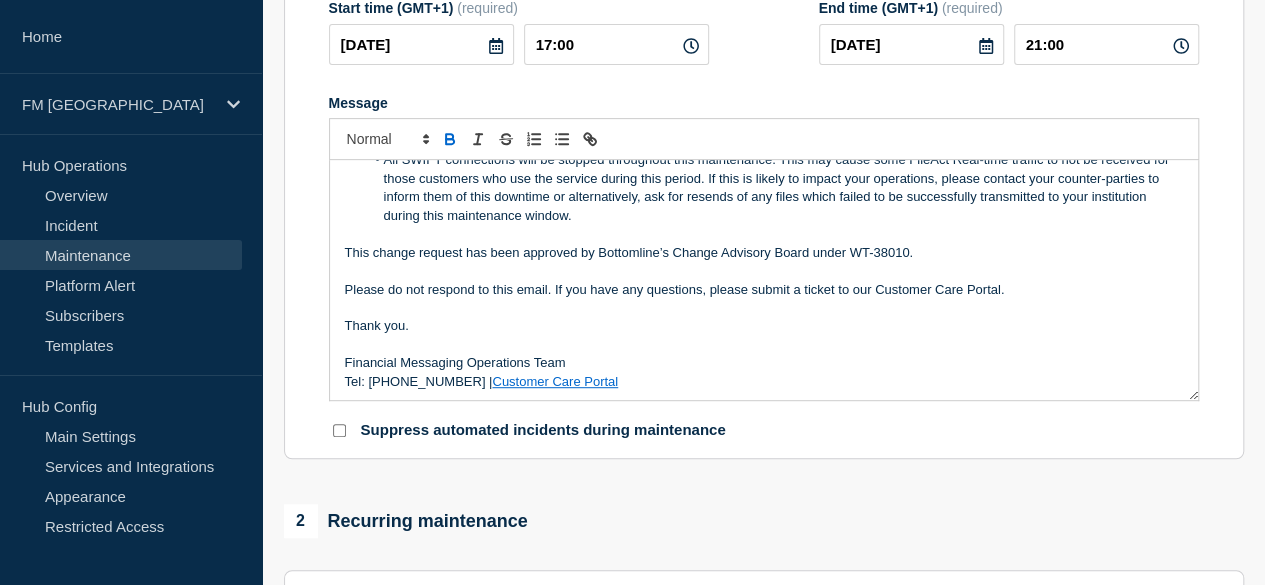 scroll, scrollTop: 152, scrollLeft: 0, axis: vertical 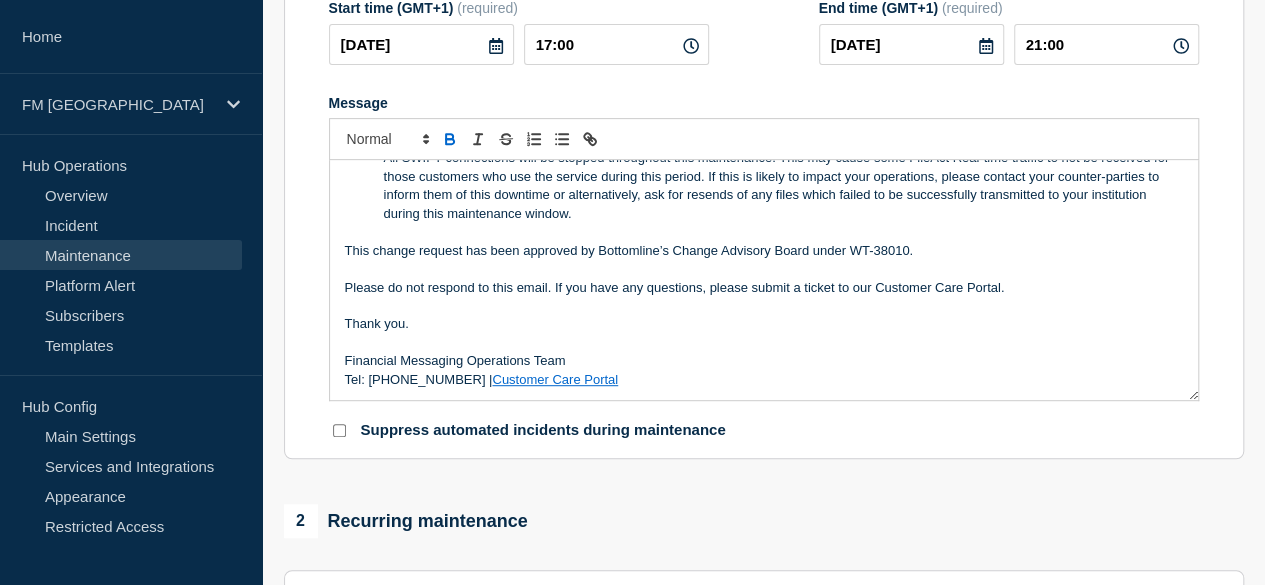 click on "Customer Care Portal" at bounding box center (555, 379) 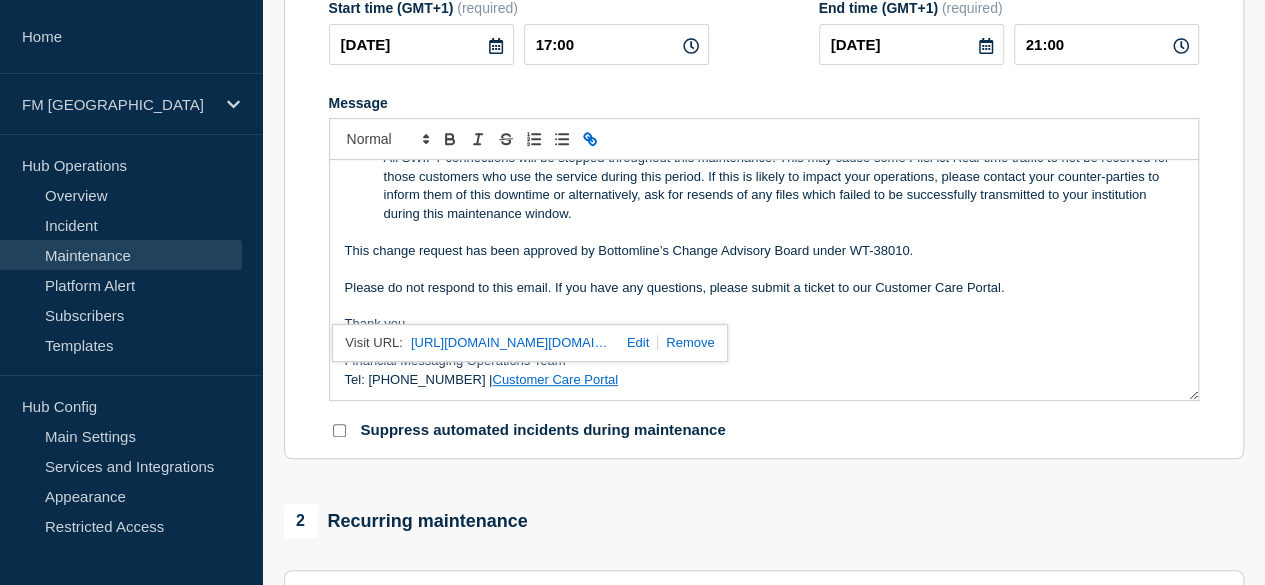 click at bounding box center (634, 342) 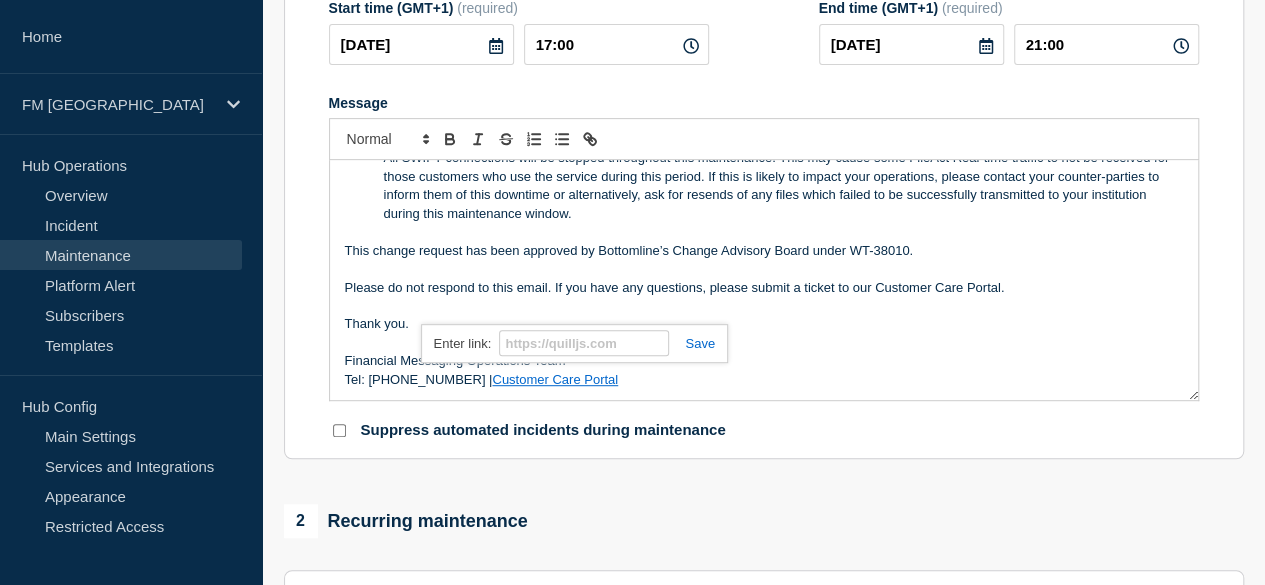 paste on "https://support.bottomline.com/" 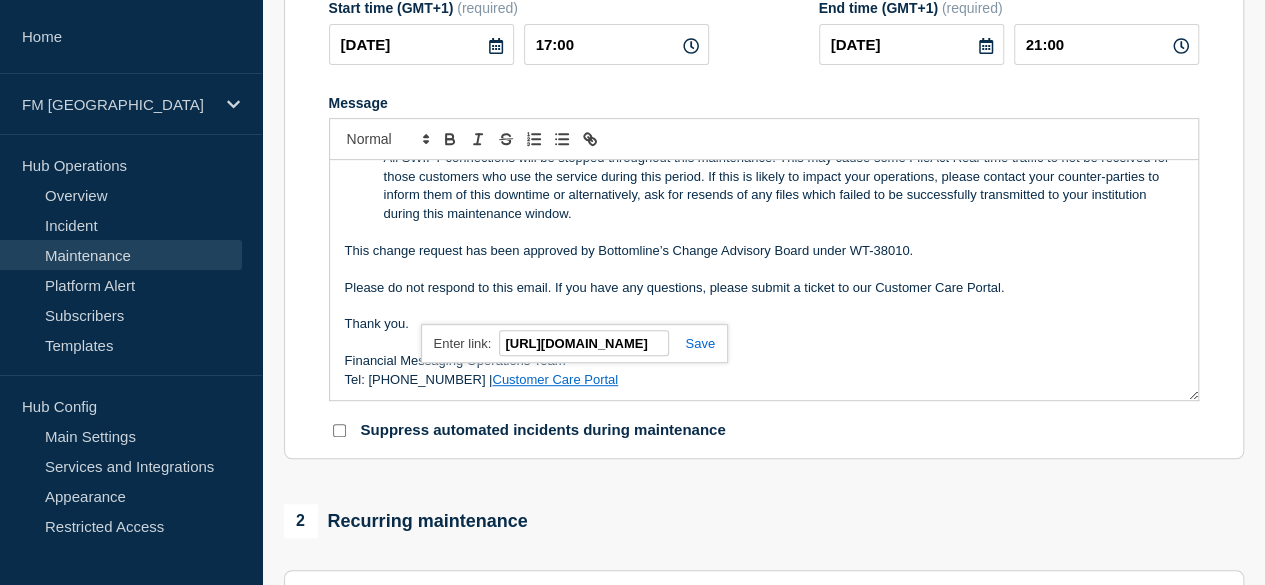 scroll, scrollTop: 0, scrollLeft: 37, axis: horizontal 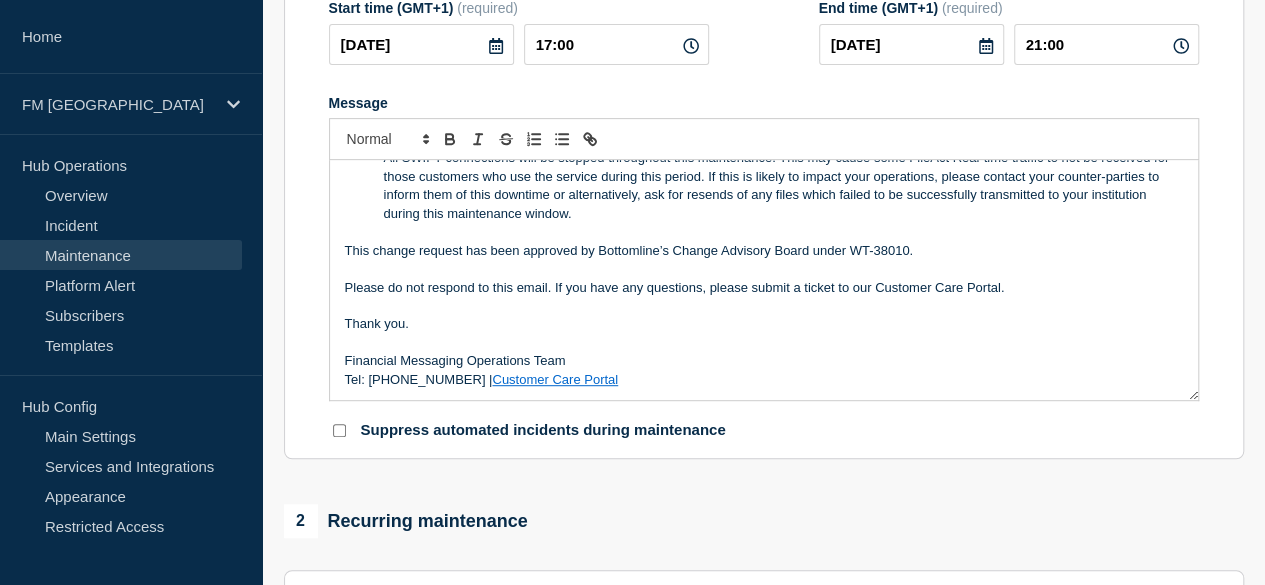 click on "Thank you." at bounding box center [764, 324] 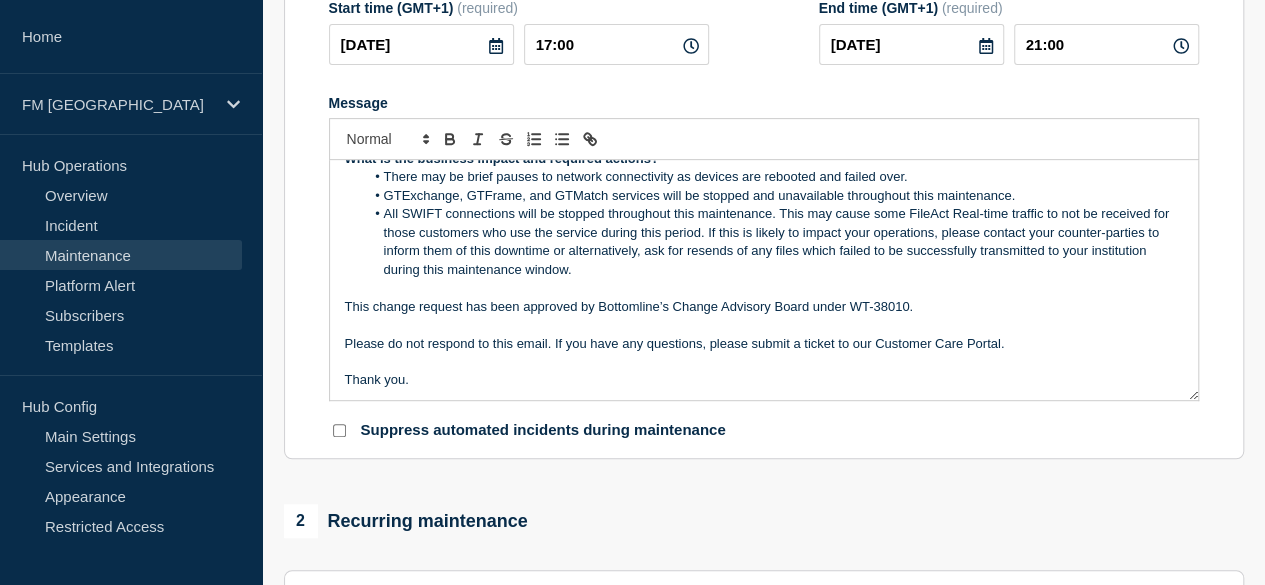 scroll, scrollTop: 94, scrollLeft: 0, axis: vertical 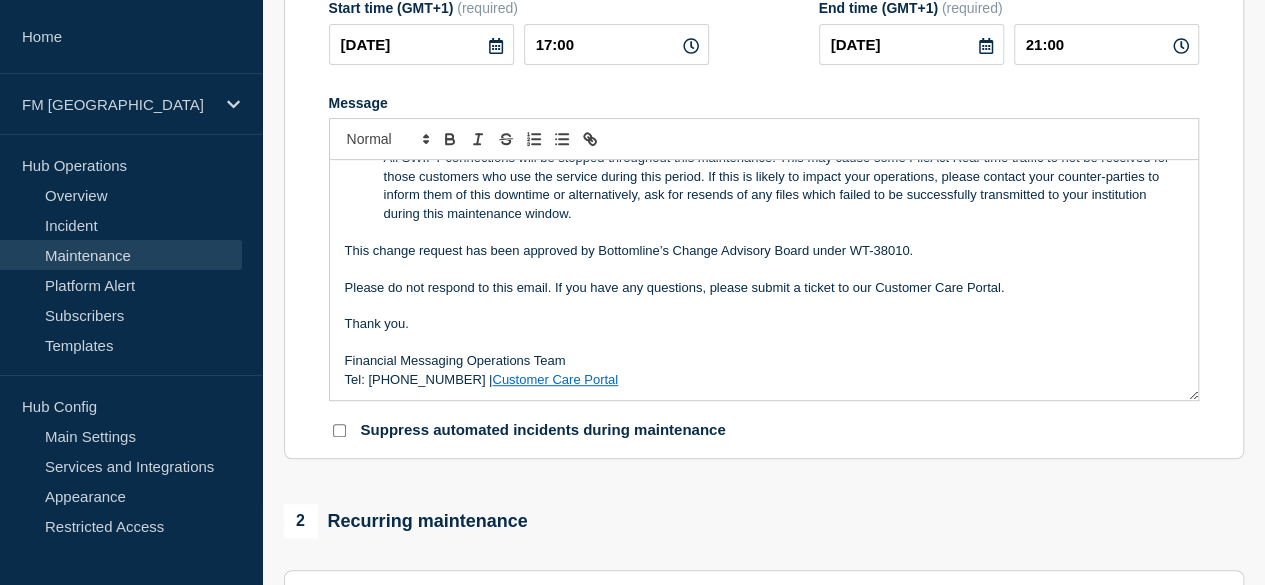 click on "Customer Care Portal" at bounding box center [555, 379] 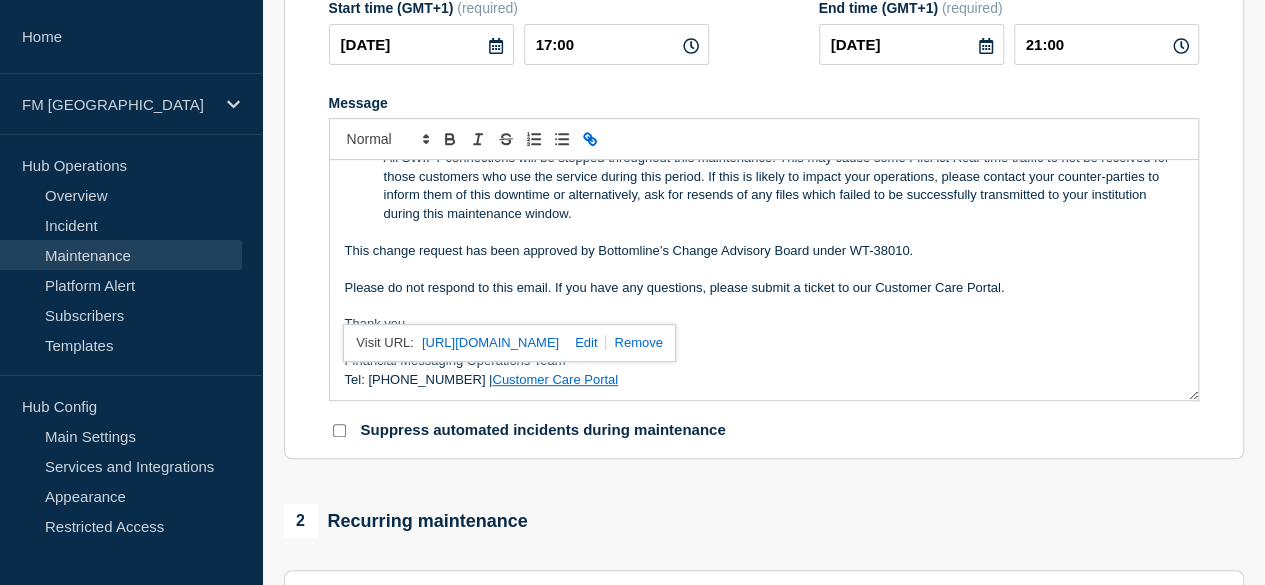 click on "Please do not respond to this email. If you have any questions, please submit a ticket to our Customer Care Portal." at bounding box center (764, 288) 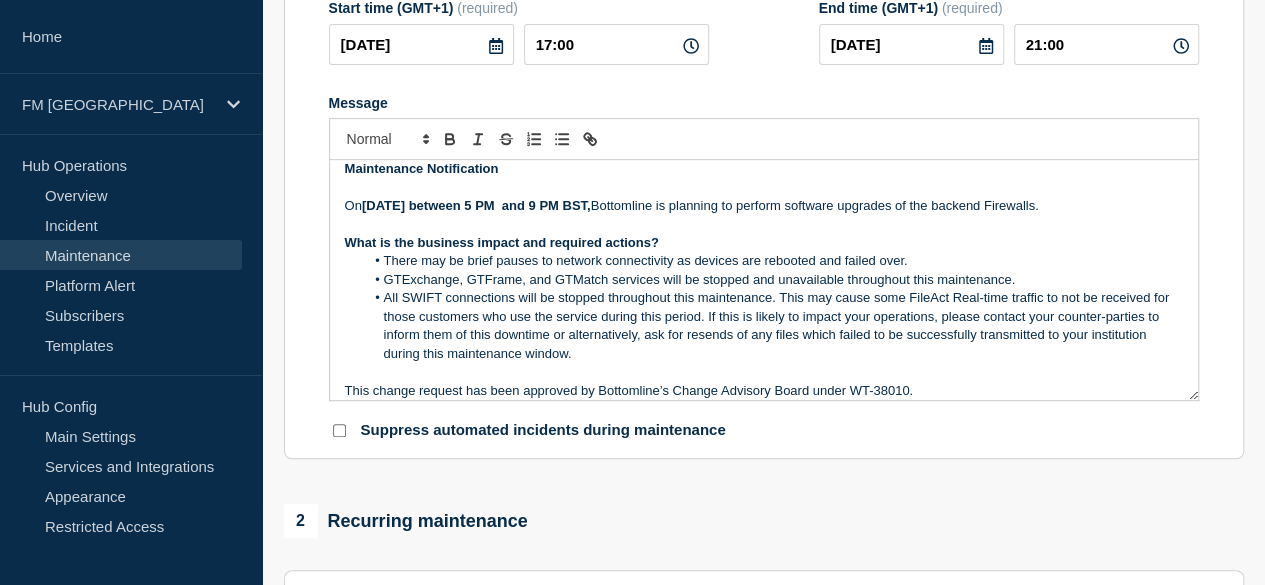 scroll, scrollTop: 0, scrollLeft: 0, axis: both 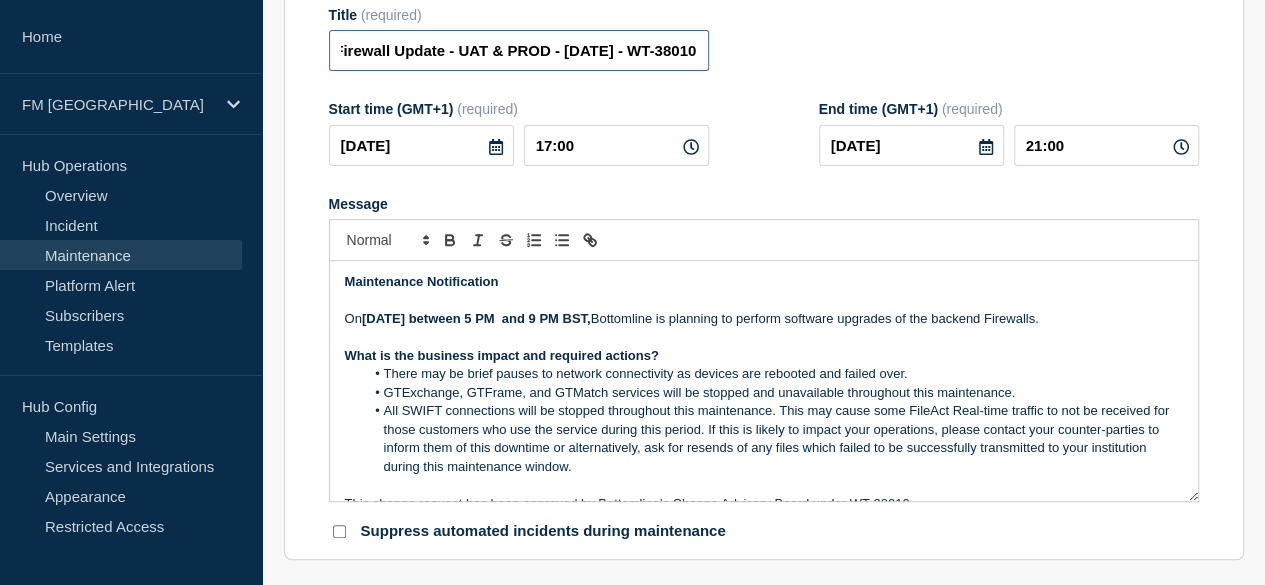 drag, startPoint x: 556, startPoint y: 91, endPoint x: 694, endPoint y: 95, distance: 138.05795 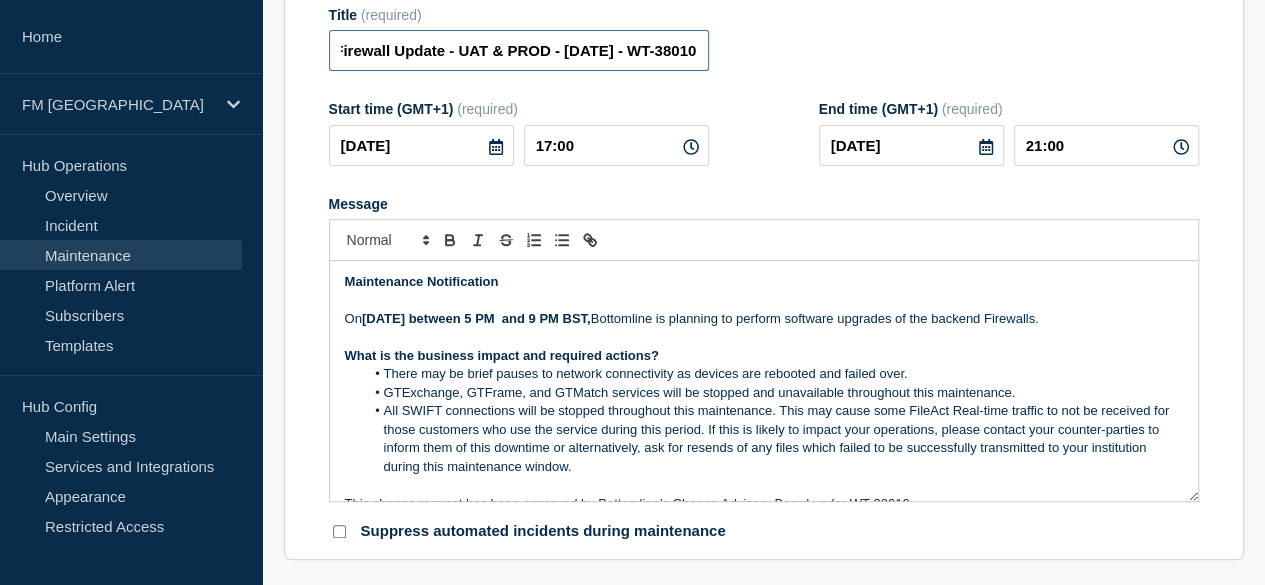 scroll, scrollTop: 0, scrollLeft: 0, axis: both 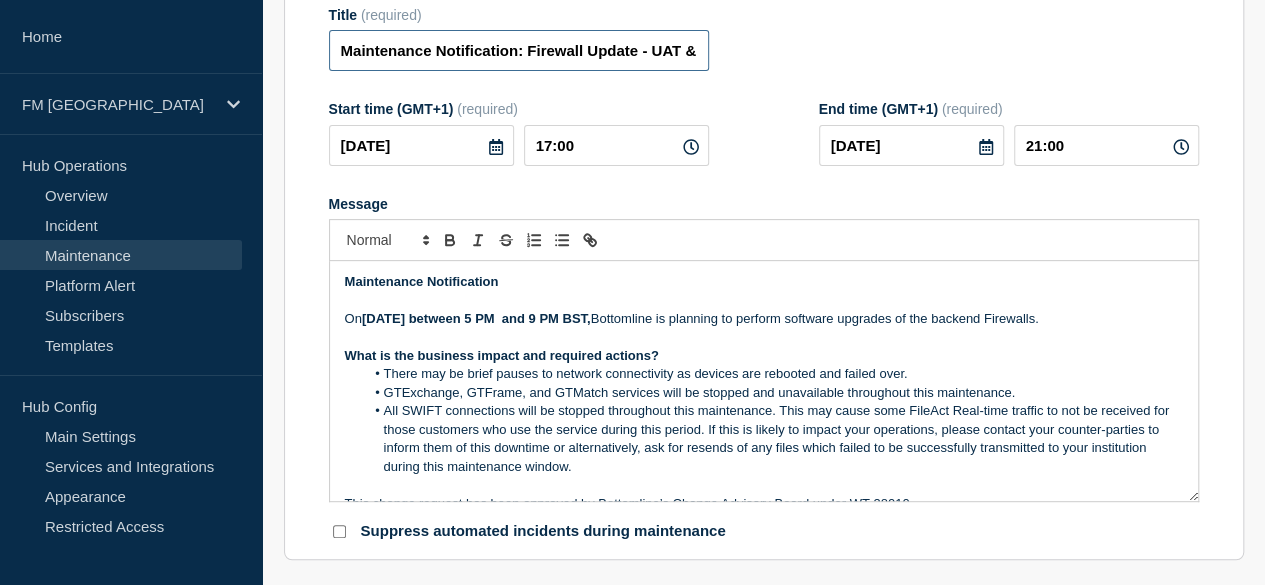 click on "Maintenance Notification: Firewall Update - UAT & PROD - 26/JUL/2025 - WT-38010" at bounding box center (519, 50) 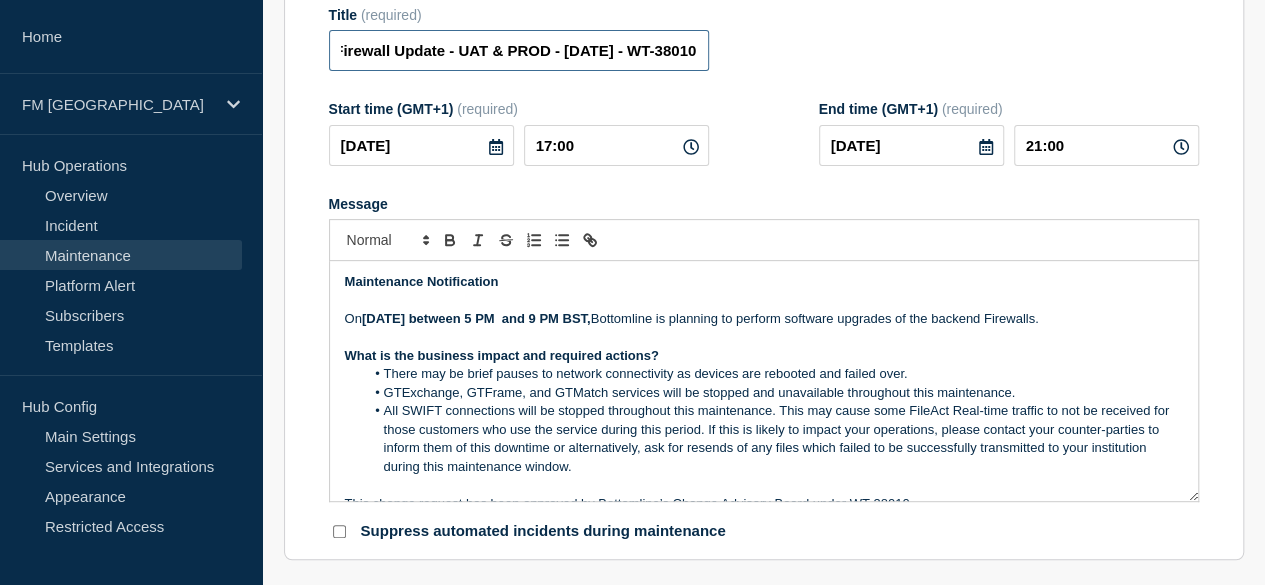 scroll, scrollTop: 0, scrollLeft: 250, axis: horizontal 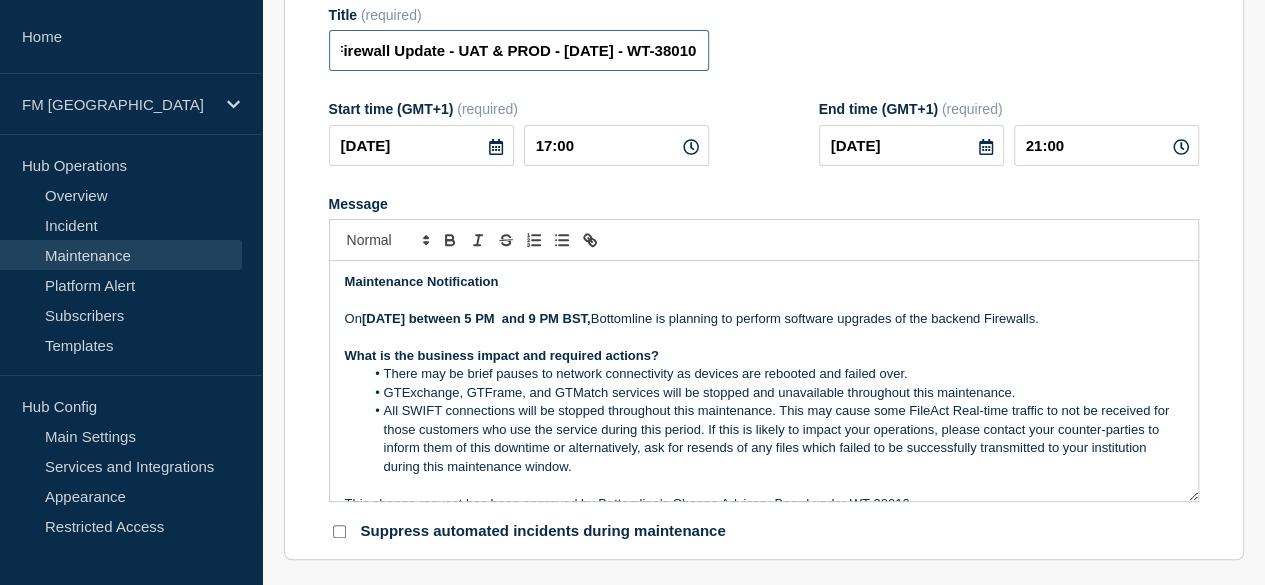 click on "Maintenance Notification: Firewall Update - UAT & PROD - 26/JUL/2025 - WT-38010" at bounding box center [519, 50] 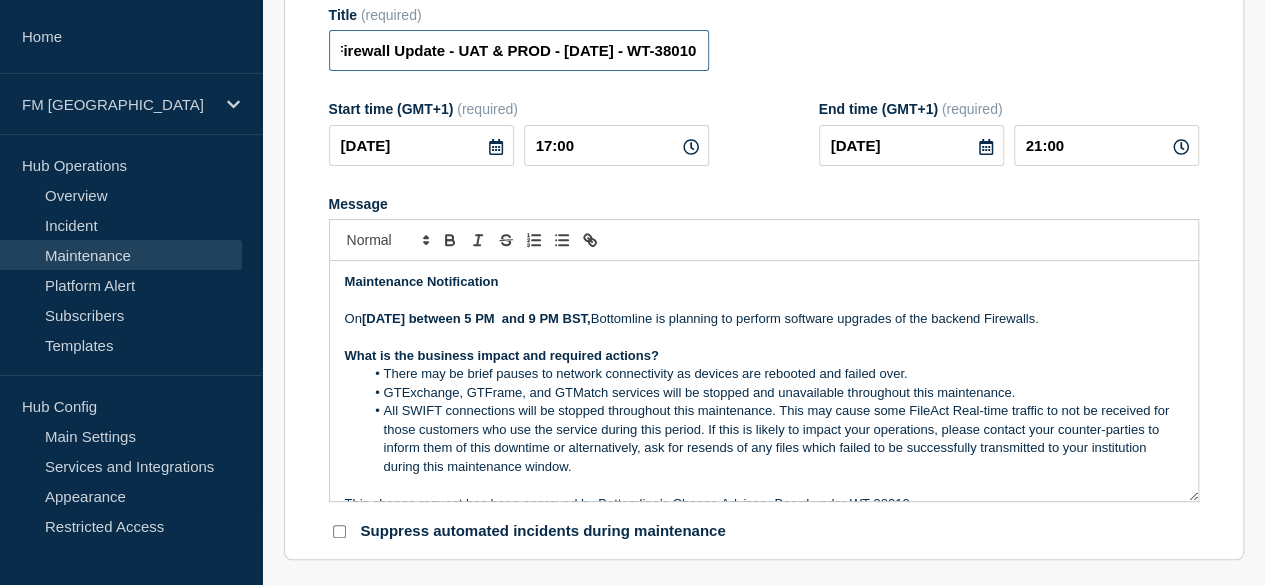 scroll, scrollTop: 0, scrollLeft: 0, axis: both 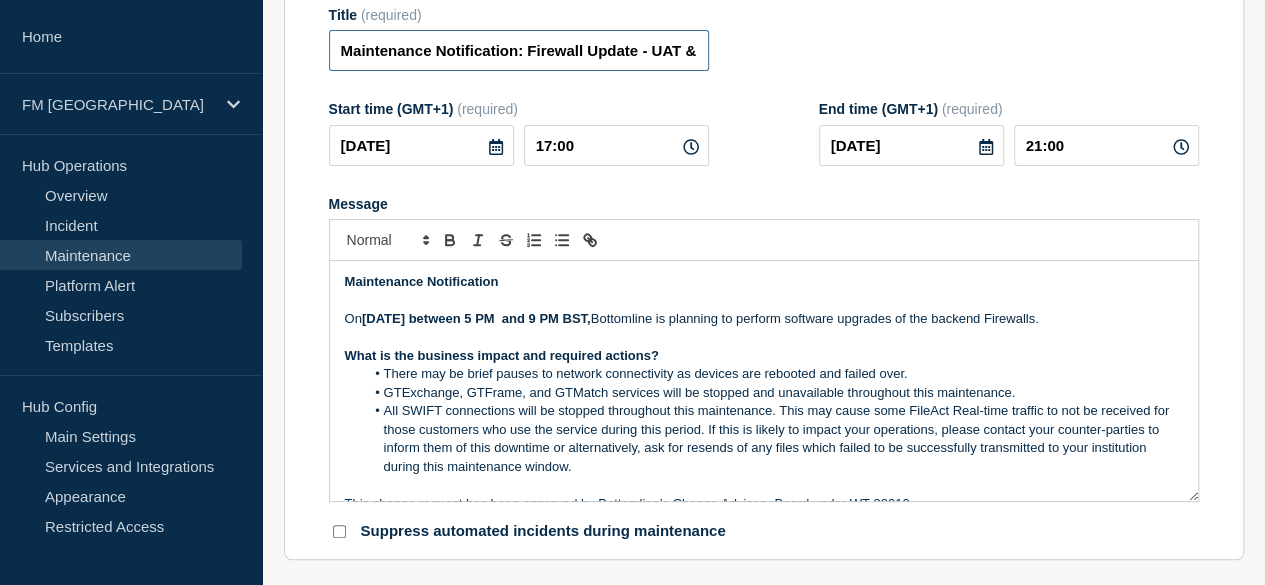 click on "Maintenance Notification: Firewall Update - UAT & PROD - 26/JUL/2025 - WT-38010" at bounding box center [519, 50] 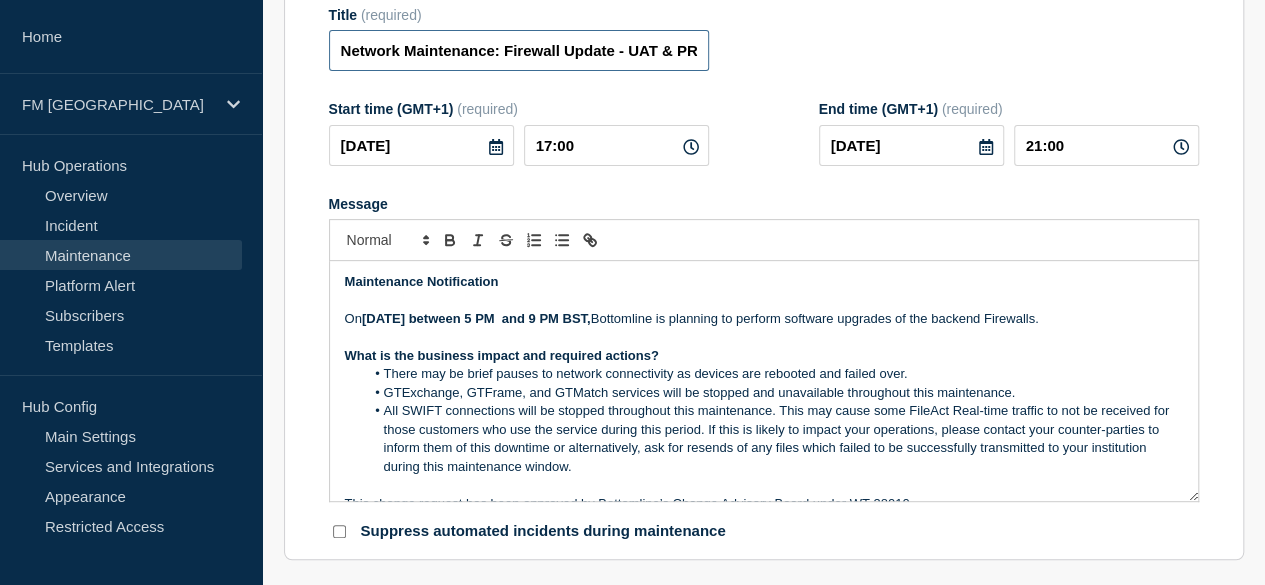 click on "Network Maintenance: Firewall Update - UAT & PROD - 26/JUL/2025 - WT-38010" at bounding box center (519, 50) 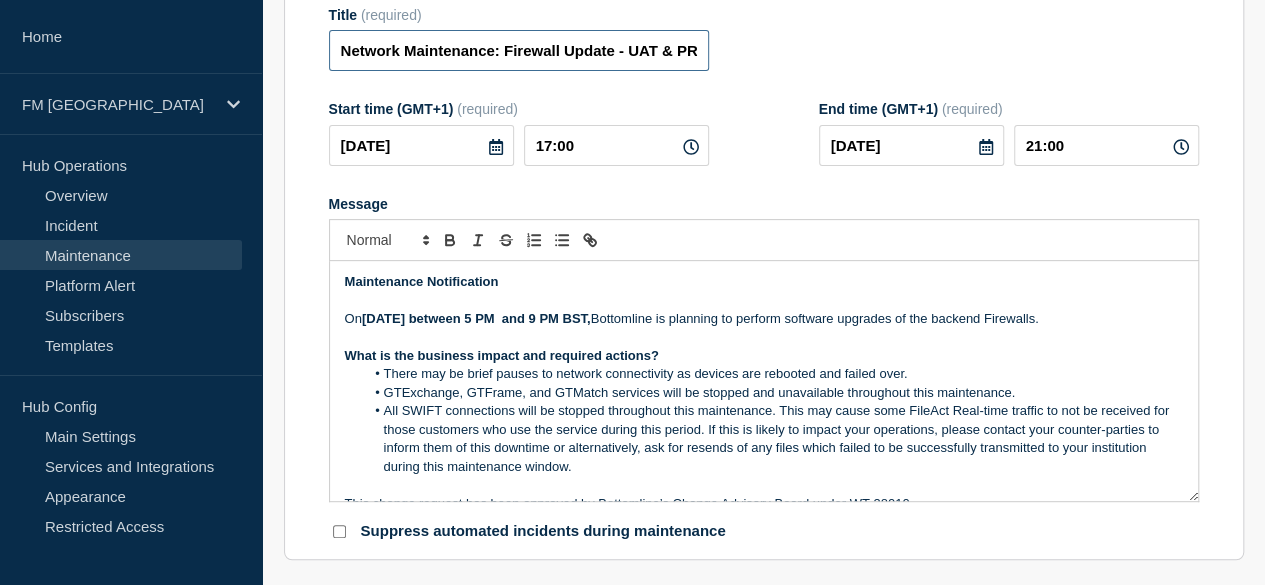 type on "Network Maintenance: Firewall Update - UAT & PROD - 26/JUL/2025 - WT-38010" 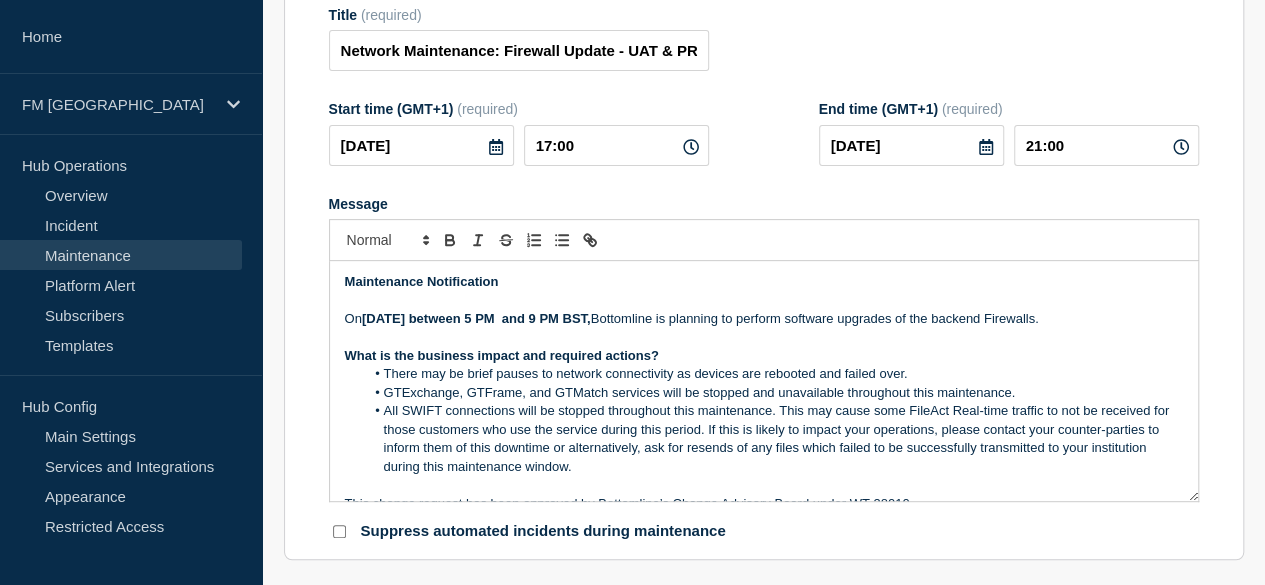 click on "Saturday 26th July between 5 PM  and 9 PM BST," at bounding box center [476, 318] 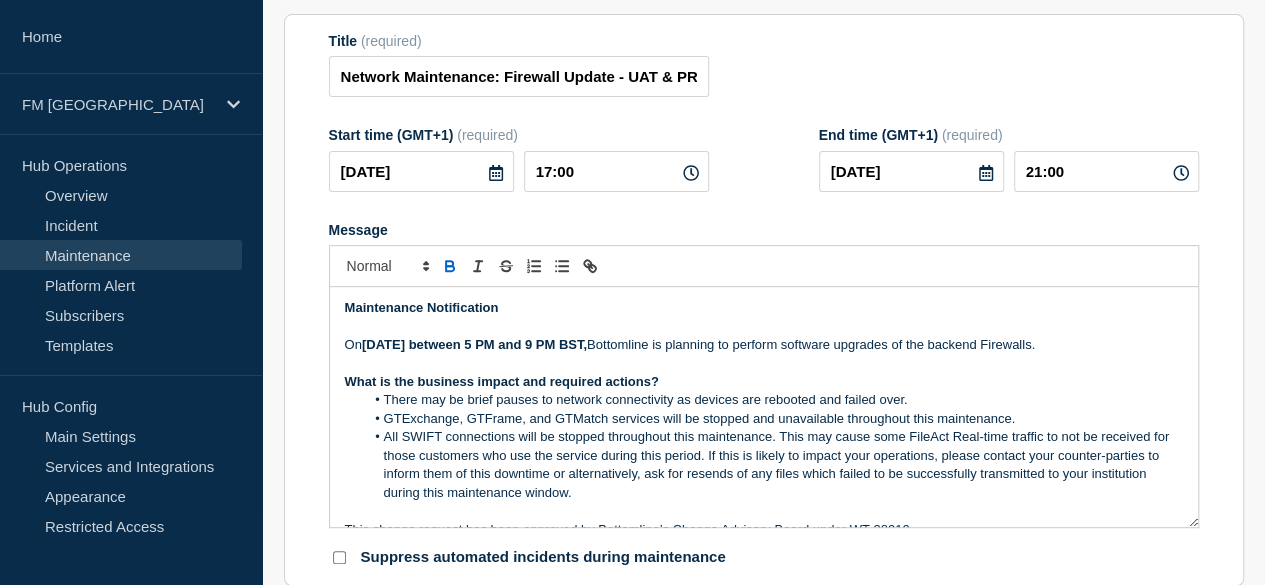 scroll, scrollTop: 251, scrollLeft: 0, axis: vertical 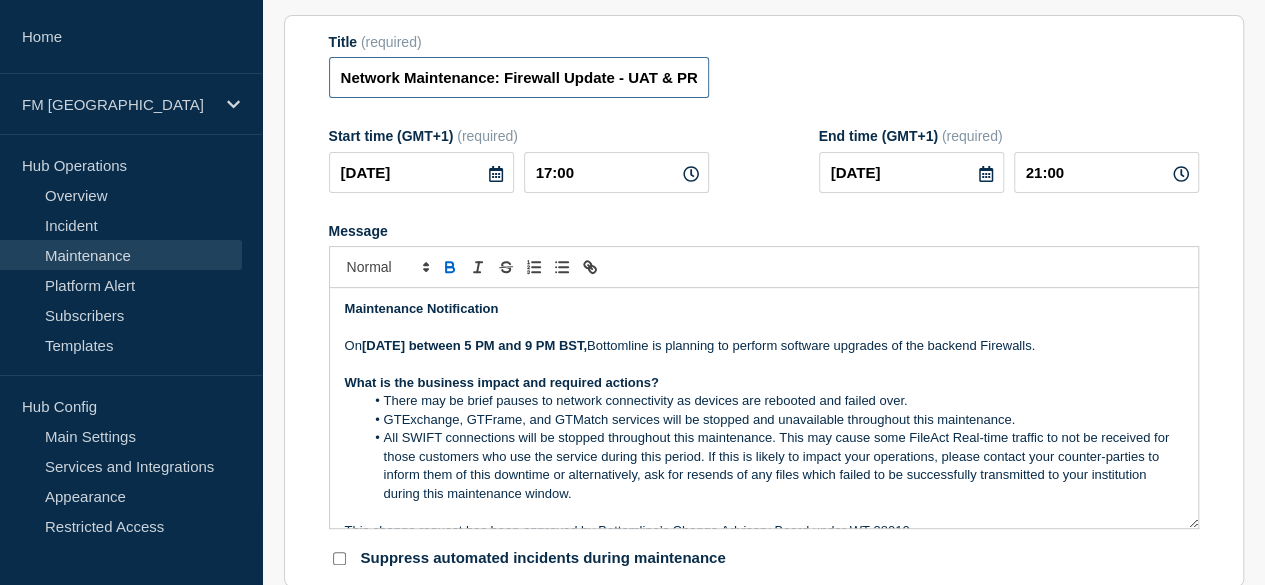 drag, startPoint x: 648, startPoint y: 117, endPoint x: 671, endPoint y: 119, distance: 23.086792 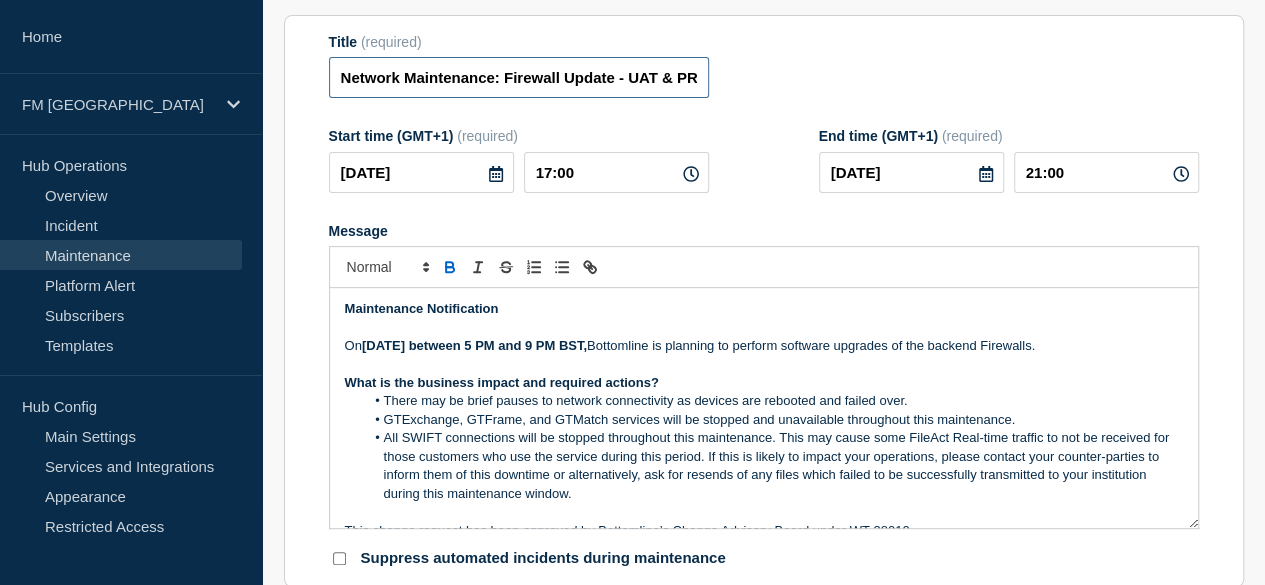 click on "Network Maintenance: Firewall Update - UAT & PROD - 26/JUL/2025 - WT-38010" at bounding box center (519, 77) 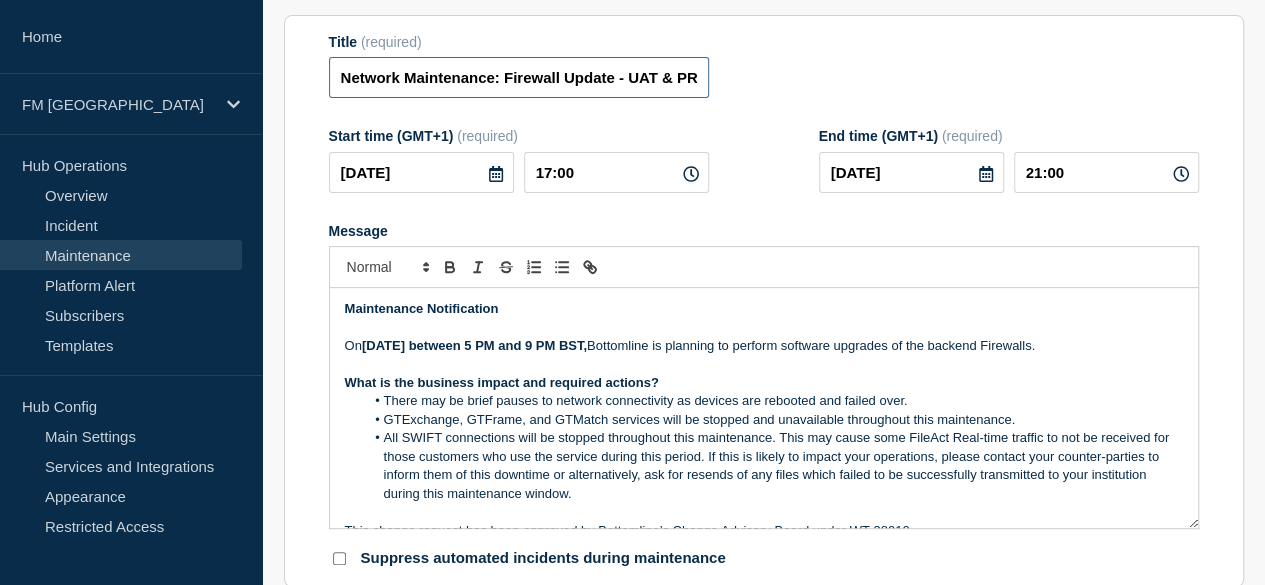 click on "Network Maintenance: Firewall Update - UAT & PROD - 26/JUL/2025 - WT-38010" at bounding box center [519, 77] 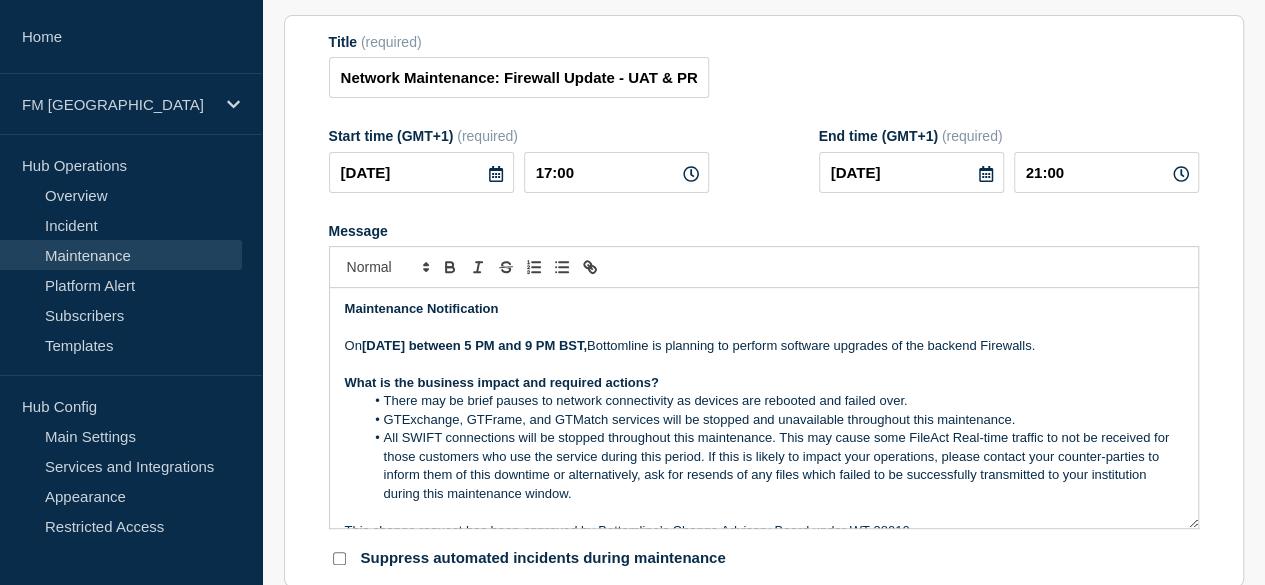 click at bounding box center [764, 365] 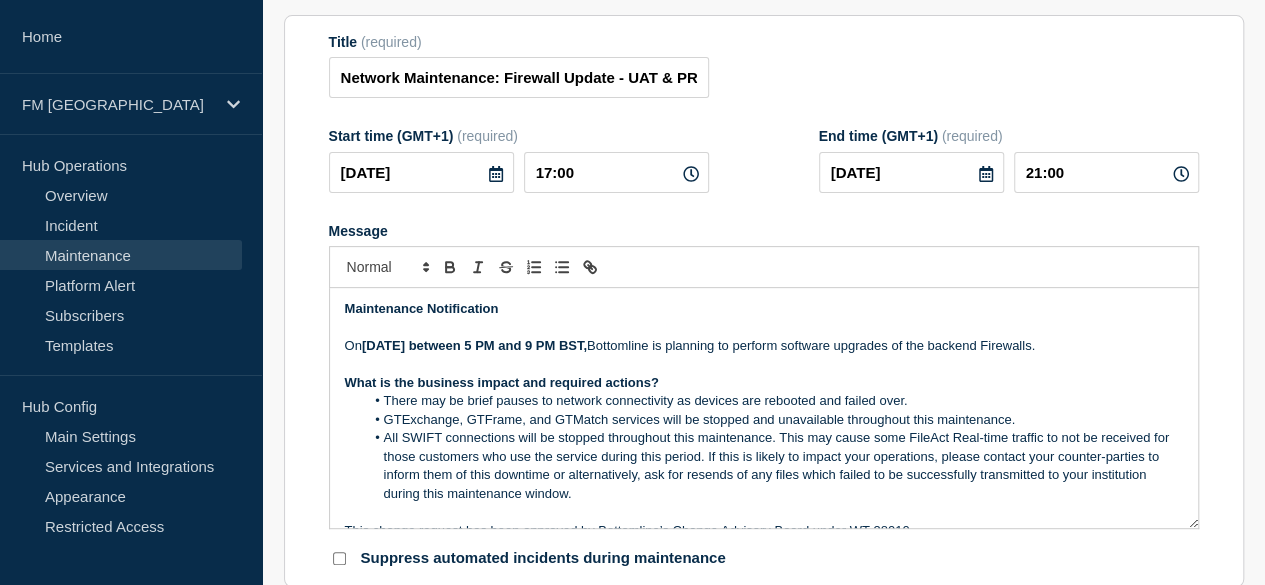 scroll, scrollTop: 152, scrollLeft: 0, axis: vertical 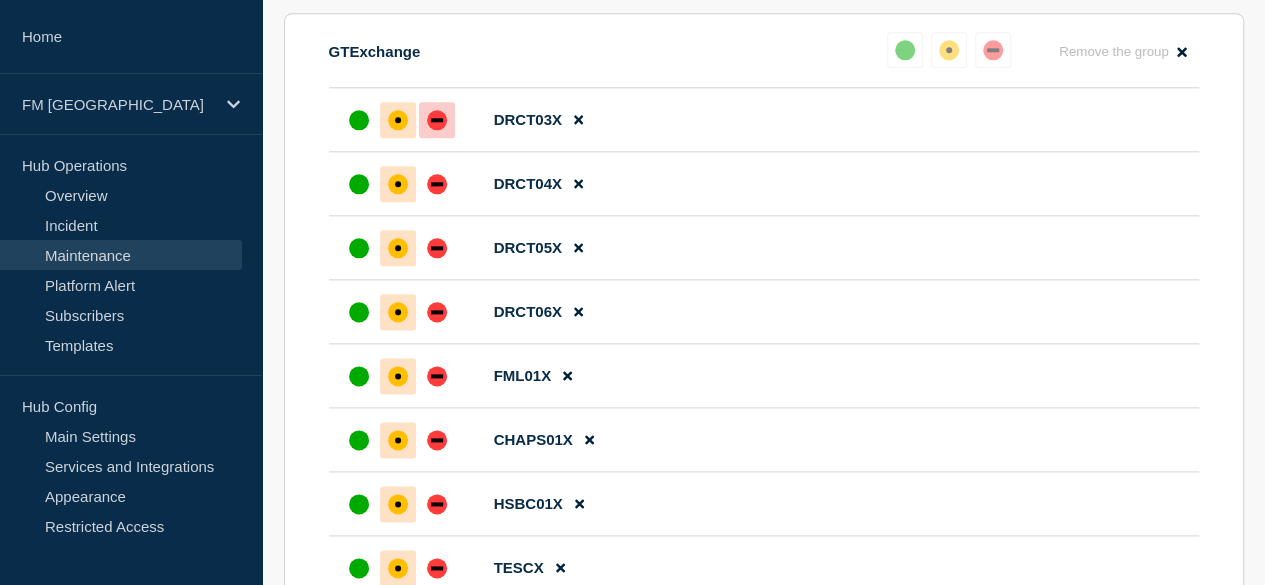 click at bounding box center [437, 120] 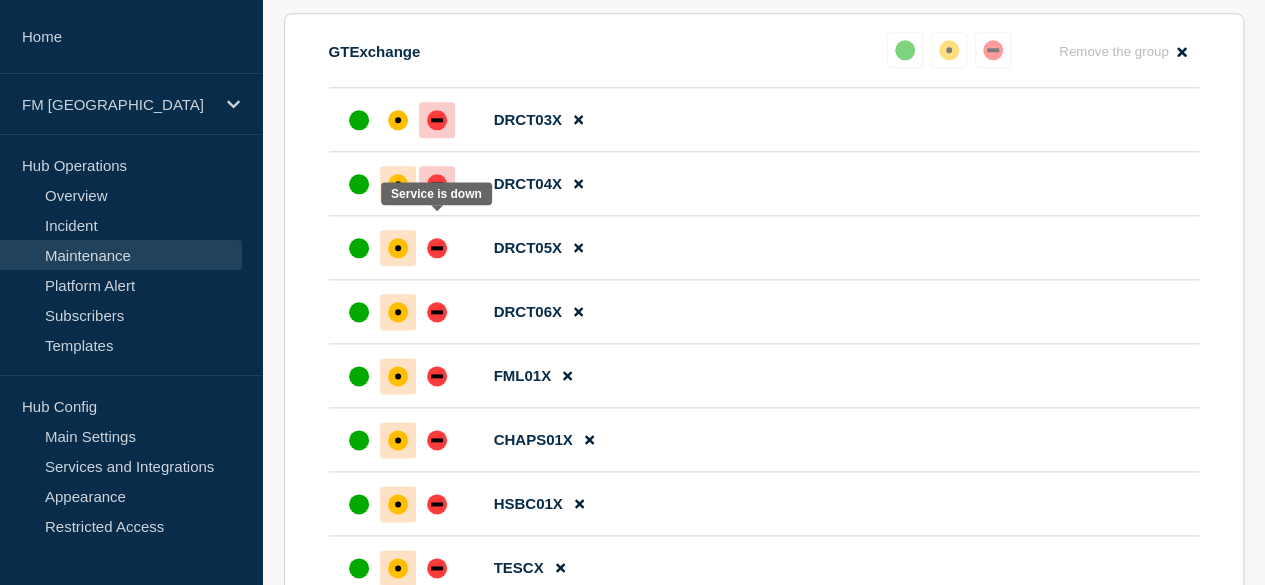 click at bounding box center [437, 184] 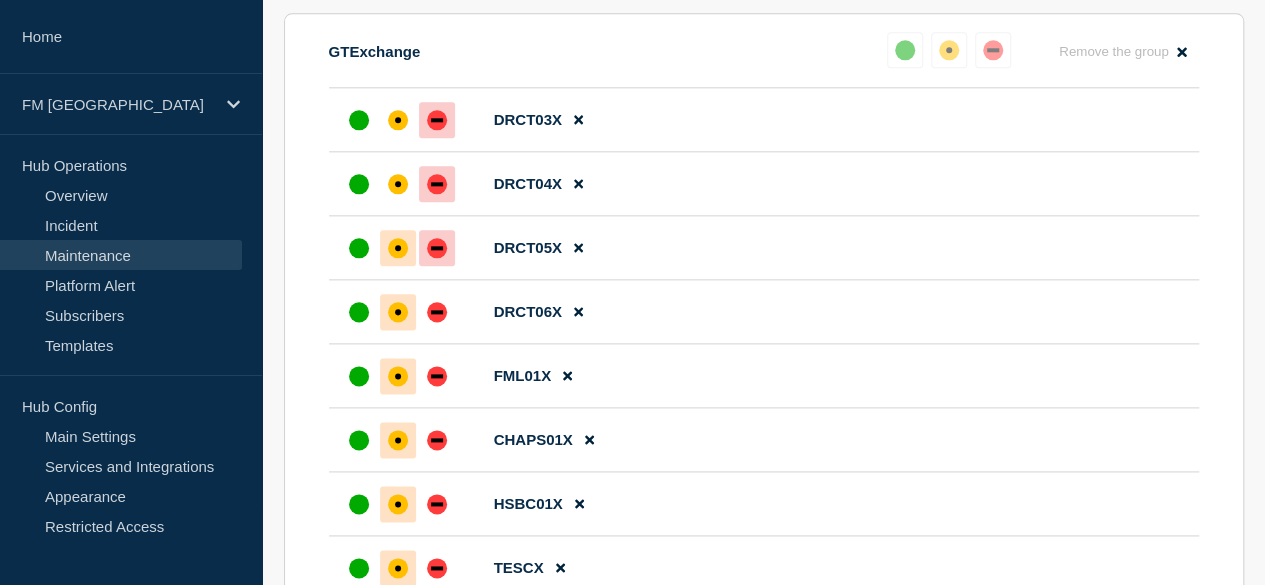 click at bounding box center [437, 248] 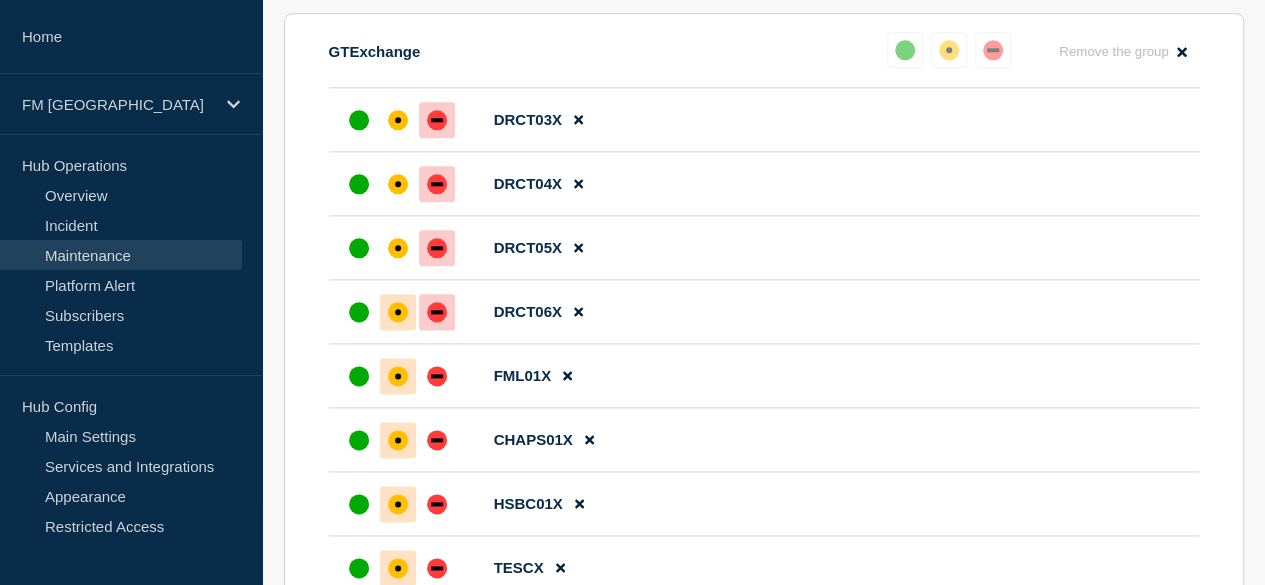 click at bounding box center (437, 312) 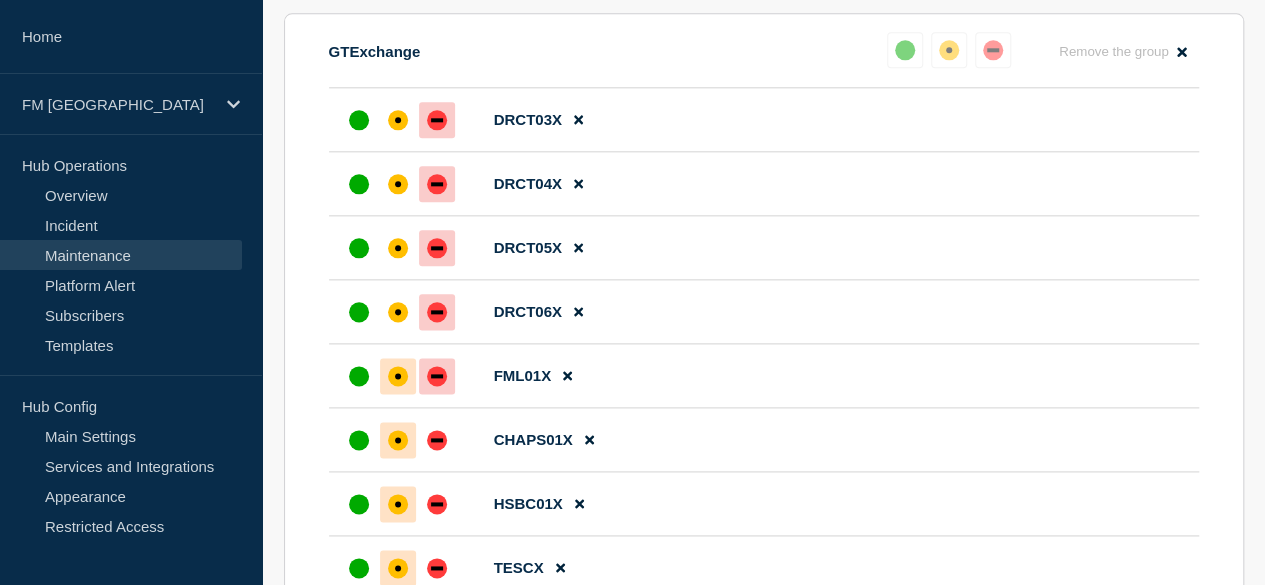 click at bounding box center [437, 376] 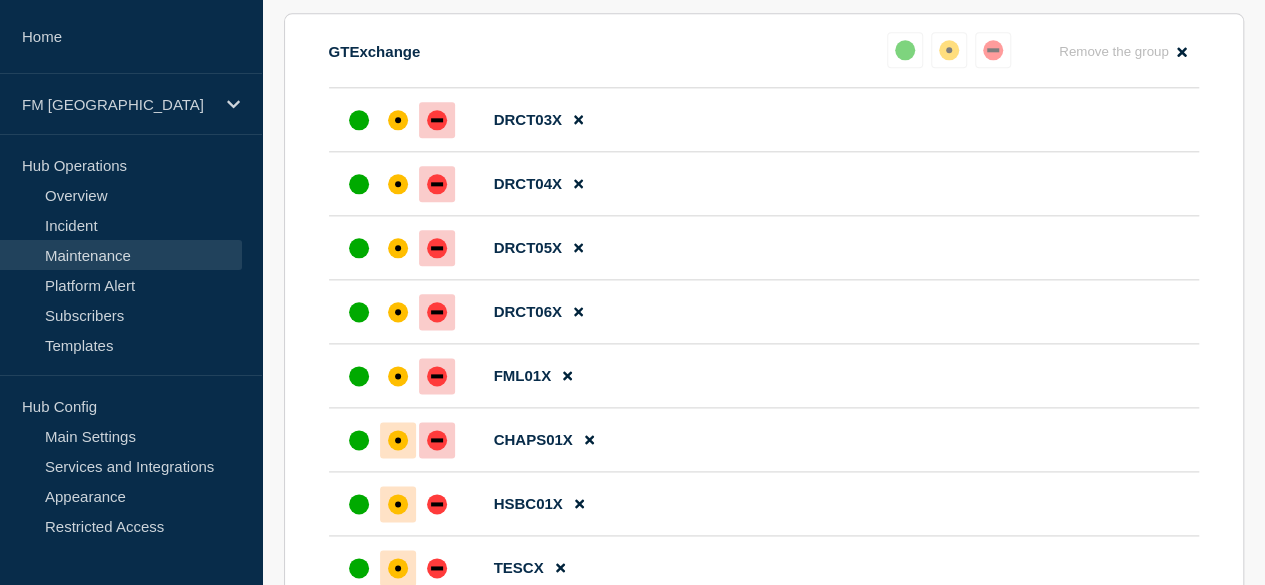 click at bounding box center (437, 440) 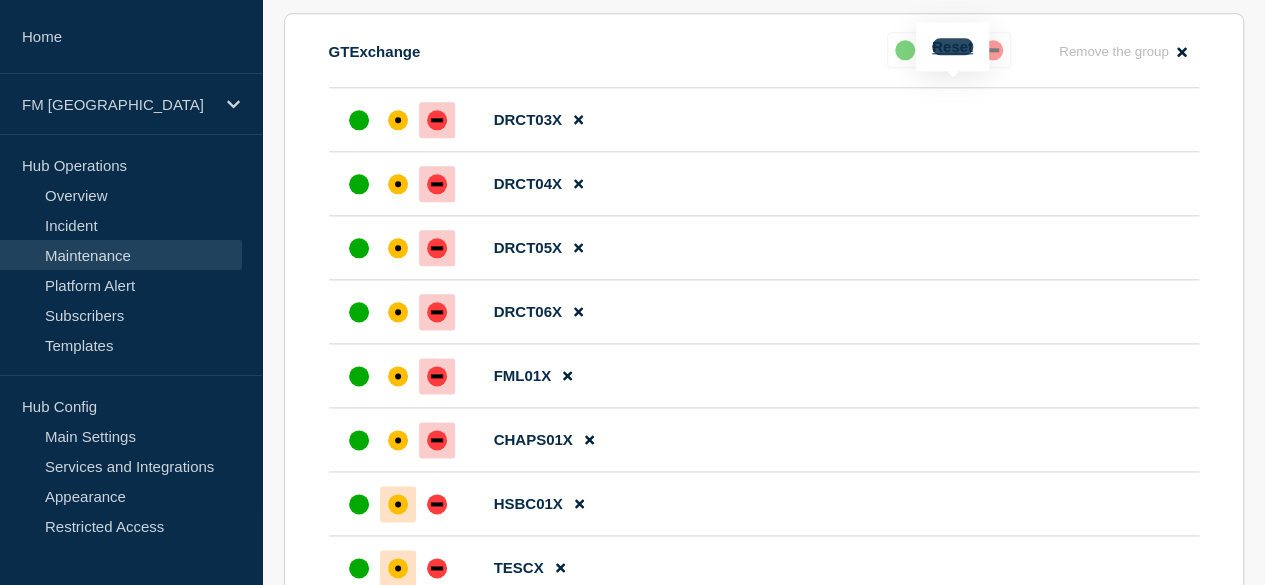 click on "Reset" 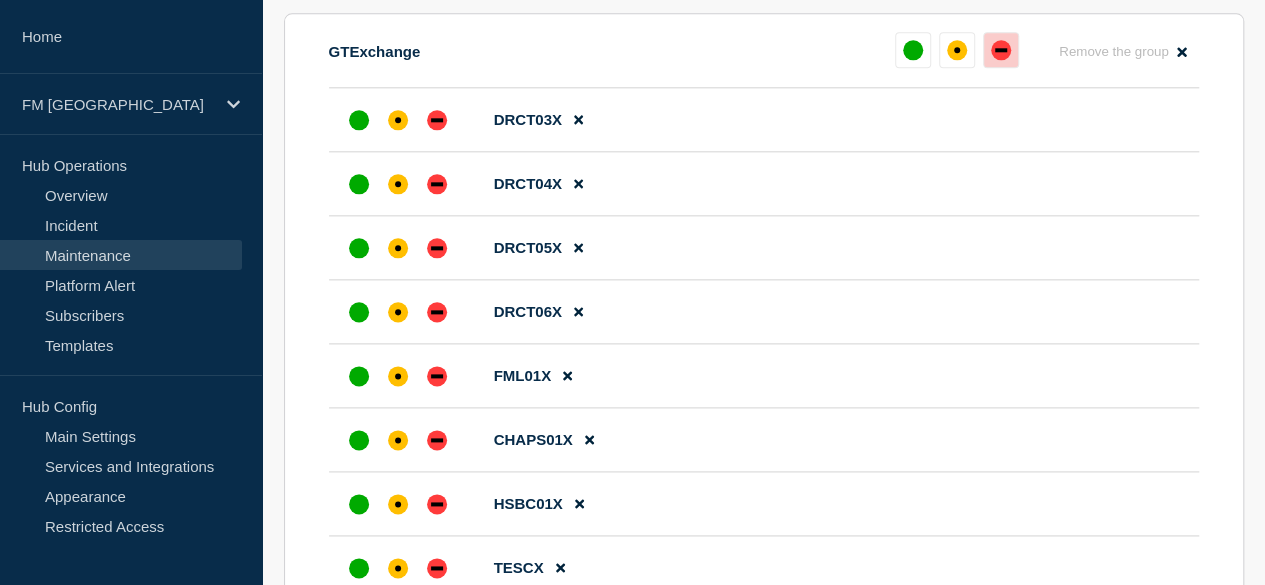click at bounding box center (1001, 50) 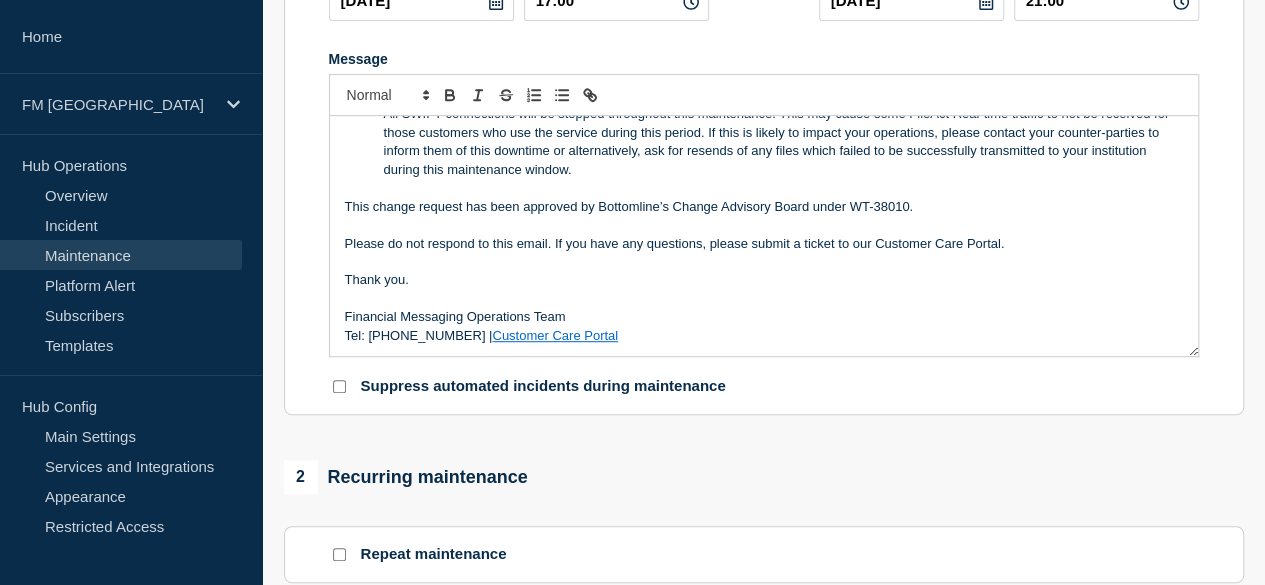 scroll, scrollTop: 422, scrollLeft: 0, axis: vertical 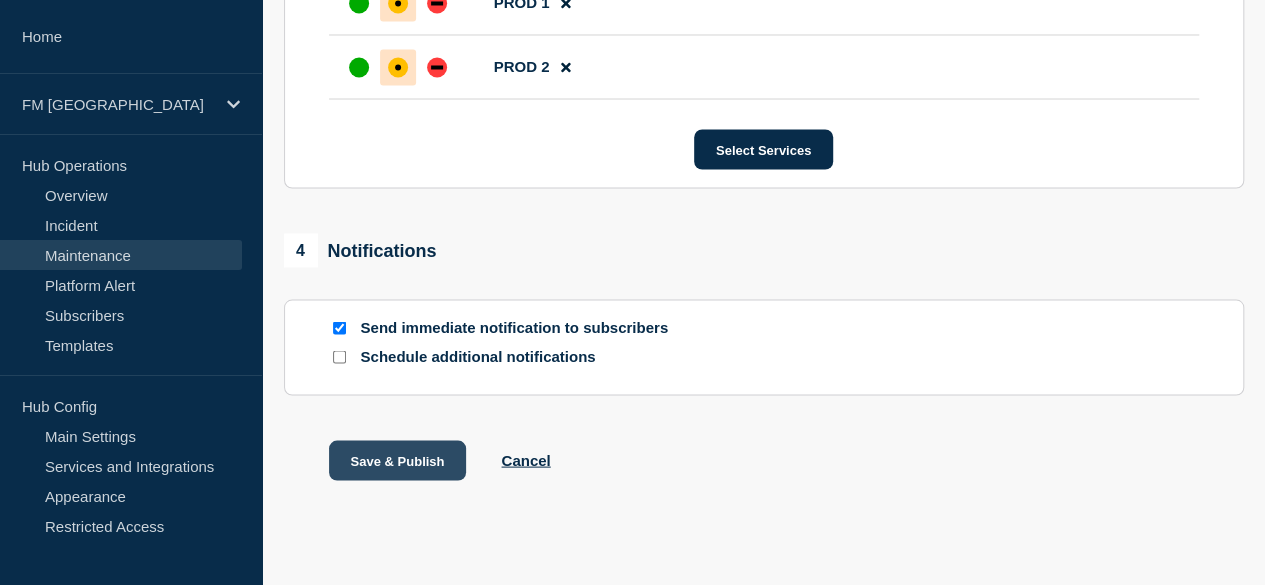 click on "Save & Publish" at bounding box center (398, 460) 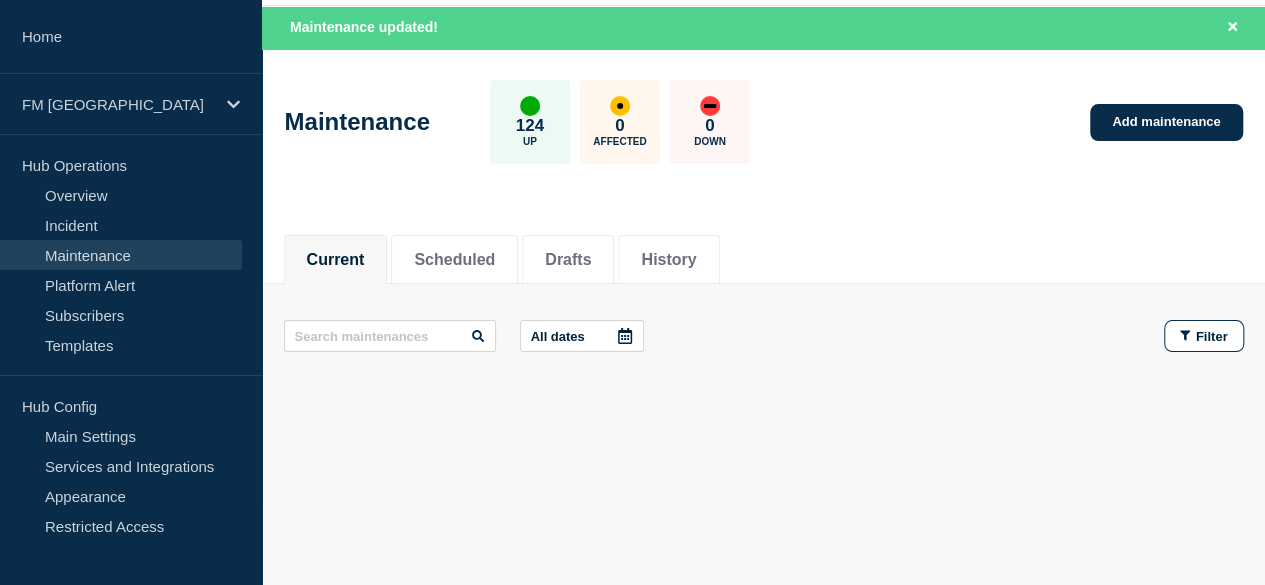 scroll, scrollTop: 0, scrollLeft: 0, axis: both 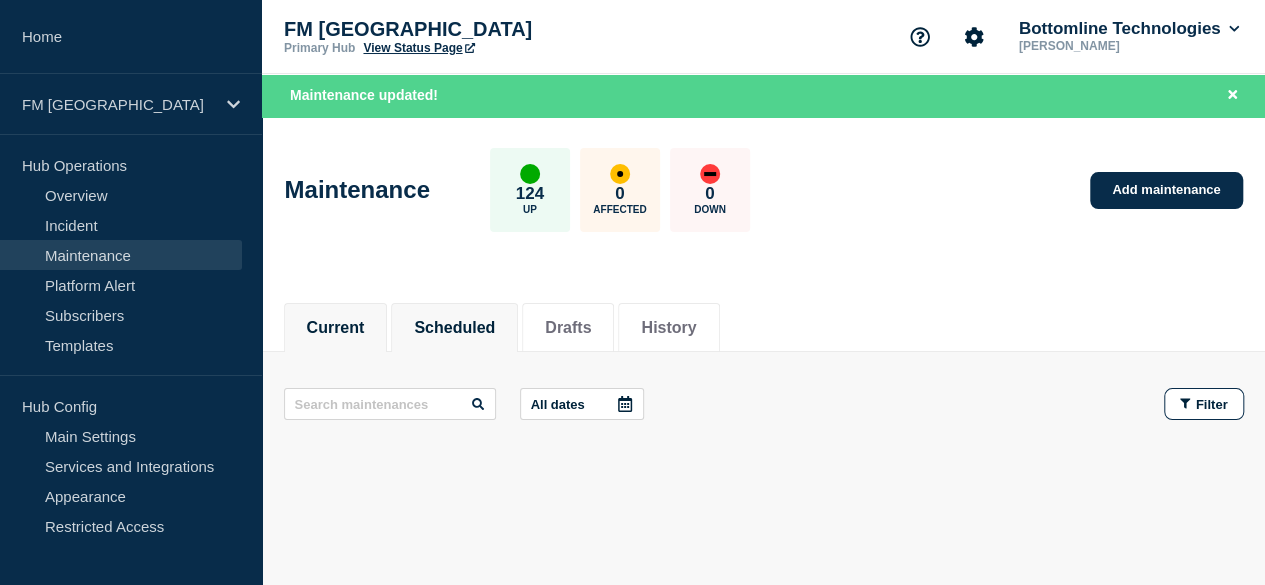 click on "Scheduled" 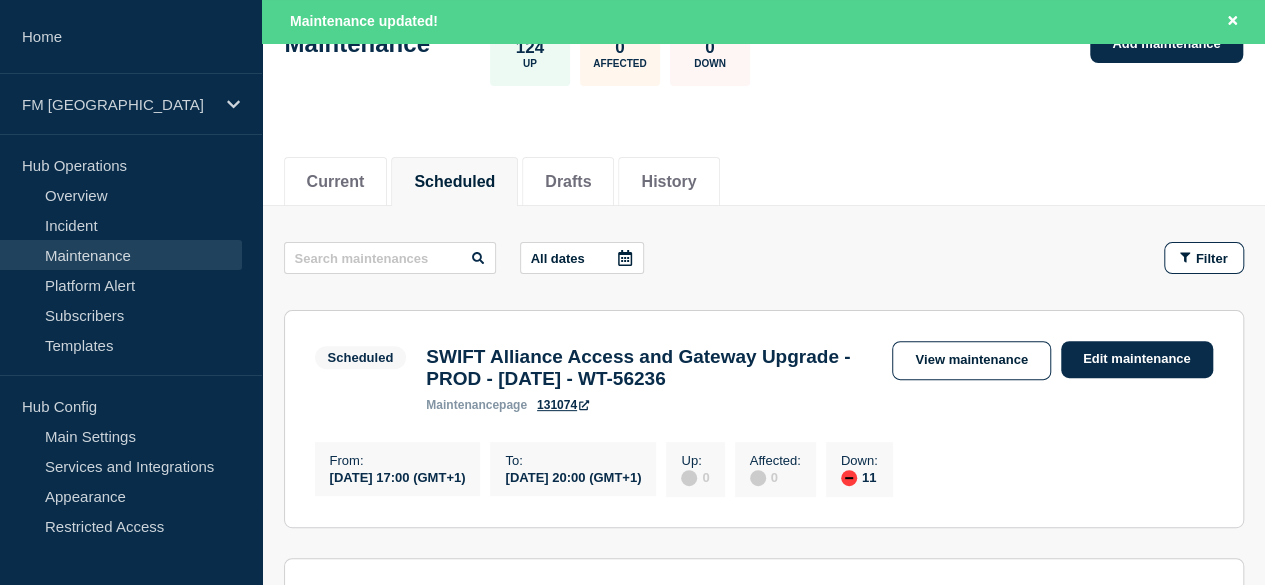 scroll, scrollTop: 148, scrollLeft: 0, axis: vertical 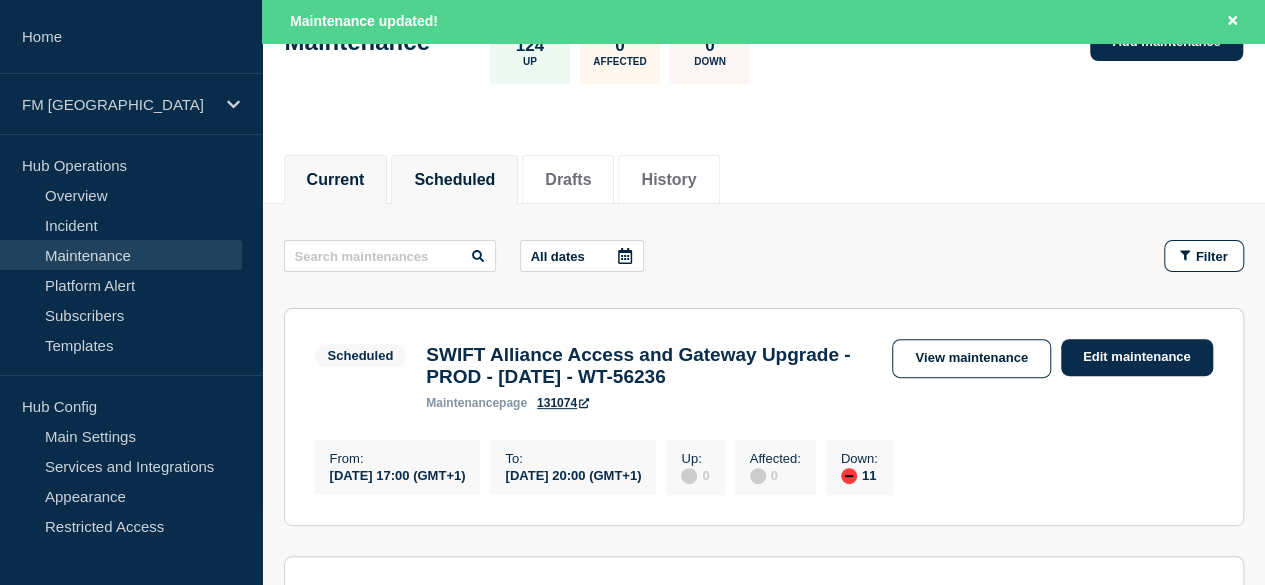 click on "Current" 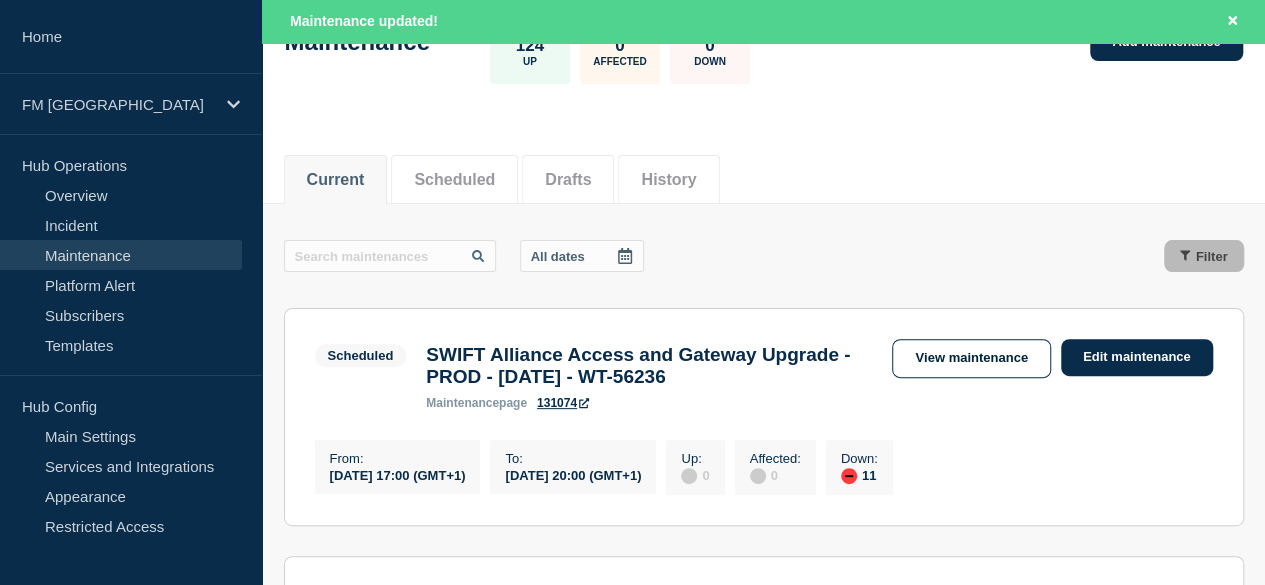 scroll, scrollTop: 67, scrollLeft: 0, axis: vertical 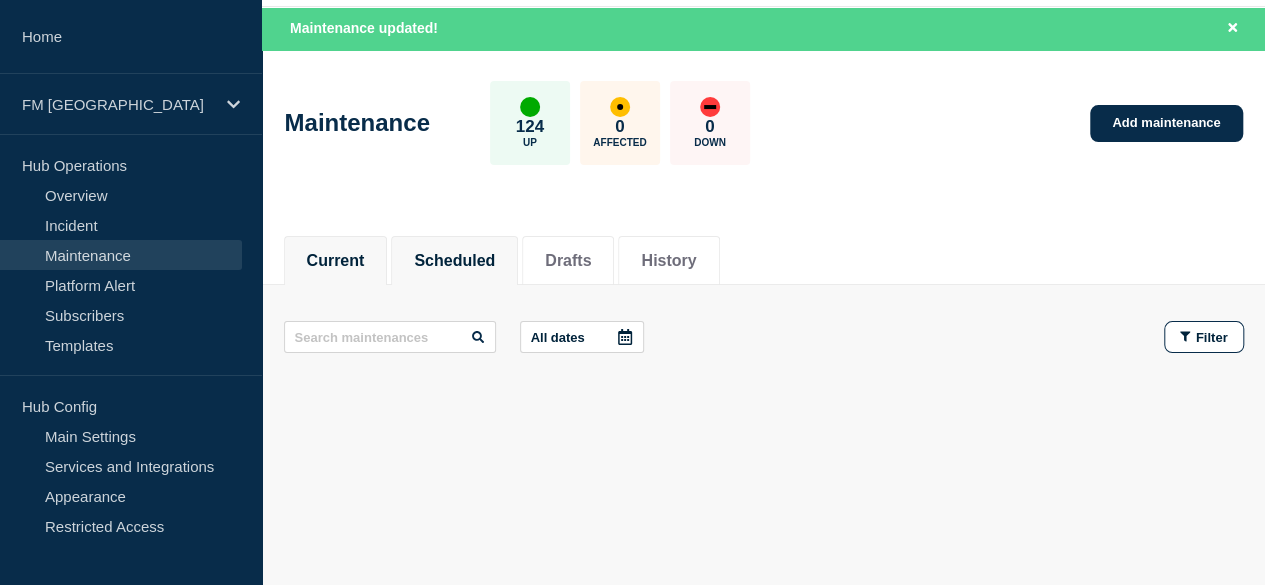 click on "Scheduled" at bounding box center [454, 261] 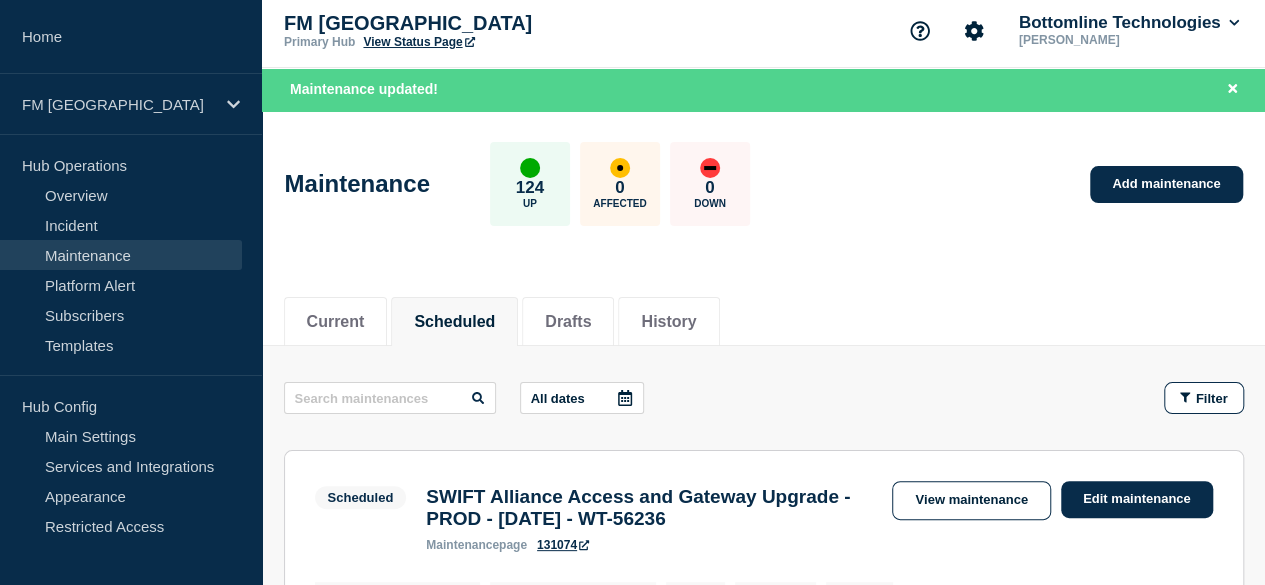 scroll, scrollTop: 0, scrollLeft: 0, axis: both 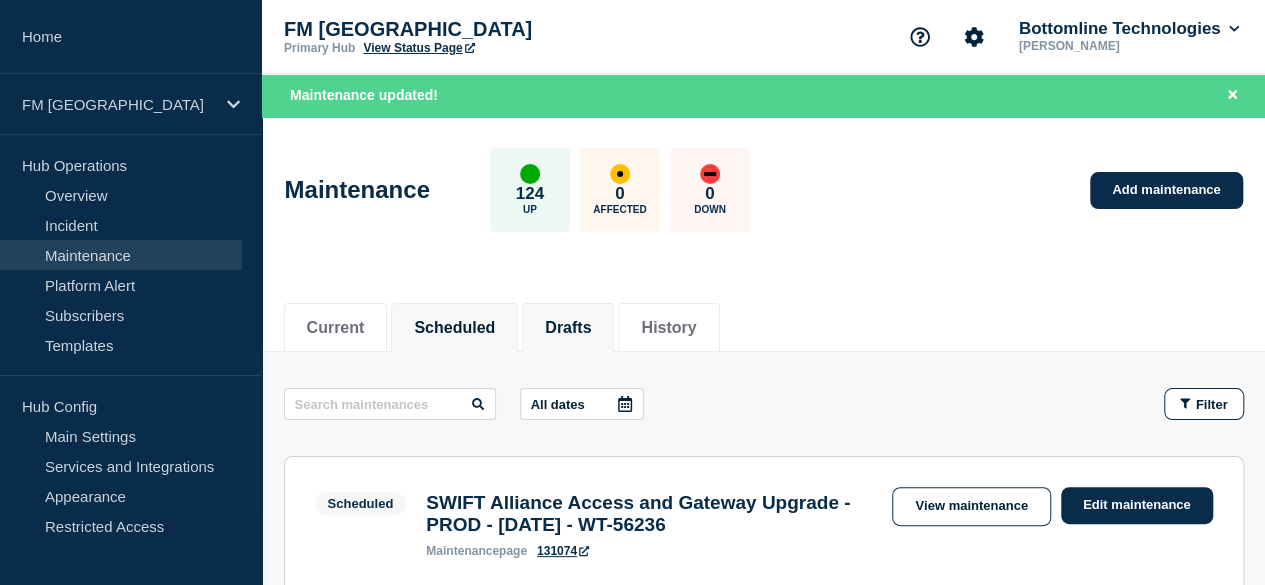 click on "Drafts" at bounding box center [568, 328] 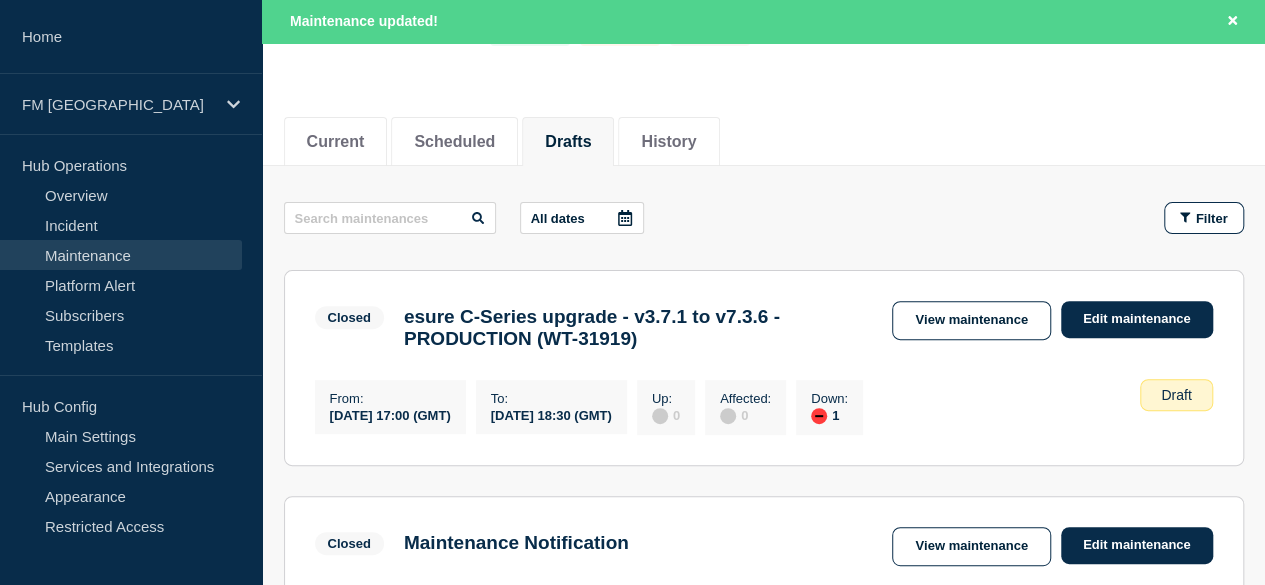scroll, scrollTop: 47, scrollLeft: 0, axis: vertical 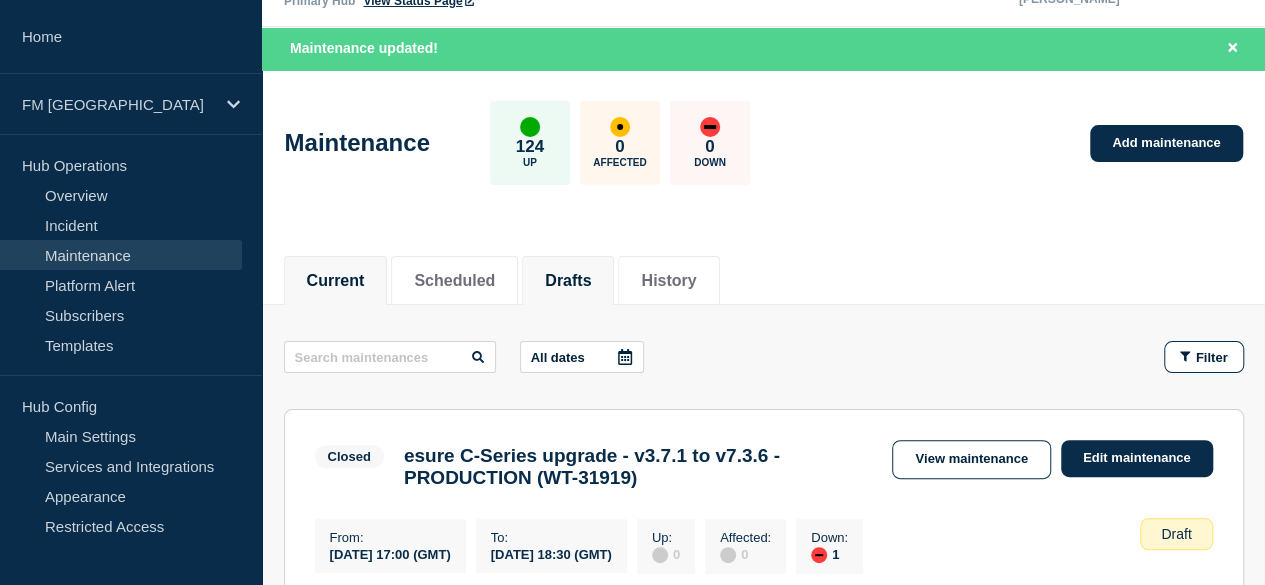click on "Current" 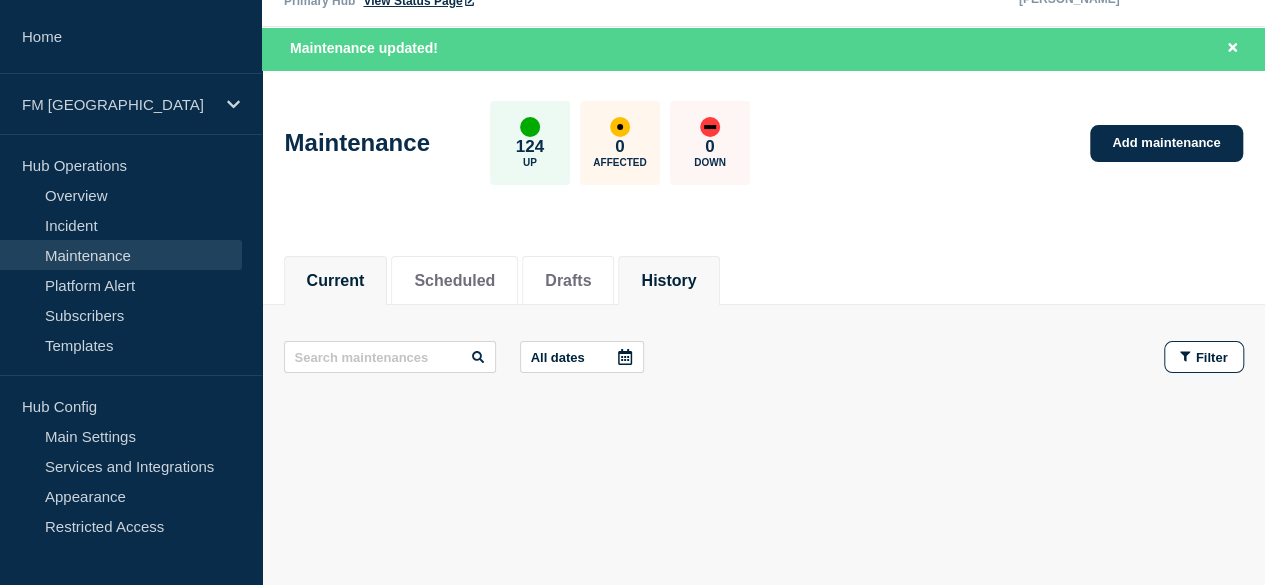 click on "History" at bounding box center [668, 281] 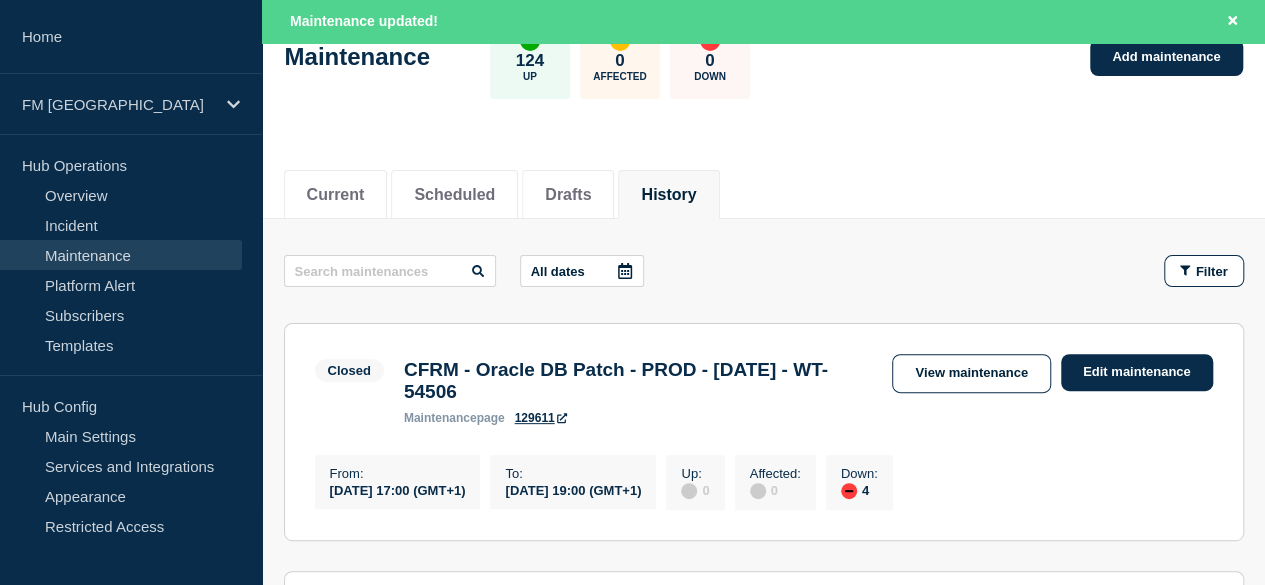scroll, scrollTop: 134, scrollLeft: 0, axis: vertical 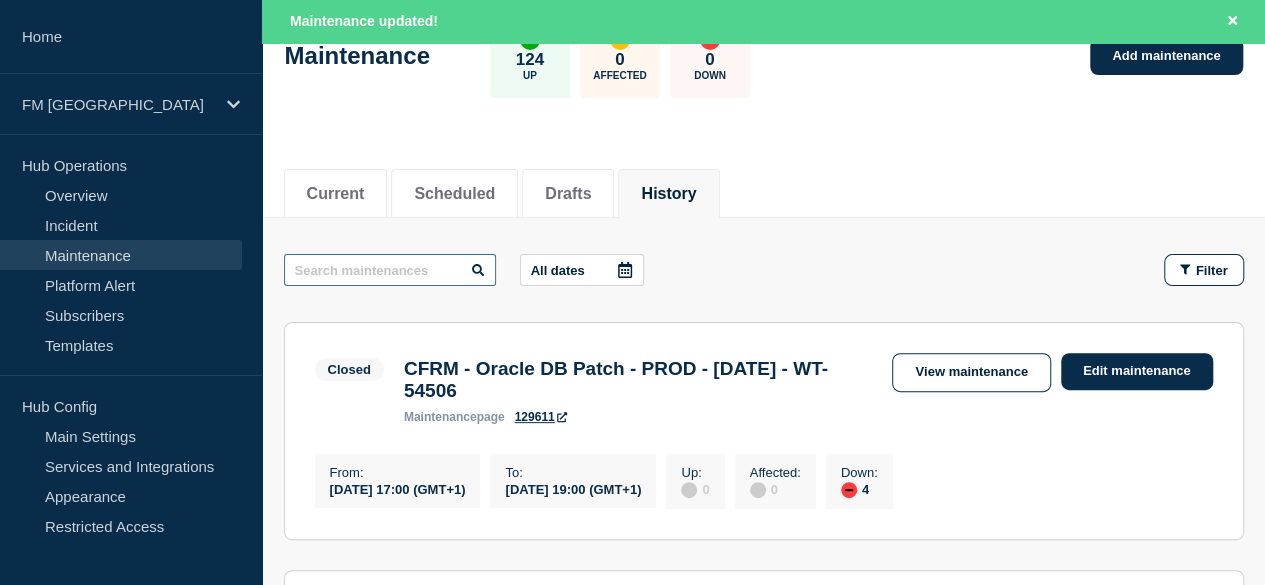 click at bounding box center [390, 270] 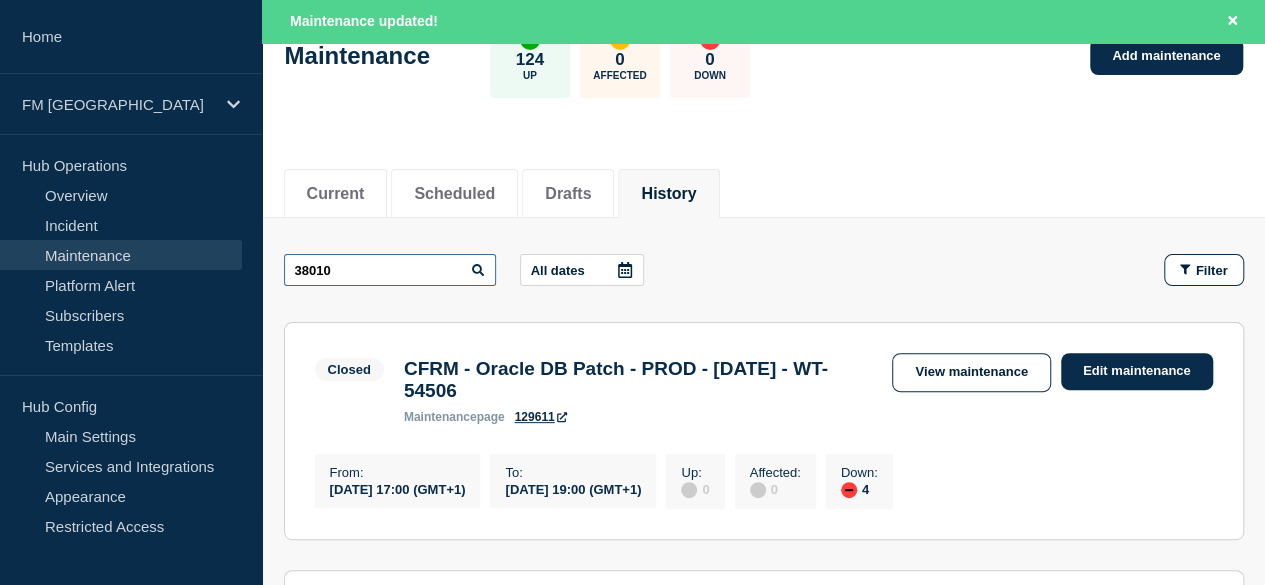 type on "38010" 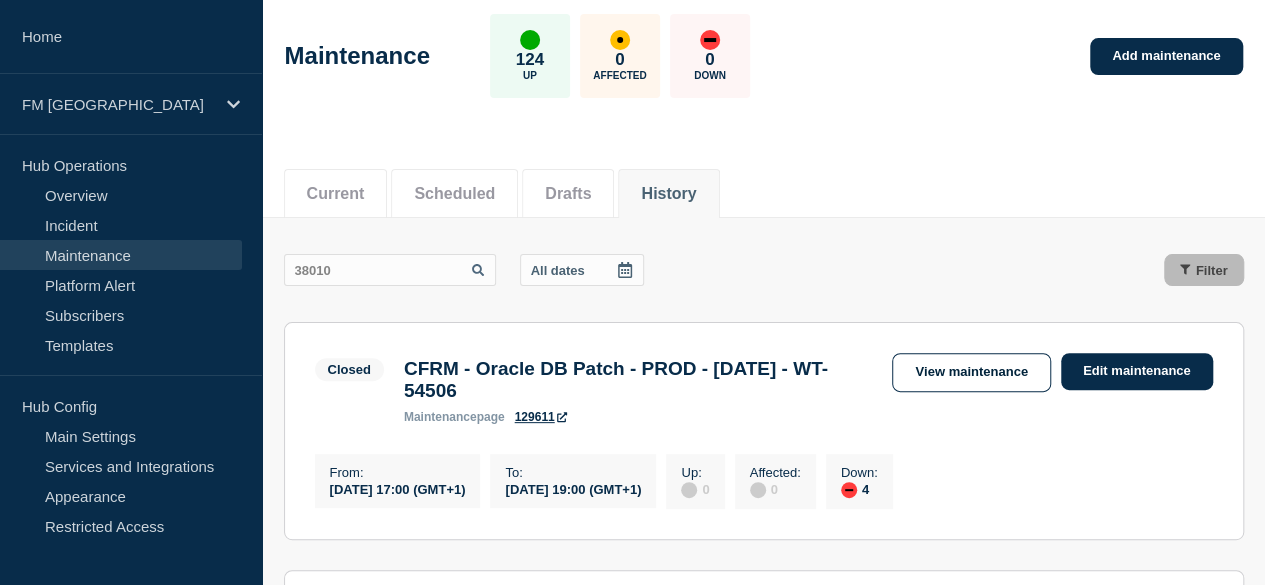 scroll, scrollTop: 91, scrollLeft: 0, axis: vertical 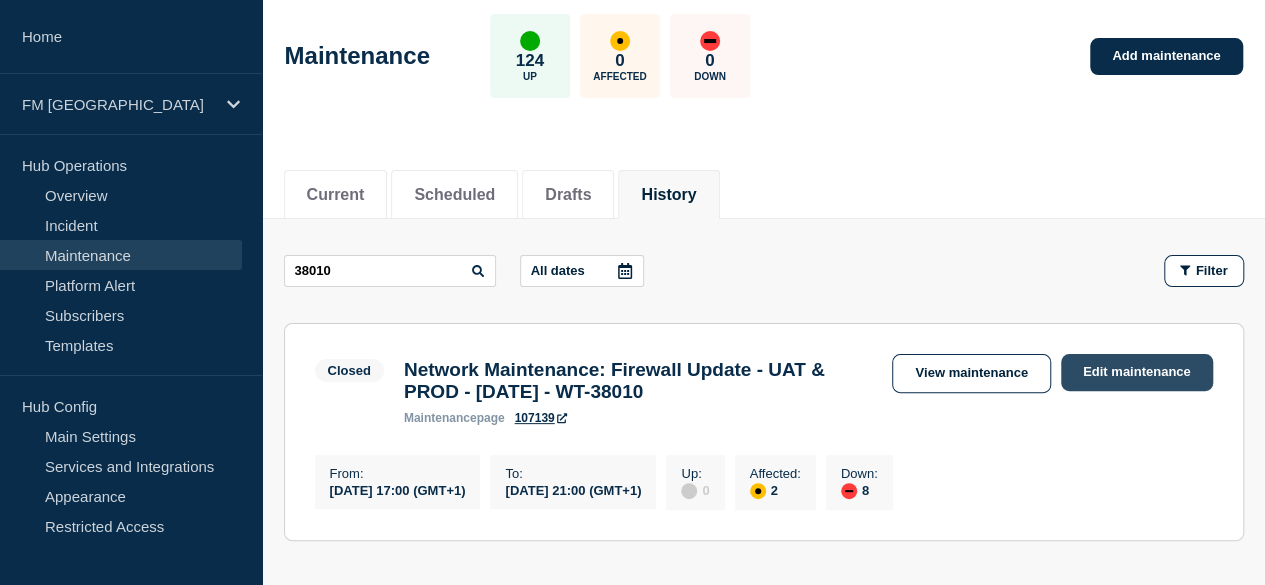 click on "Edit maintenance" at bounding box center [1137, 372] 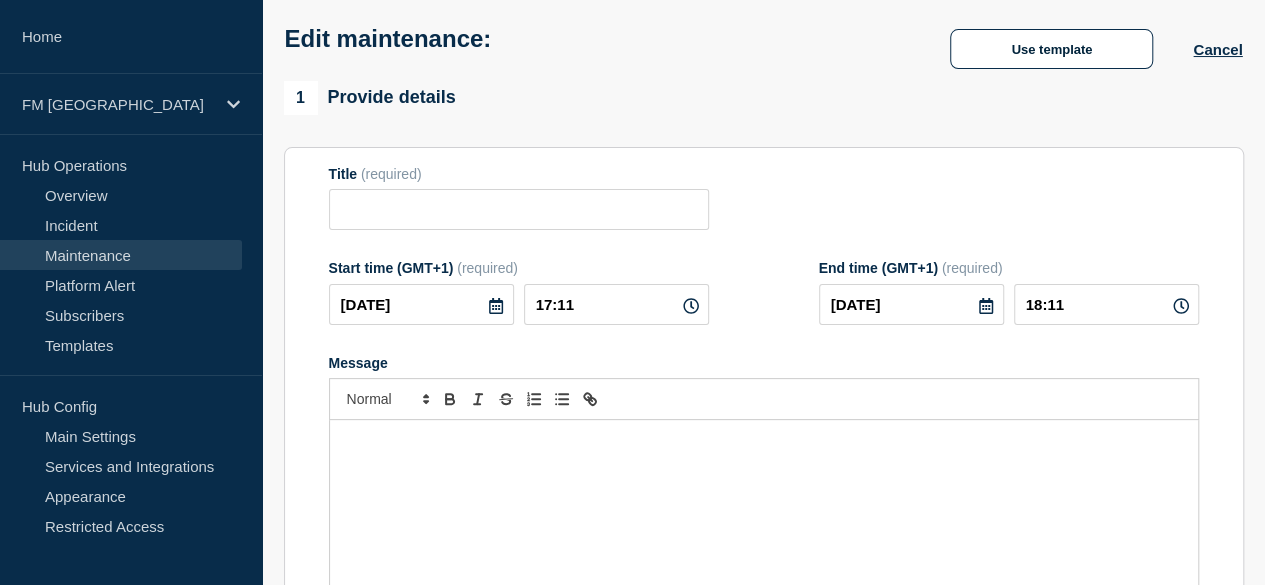 type on "Network Maintenance: Firewall Update - UAT & PROD - 26/JUL/2025 - WT-38010" 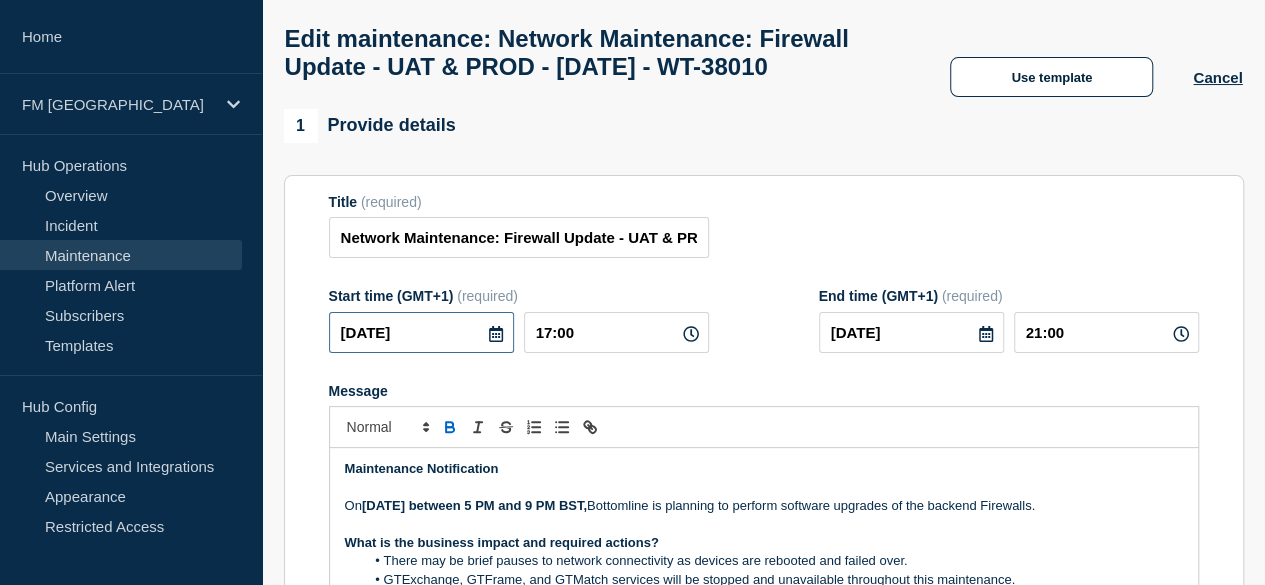 click on "2024-07-26" at bounding box center [421, 332] 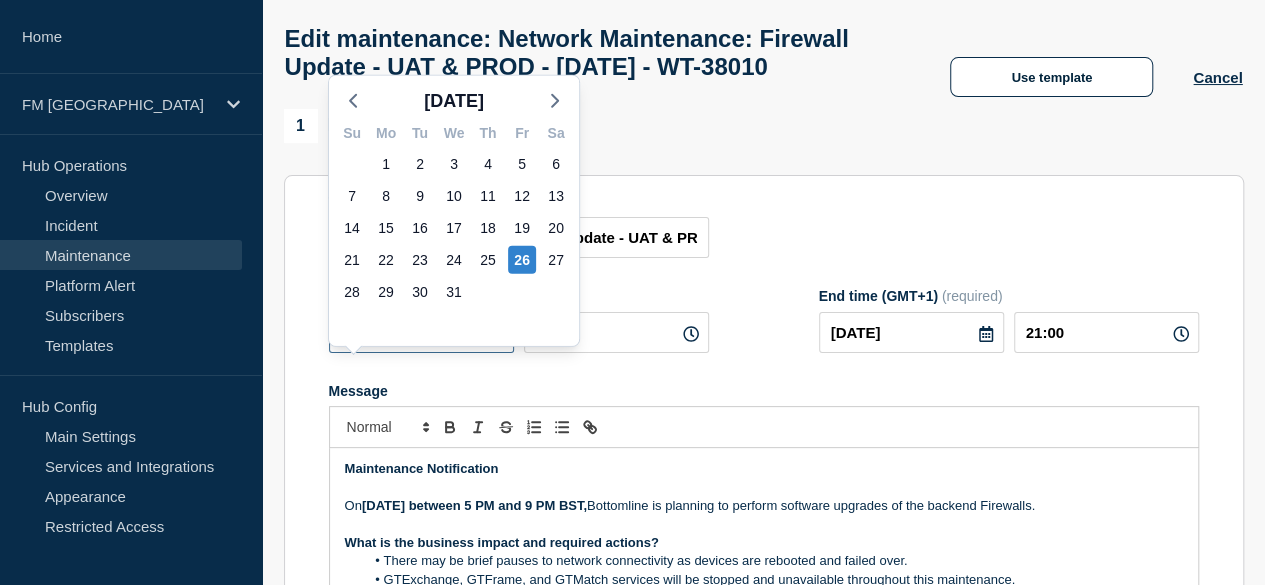 type on "2025-07-26" 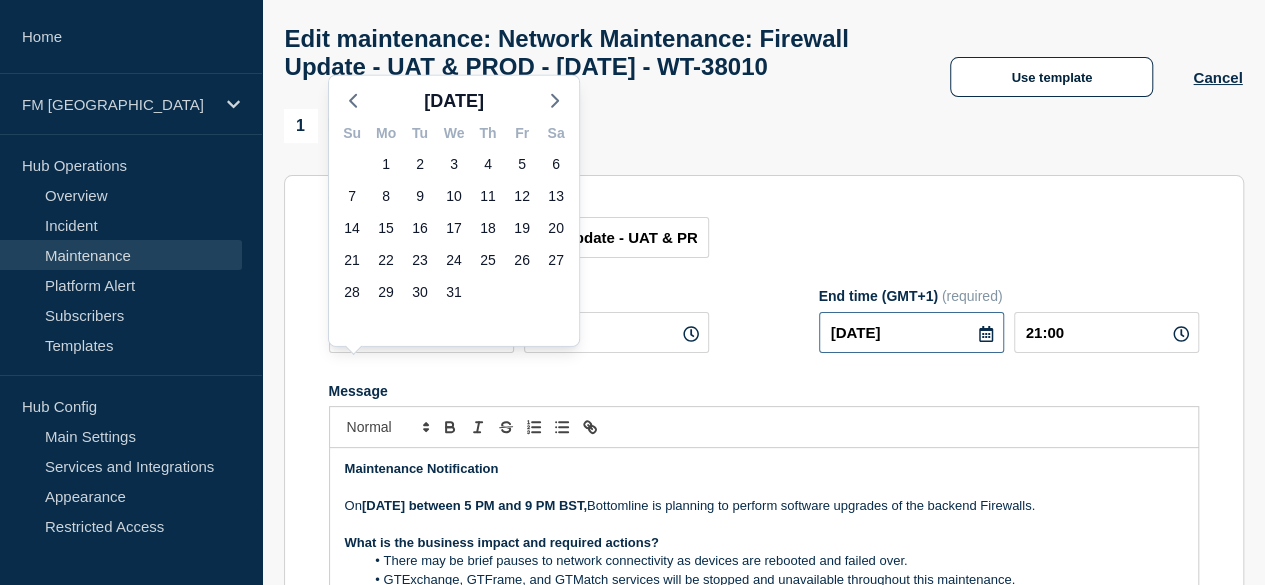 click on "2025-07-26" at bounding box center (911, 332) 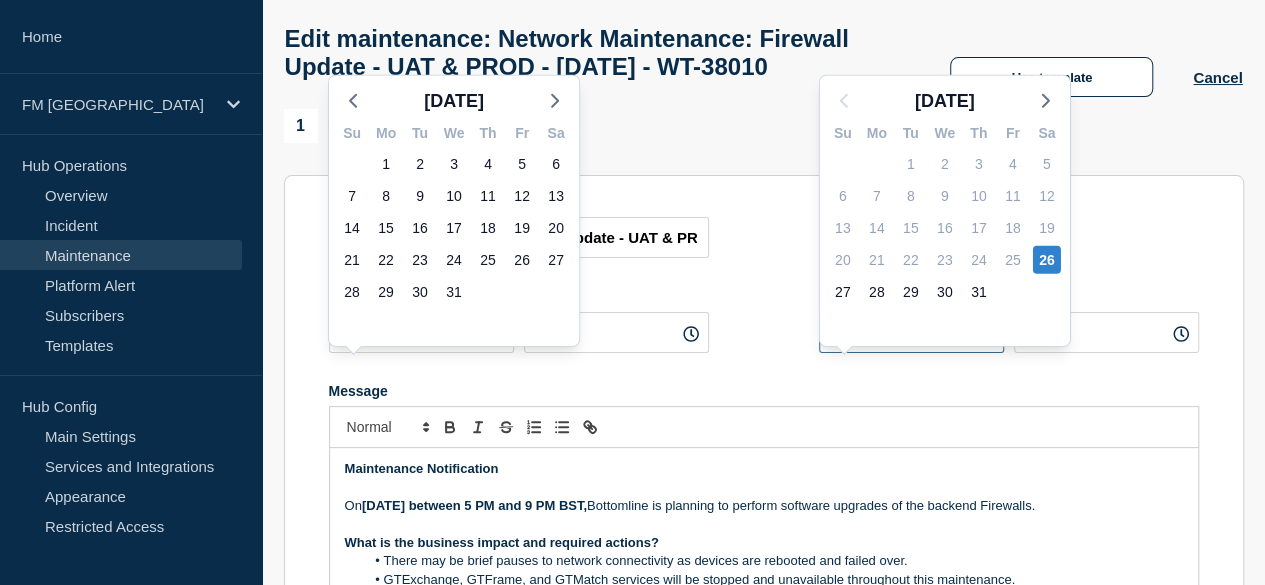 type on "2025-07-26" 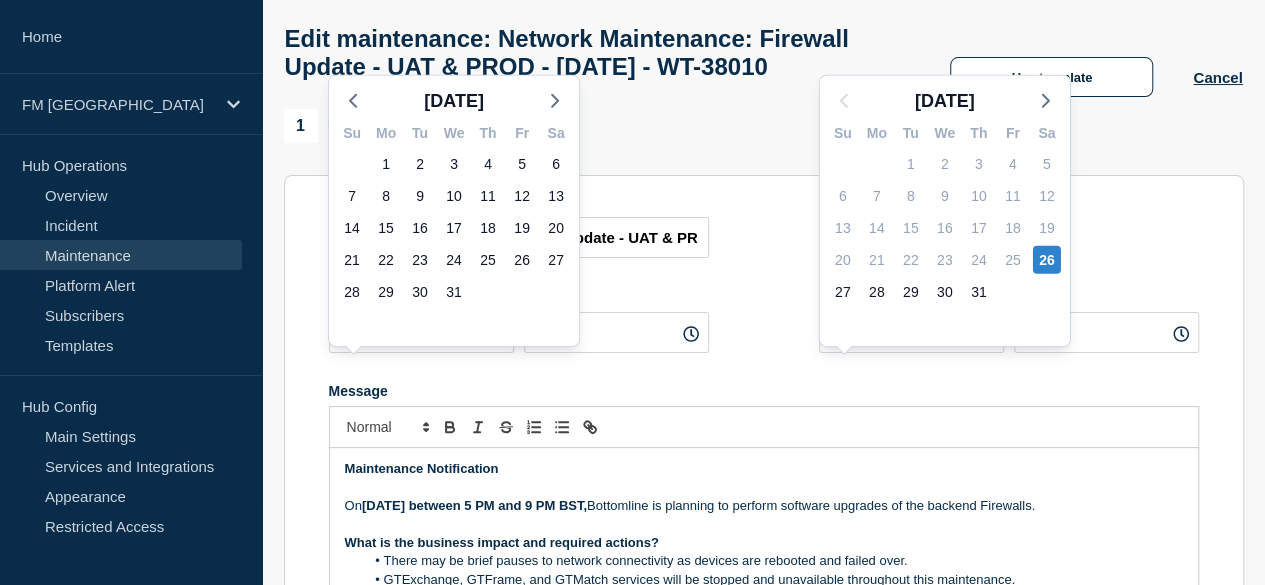 click 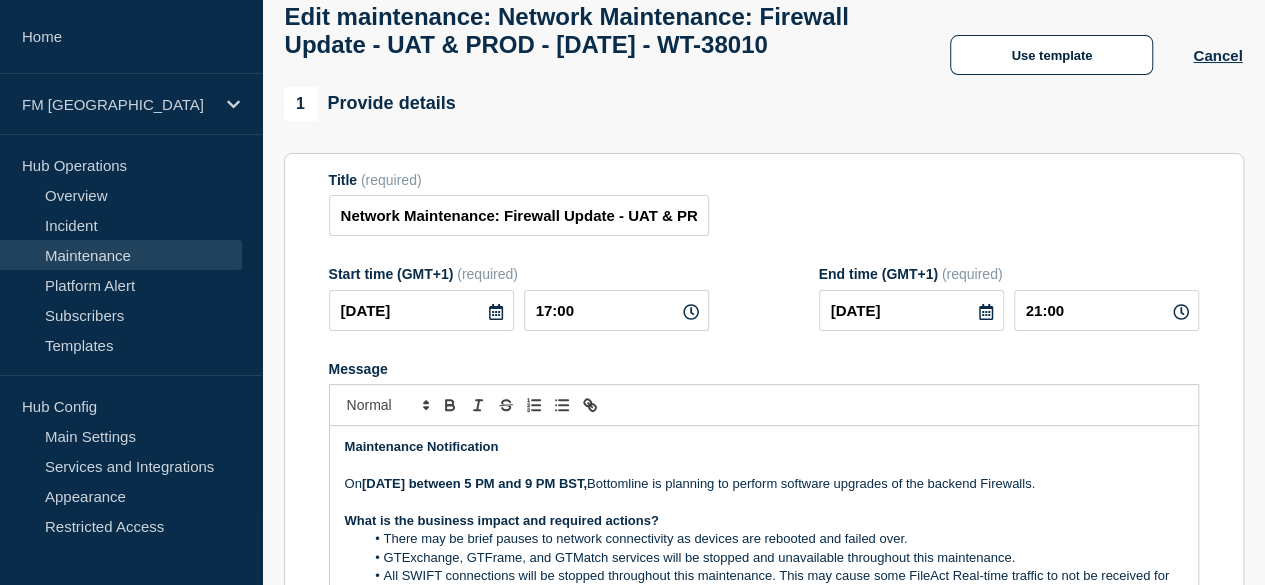 scroll, scrollTop: 116, scrollLeft: 0, axis: vertical 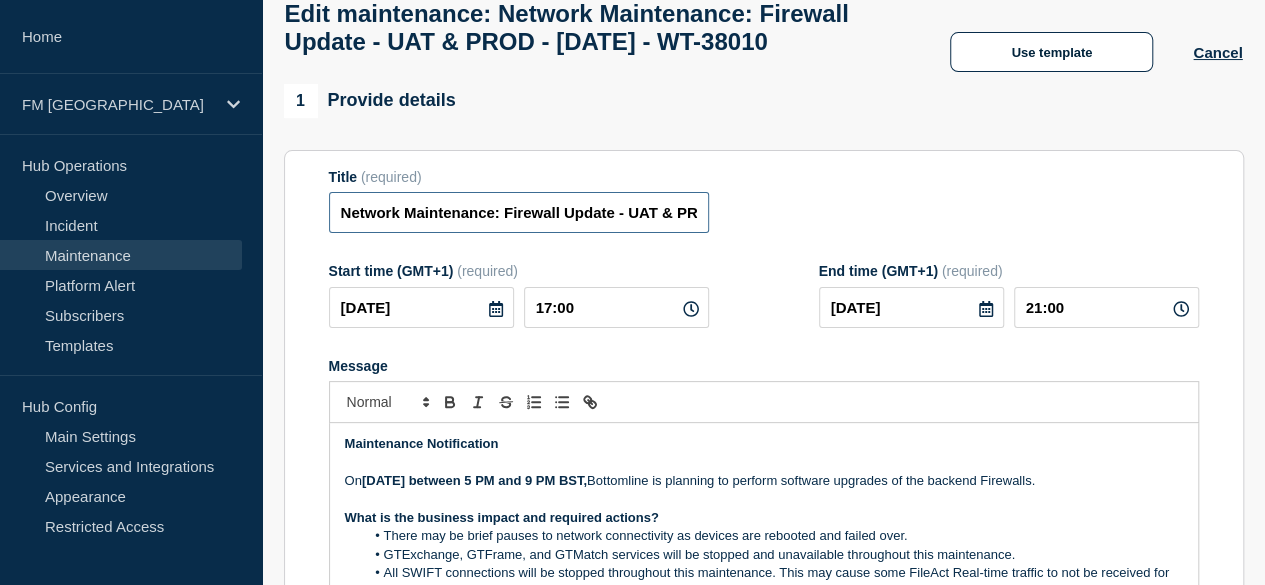 click on "Network Maintenance: Firewall Update - UAT & PROD - 26/JUL/2025 - WT-38010" at bounding box center [519, 212] 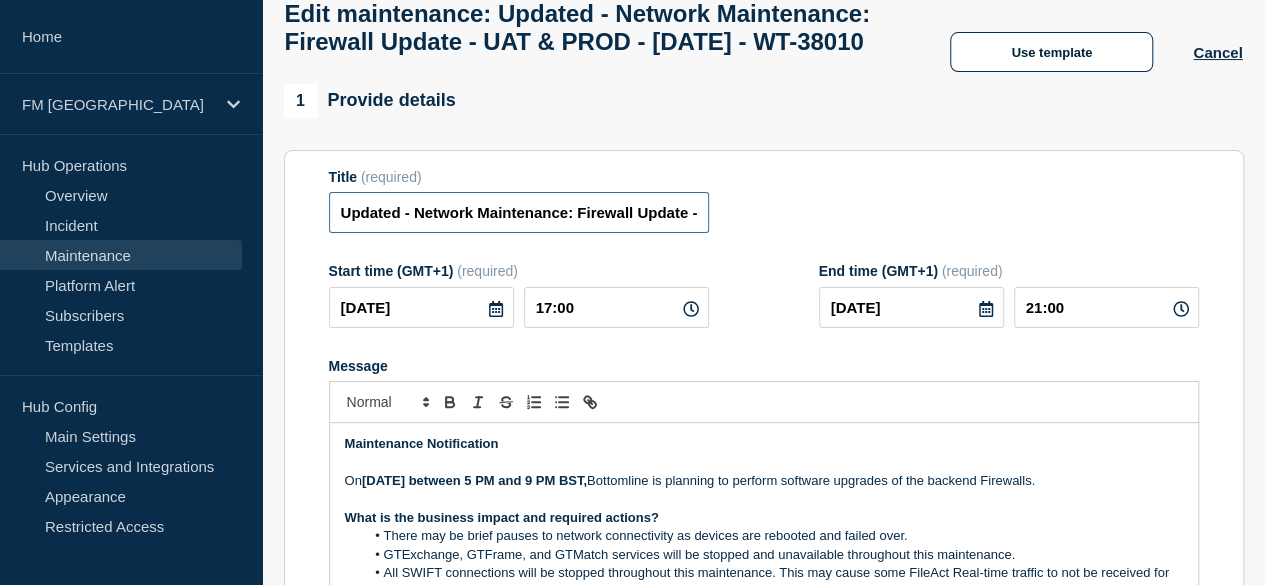 click on "Updated - Network Maintenance: Firewall Update - UAT & PROD - 26/JUL/2025 - WT-38010" at bounding box center [519, 212] 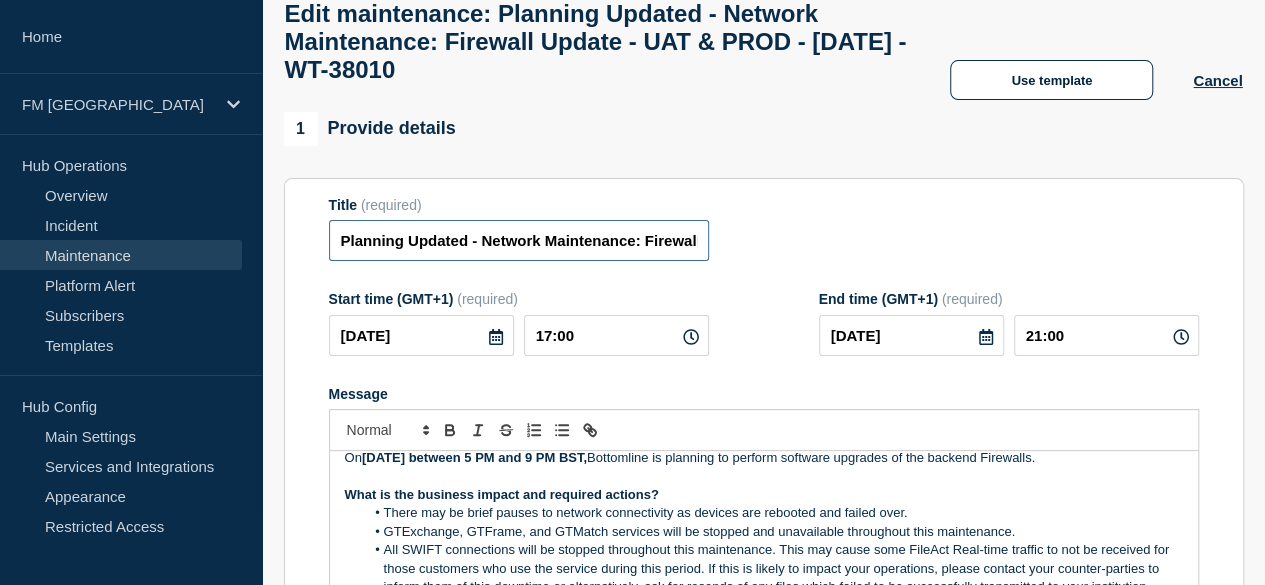 scroll, scrollTop: 17, scrollLeft: 0, axis: vertical 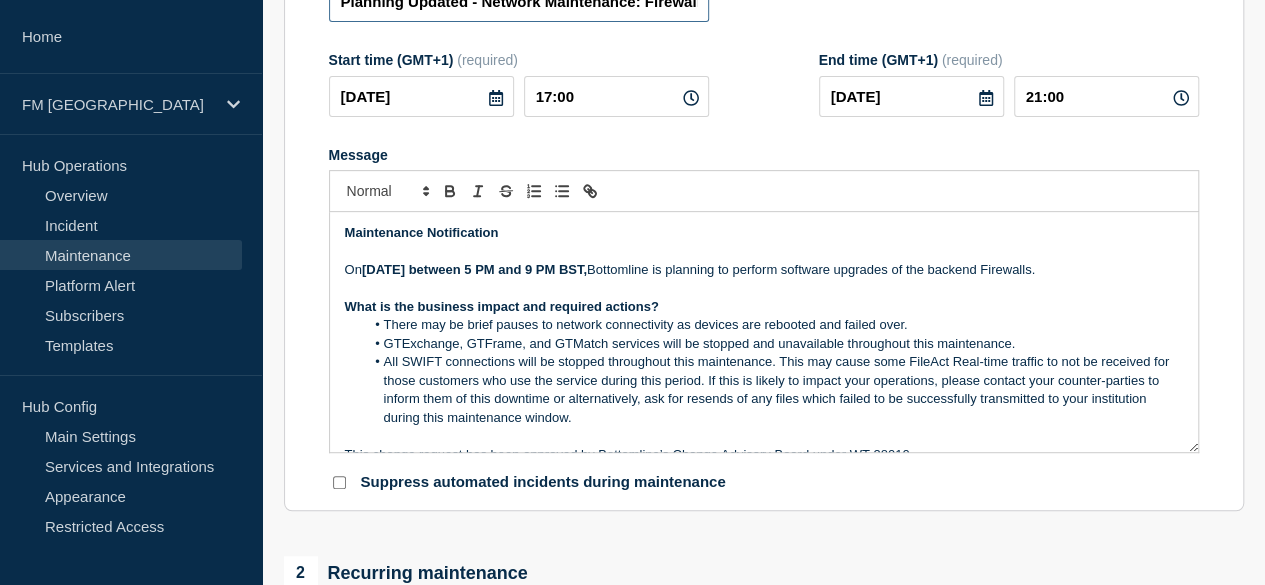 type on "Planning Updated - Network Maintenance: Firewall Update - UAT & PROD - 26/JUL/2025 - WT-38010" 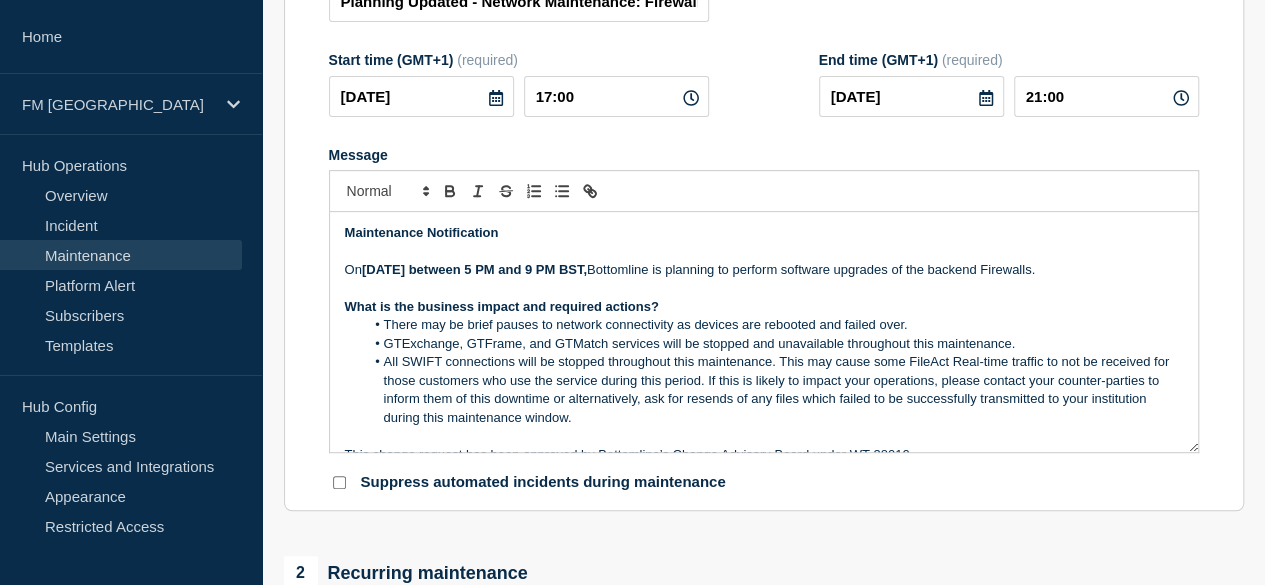 click on "Maintenance Notification On  Saturday 26th July between 5 PM and 9 PM BST,  Bottomline is planning to perform software upgrades of the backend Firewalls. What is the business impact and required actions? There may be brief pauses to network connectivity as devices are rebooted and failed over. GTExchange, GTFrame, and GTMatch services will be stopped and unavailable throughout this maintenance.  All SWIFT connections will be stopped throughout this maintenance. This may cause some FileAct Real-time traffic to not be received for those customers who use the service during this period. If this is likely to impact your operations, please contact your counter-parties to inform them of this downtime or alternatively, ask for resends of any files which failed to be successfully transmitted to your institution during this maintenance window. This change request has been approved by Bottomline’s Change Advisory Board under WT-38010. Thank you. Financial Messaging Operations Team  Tel: 0870 733 4210 |" at bounding box center [764, 332] 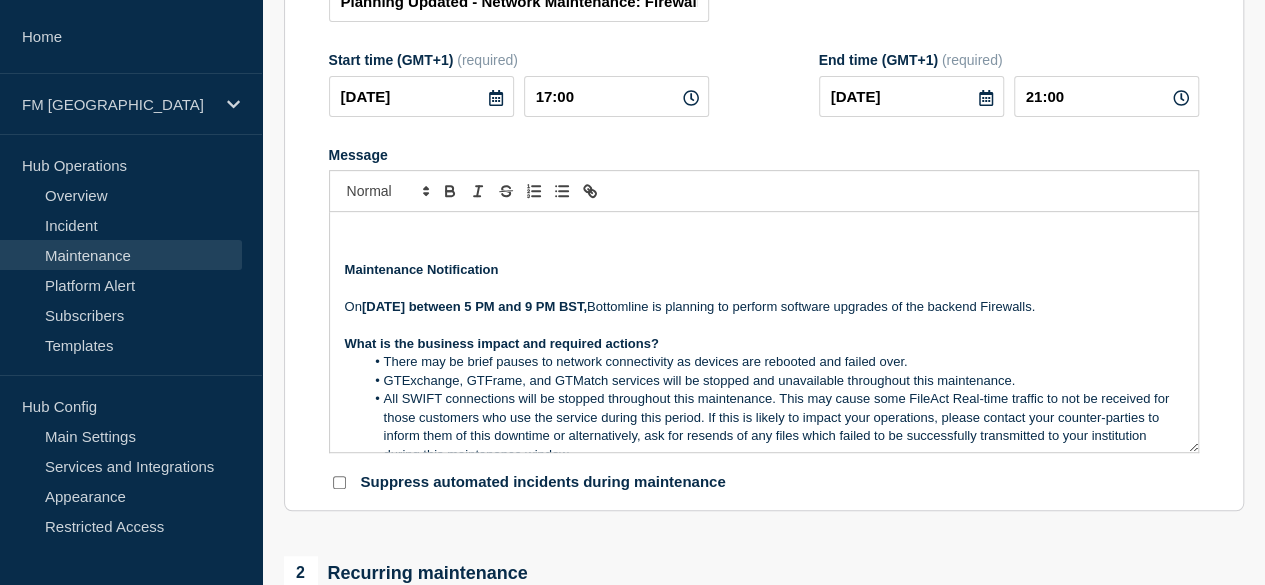 type 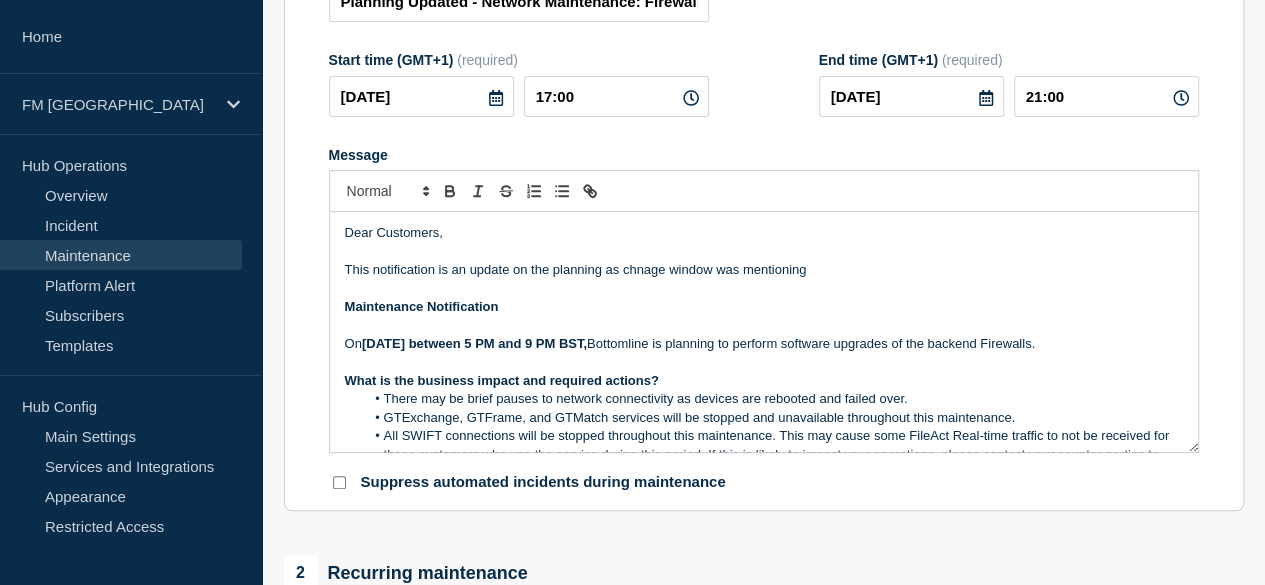 click on "This notification is an update on the planning as chnage window was mentioning" at bounding box center [764, 270] 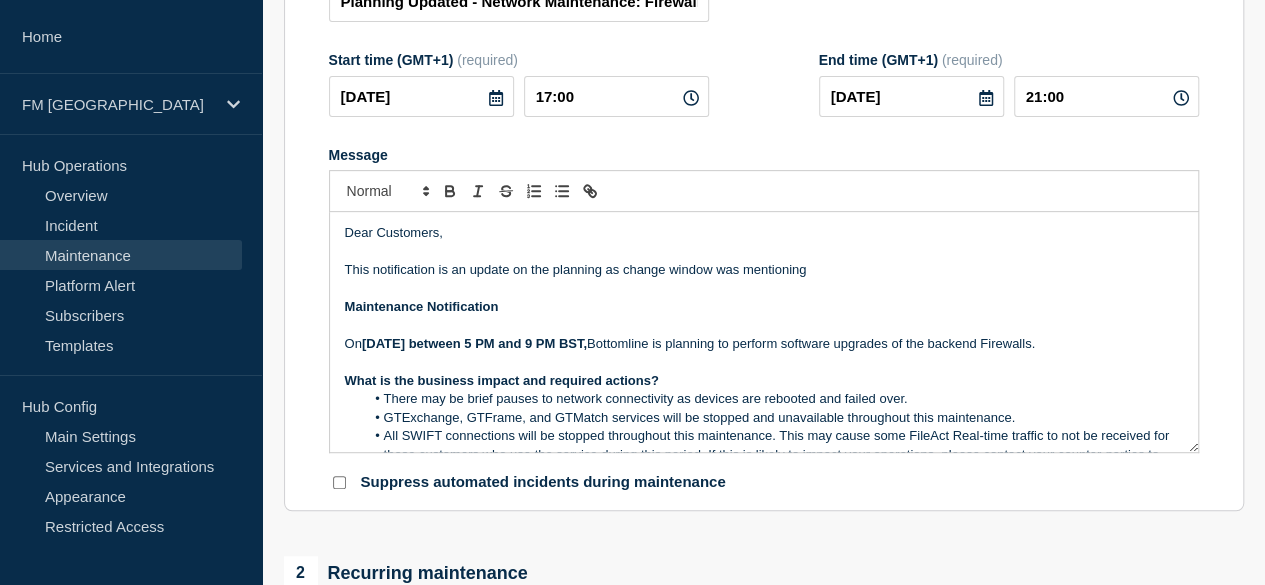 click on "This notification is an update on the planning as change window was mentioning" at bounding box center [764, 270] 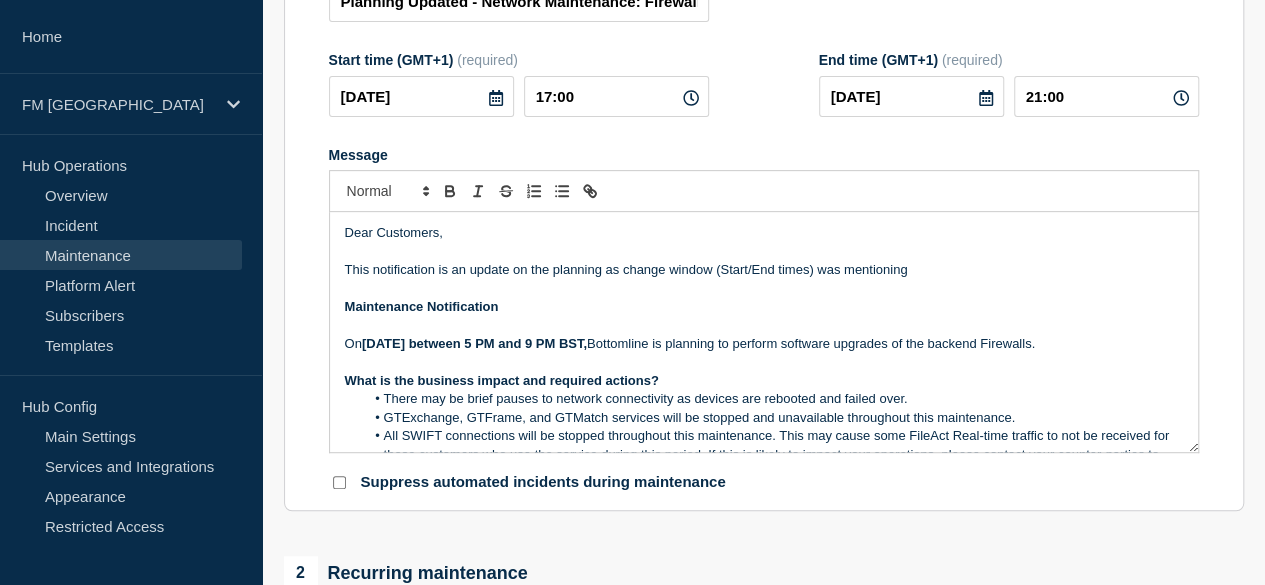 click on "This notification is an update on the planning as change window (Start/End times) was mentioning" at bounding box center [764, 270] 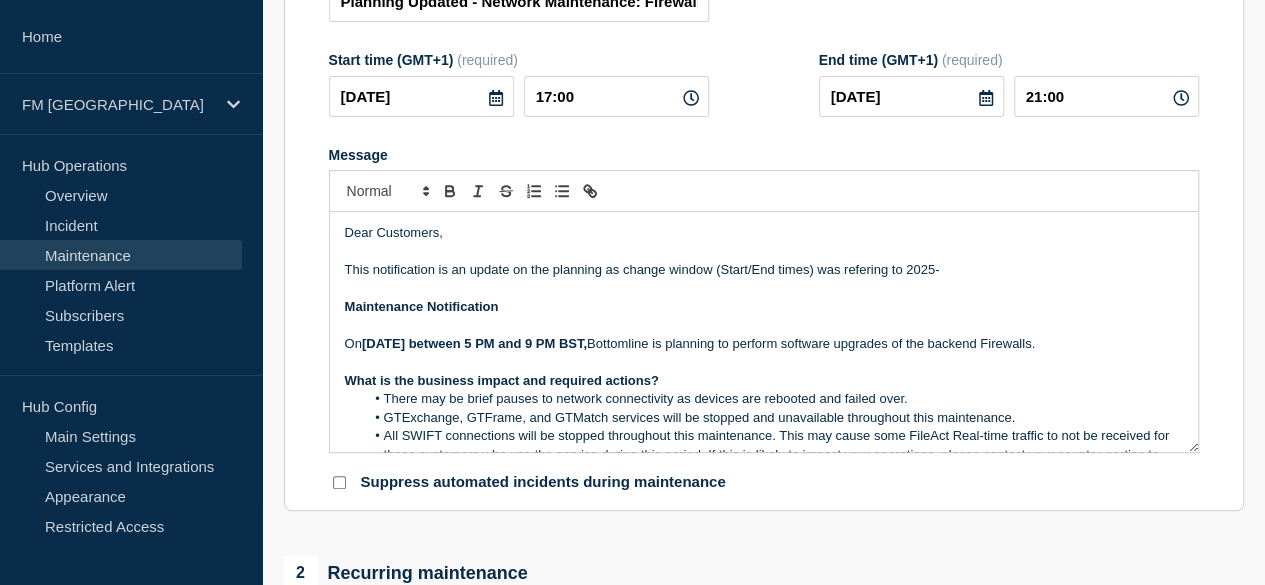click on "This notification is an update on the planning as change window (Start/End times) was refering to 2025-" at bounding box center (764, 270) 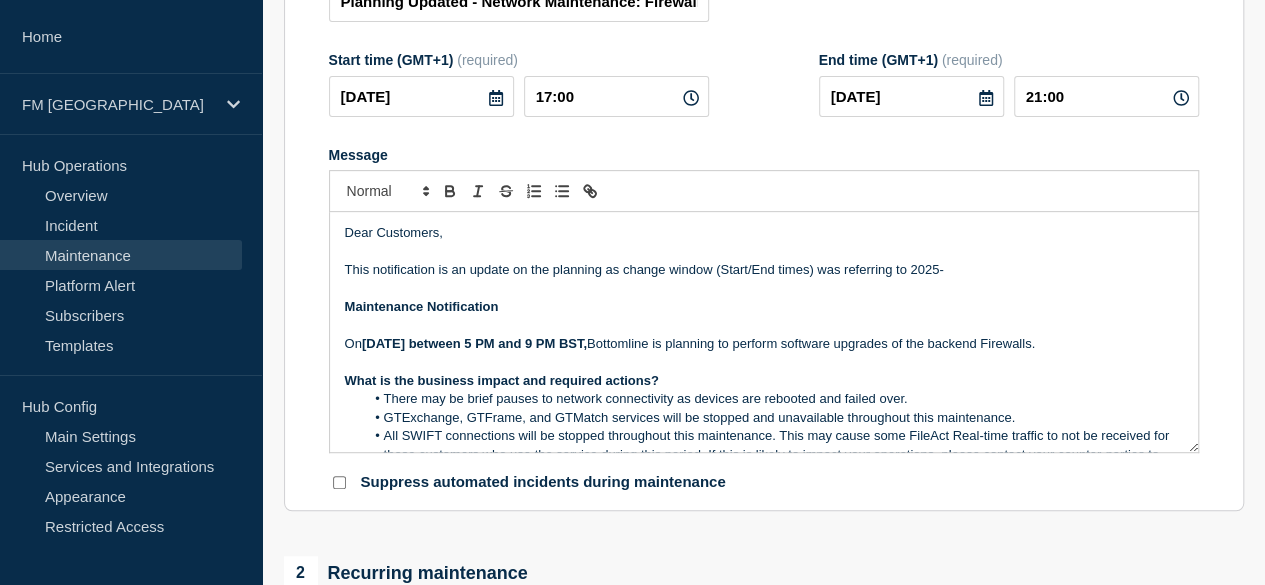 click on "This notification is an update on the planning as change window (Start/End times) was referring to 2025-" at bounding box center [764, 270] 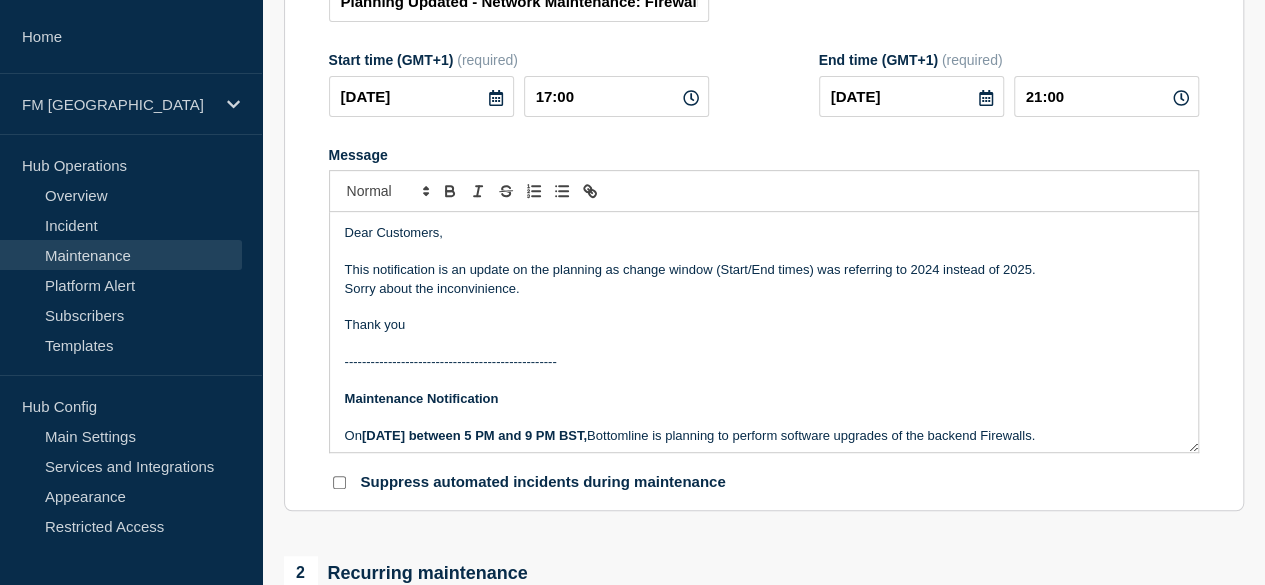 click on "This notification is an update on the planning as change window (Start/End times) was referring to 2024 instead of 2025." at bounding box center (764, 270) 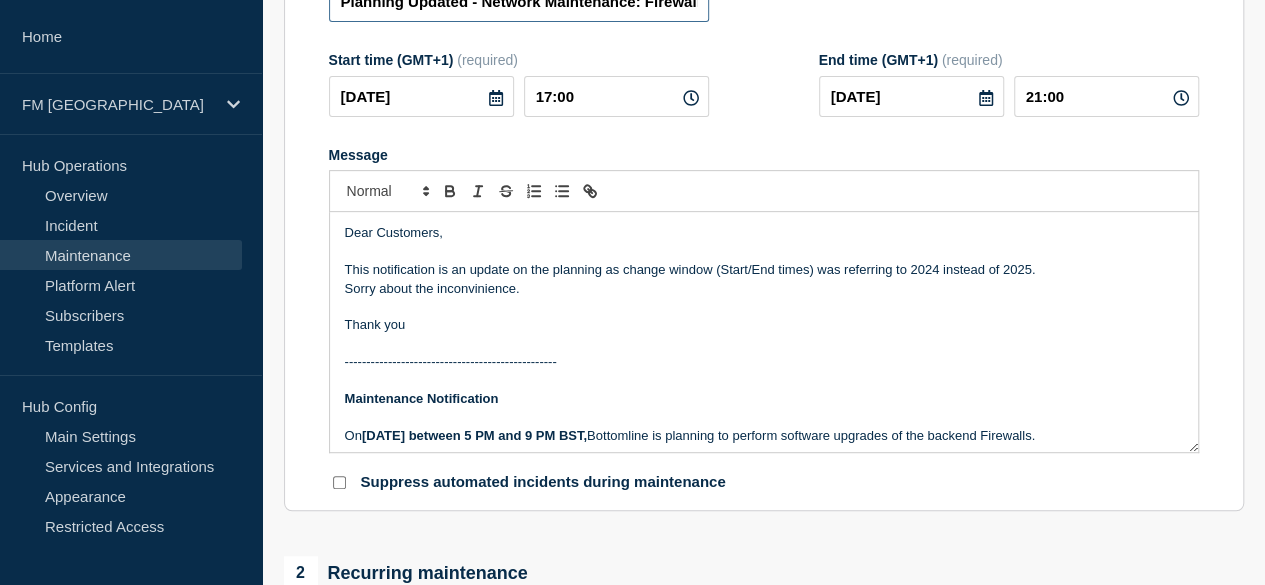 drag, startPoint x: 476, startPoint y: 17, endPoint x: 317, endPoint y: 28, distance: 159.38005 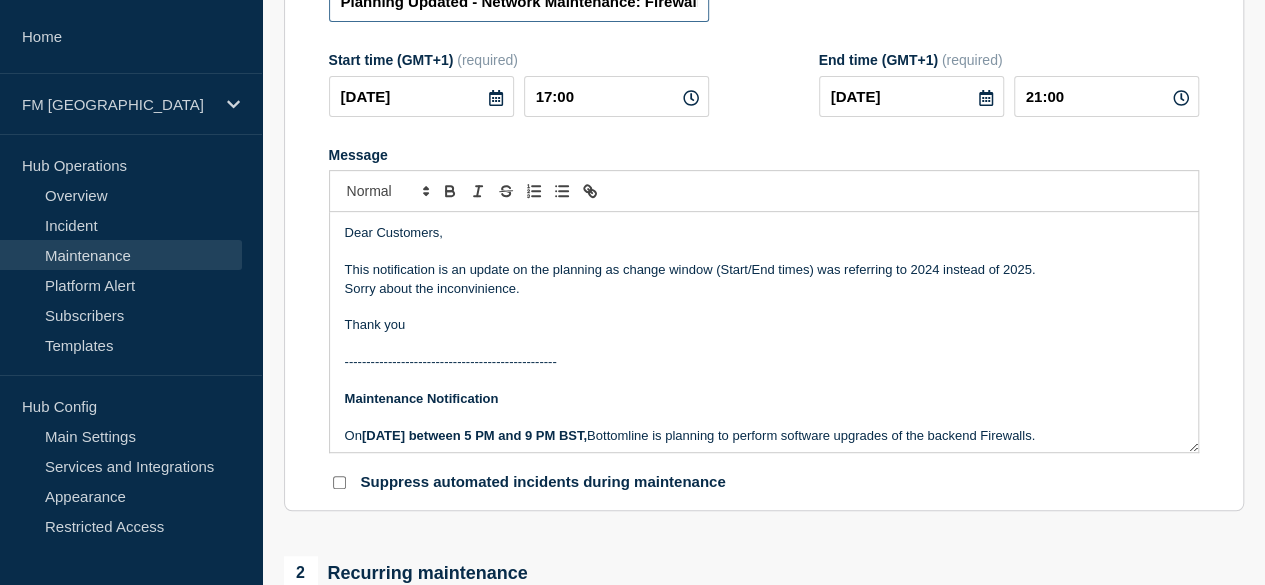 click on "Title  (required) Planning Updated - Network Maintenance: Firewall Update - UAT & PROD - 26/JUL/2025 - WT-38010 Start time (GMT+1)  (required) 2025-07-26 17:00 End time (GMT+1)  (required) 2025-07-26 21:00 Message  Dear Customers, This notification is an update on the planning as change window (Start/End times) was referring to 2024 instead of 2025. Sorry about the inconvinience. Thank you ------------------------------------------------- Maintenance Notification On  Saturday 26th July between 5 PM and 9 PM BST,  Bottomline is planning to perform software upgrades of the backend Firewalls. What is the business impact and required actions? There may be brief pauses to network connectivity as devices are rebooted and failed over. GTExchange, GTFrame, and GTMatch services will be stopped and unavailable throughout this maintenance.  This change request has been approved by Bottomline’s Change Advisory Board under WT-38010. Thank you. Financial Messaging Operations Team  Tel: 0870 733 4210 |" at bounding box center [764, 225] 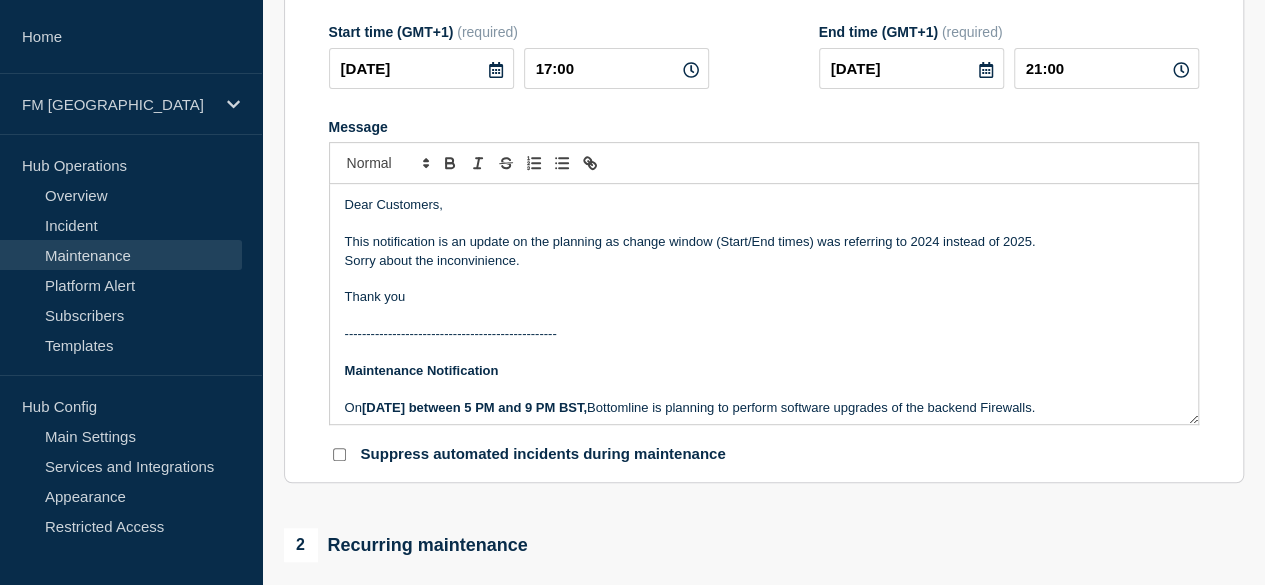 click on "Title  (required) UPDATE - Network Maintenance: Firewall Update - UAT & PROD - 26/JUL/2025 - WT-38010 Start time (GMT+1)  (required) 2025-07-26 17:00 End time (GMT+1)  (required) 2025-07-26 21:00 Message  Dear Customers, This notification is an update on the planning as change window (Start/End times) was referring to 2024 instead of 2025. Sorry about the inconvinience. Thank you ------------------------------------------------- Maintenance Notification On  Saturday 26th July between 5 PM and 9 PM BST,  Bottomline is planning to perform software upgrades of the backend Firewalls. What is the business impact and required actions? There may be brief pauses to network connectivity as devices are rebooted and failed over. GTExchange, GTFrame, and GTMatch services will be stopped and unavailable throughout this maintenance.  This change request has been approved by Bottomline’s Change Advisory Board under WT-38010. Thank you. Financial Messaging Operations Team  Tel: 0870 733 4210 |  Customer Care Portal" at bounding box center (764, 197) 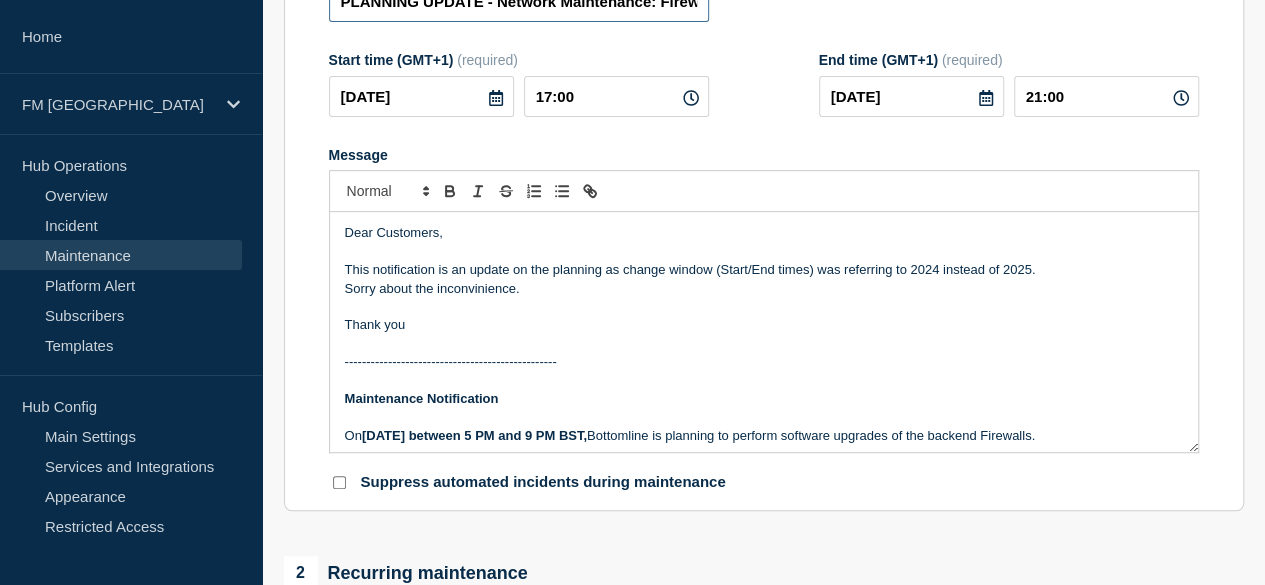 type on "PLANNING UPDATE - Network Maintenance: Firewall Update - UAT & PROD - 26/JUL/2025 - WT-38010" 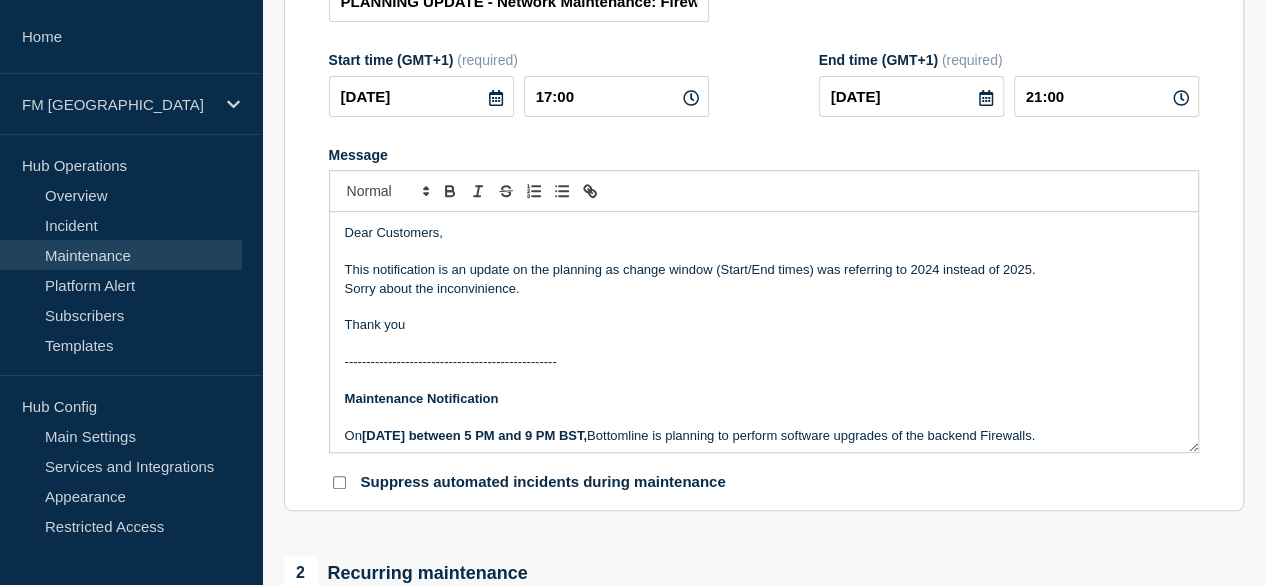 click on "Sorry about the inconvinience." at bounding box center (764, 289) 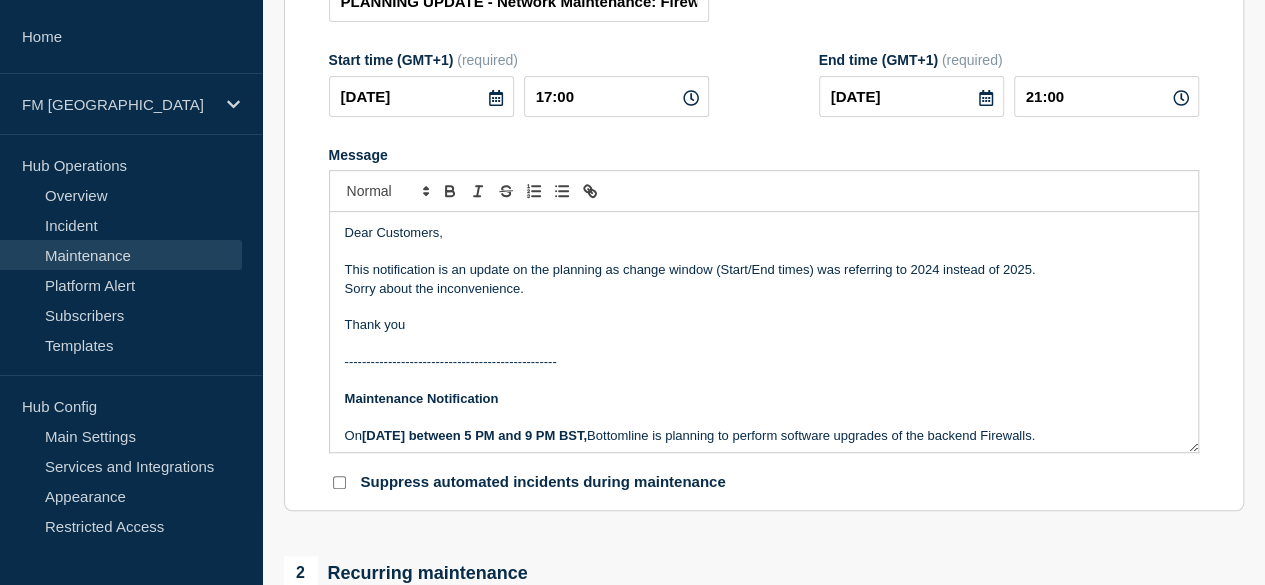 click on "Sorry about the inconvenience." at bounding box center (764, 289) 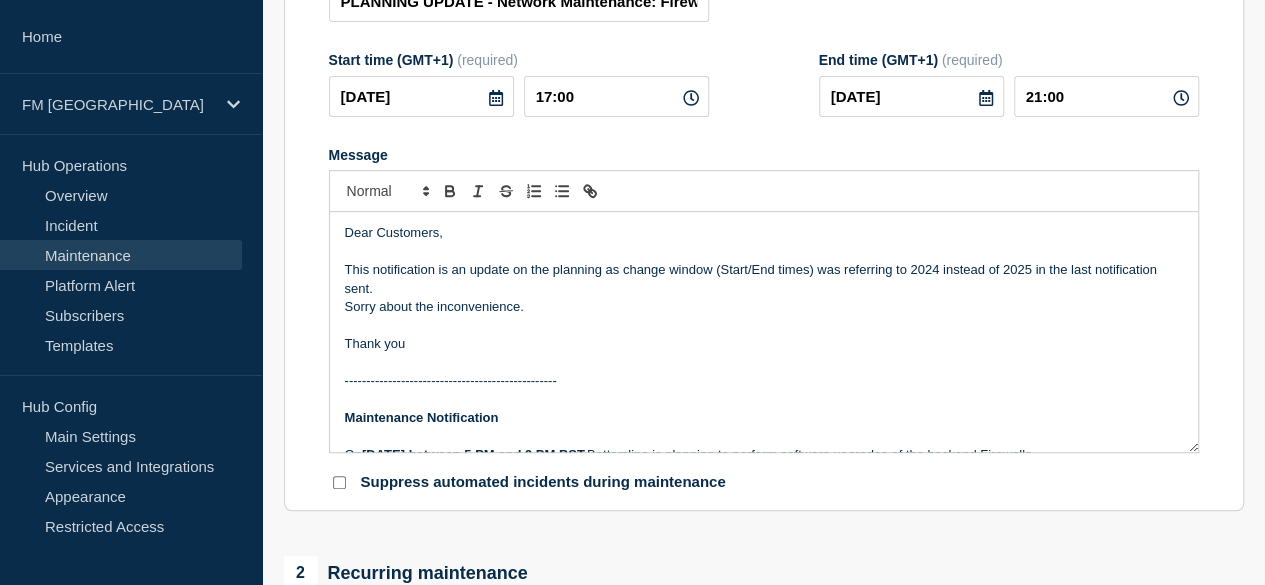 click on "This notification is an update on the planning as change window (Start/End times) was referring to 2024 instead of 2025 in the last notification sent." at bounding box center (764, 279) 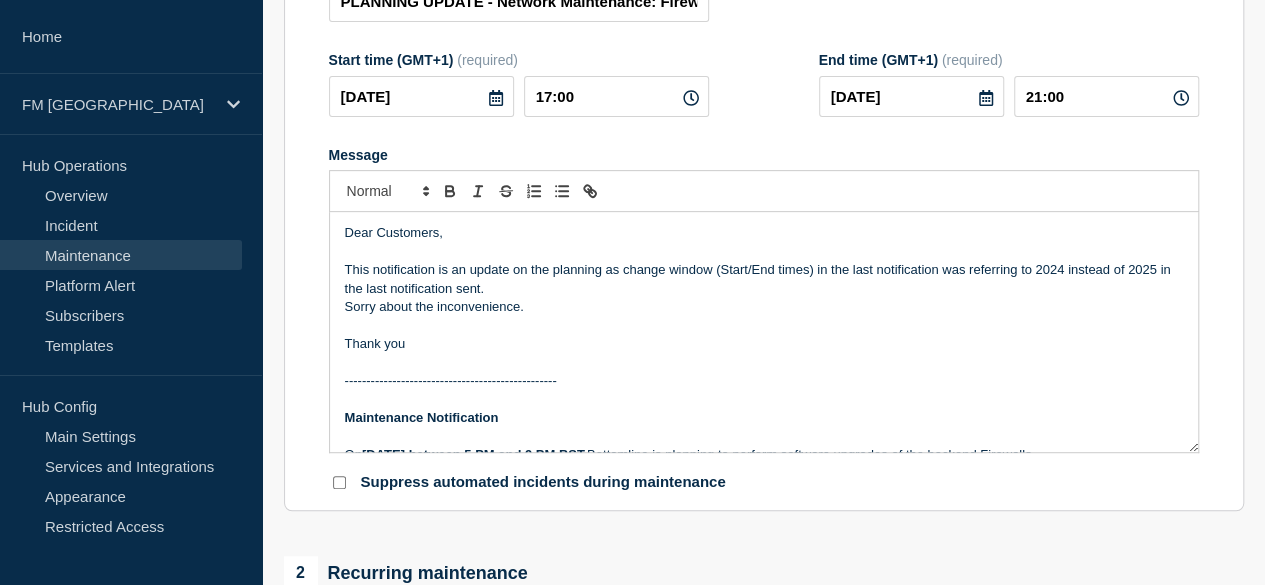 click on "This notification is an update on the planning as change window (Start/End times) in the last notification was referring to 2024 instead of 2025 in the last notification sent." at bounding box center [764, 279] 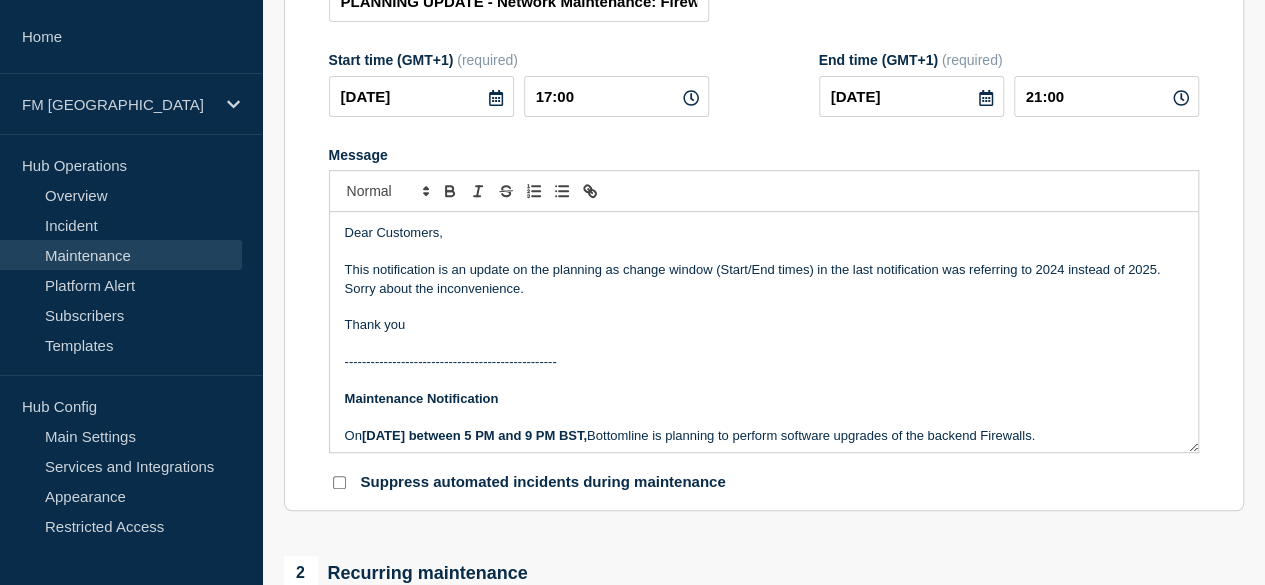 click 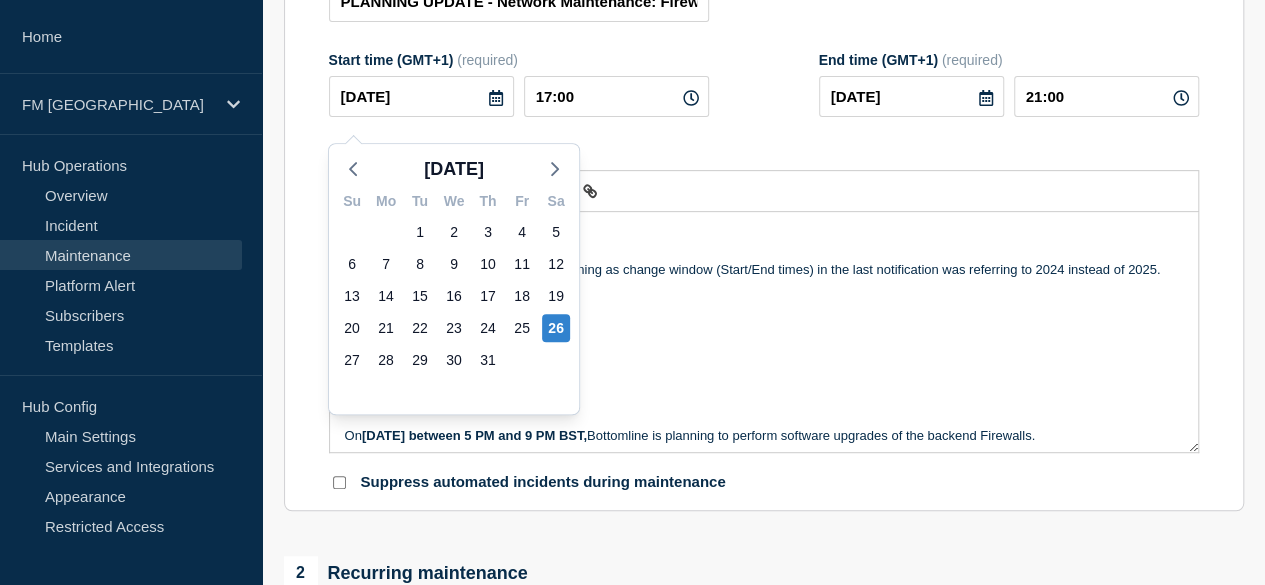 click on "Title  (required) PLANNING UPDATE - Network Maintenance: Firewall Update - UAT & PROD - 26/JUL/2025 - WT-38010 Start time (GMT+1)  (required) 2025-07-26 Jul 2025 Su Mo Tu We Th Fr Sa 29 30 1 2 3 4 5 6 7 8 9 10 11 12 13 14 15 16 17 18 19 20 21 22 23 24 25 26 27 28 29 30 31 1 2 3 4 5 6 7 8 9 17:00 End time (GMT+1)  (required) 2025-07-26 21:00 Message  Dear Customers, This notification is an update on the planning as change window (Start/End times) in the last notification was referring to 2024 instead of 2025. Sorry about the inconvenience. Thank you ------------------------------------------------- Maintenance Notification On  Saturday 26th July between 5 PM and 9 PM BST,  Bottomline is planning to perform software upgrades of the backend Firewalls. What is the business impact and required actions? There may be brief pauses to network connectivity as devices are rebooted and failed over. GTExchange, GTFrame, and GTMatch services will be stopped and unavailable throughout this maintenance.  Thank you." 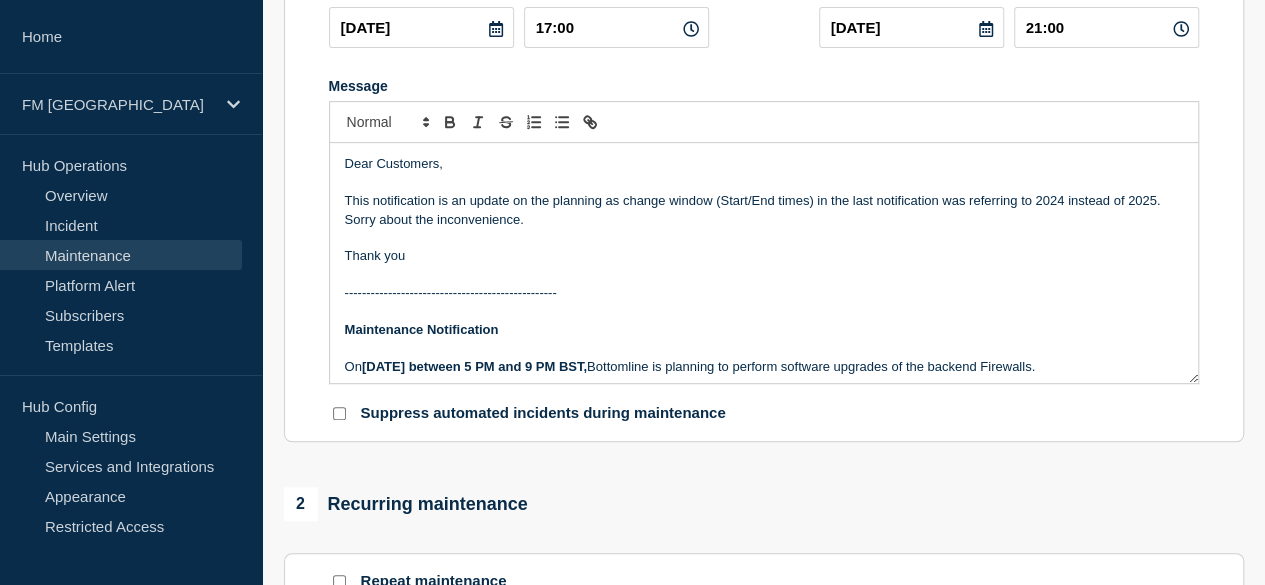 scroll, scrollTop: 425, scrollLeft: 0, axis: vertical 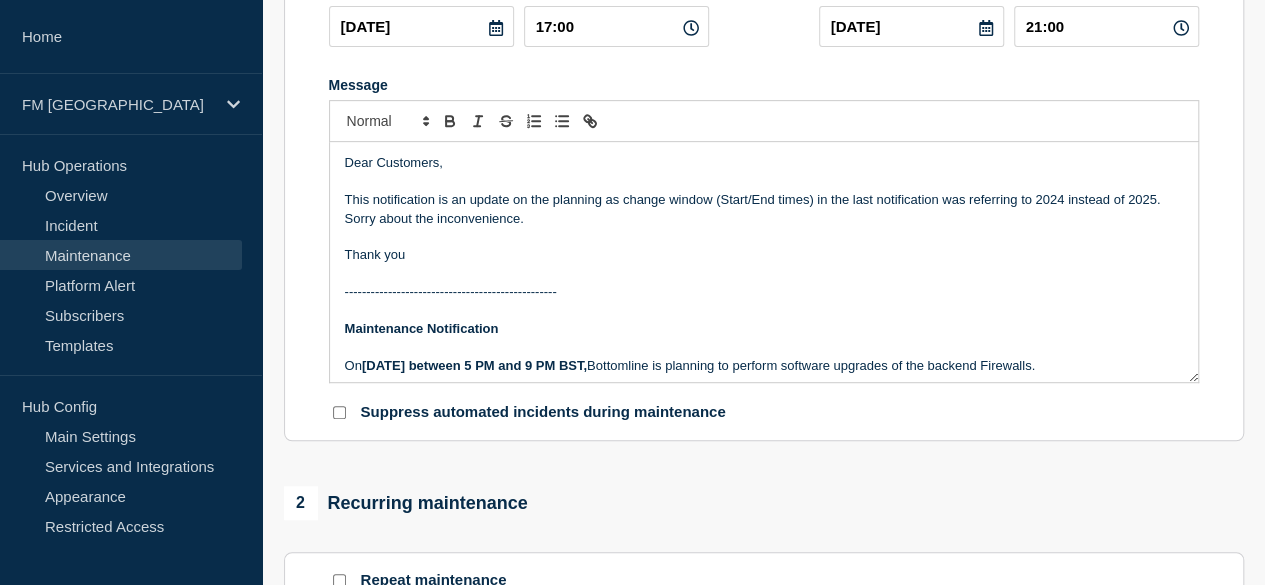 click on "This notification is an update on the planning as change window (Start/End times) in the last notification was referring to 2024 instead of 2025." at bounding box center [764, 200] 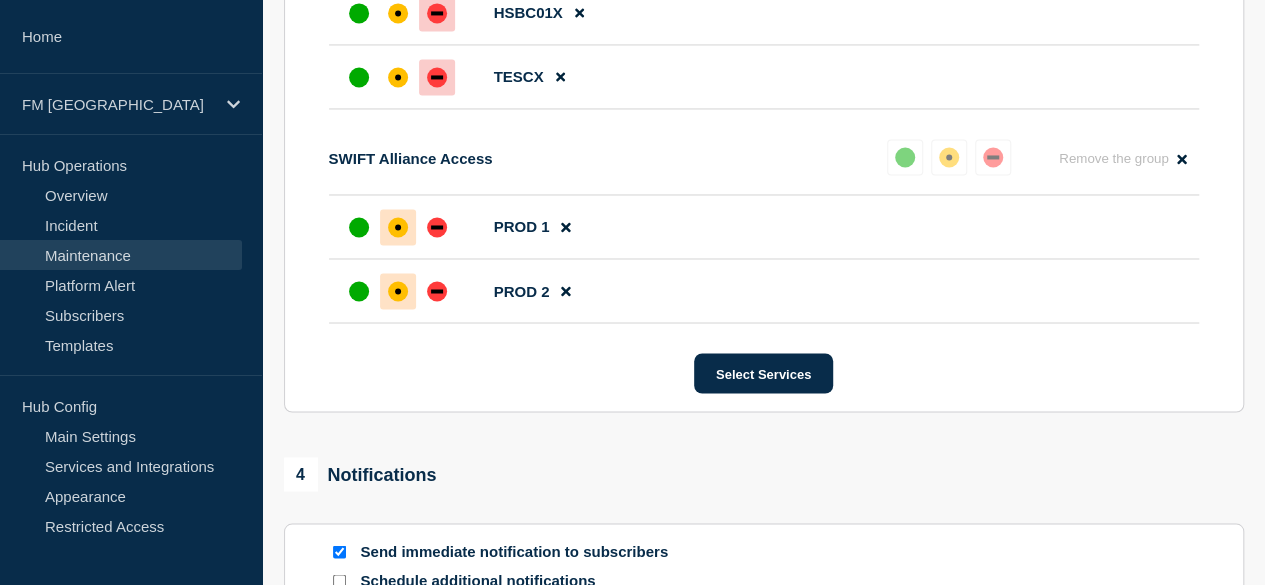 scroll, scrollTop: 1892, scrollLeft: 0, axis: vertical 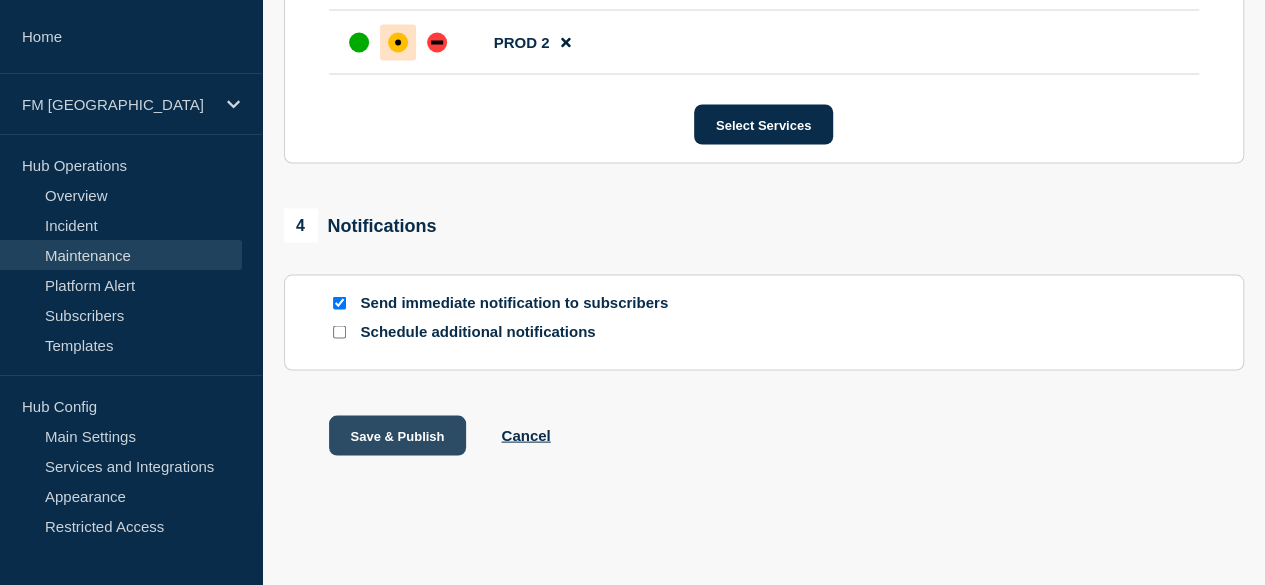 click on "Save & Publish" at bounding box center [398, 435] 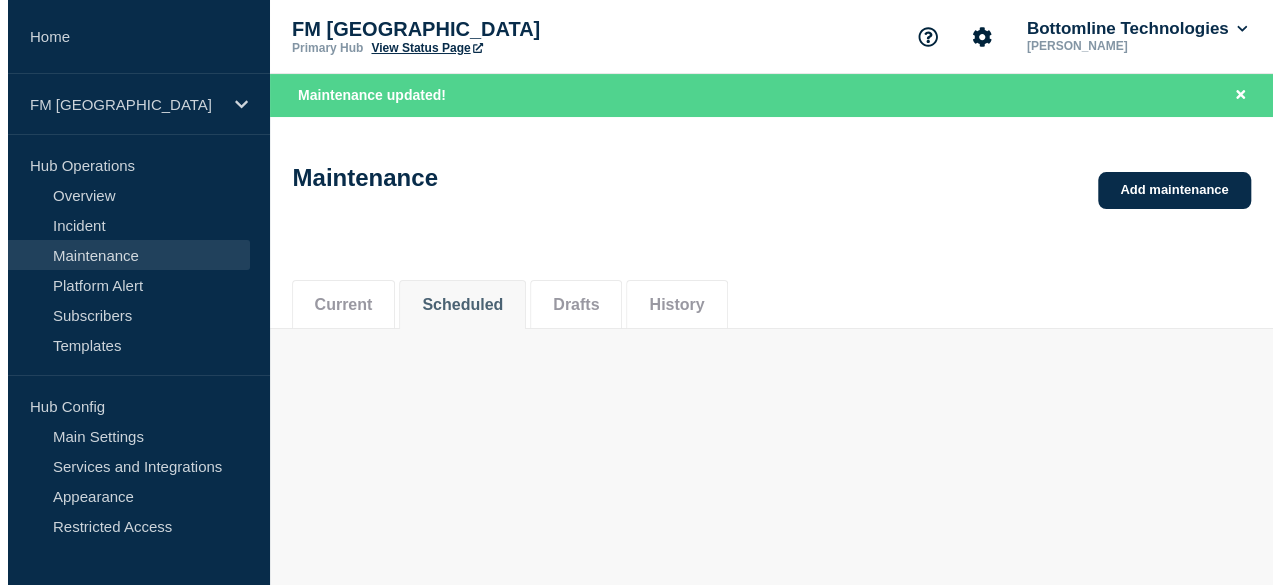 scroll, scrollTop: 0, scrollLeft: 0, axis: both 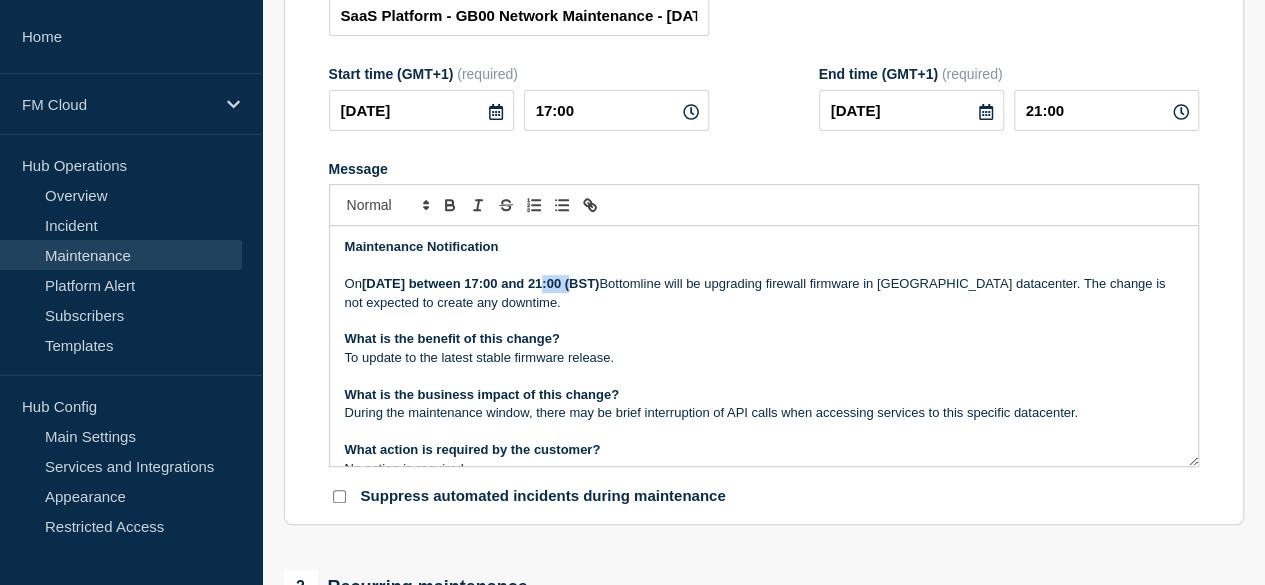 drag, startPoint x: 541, startPoint y: 291, endPoint x: 570, endPoint y: 293, distance: 29.068884 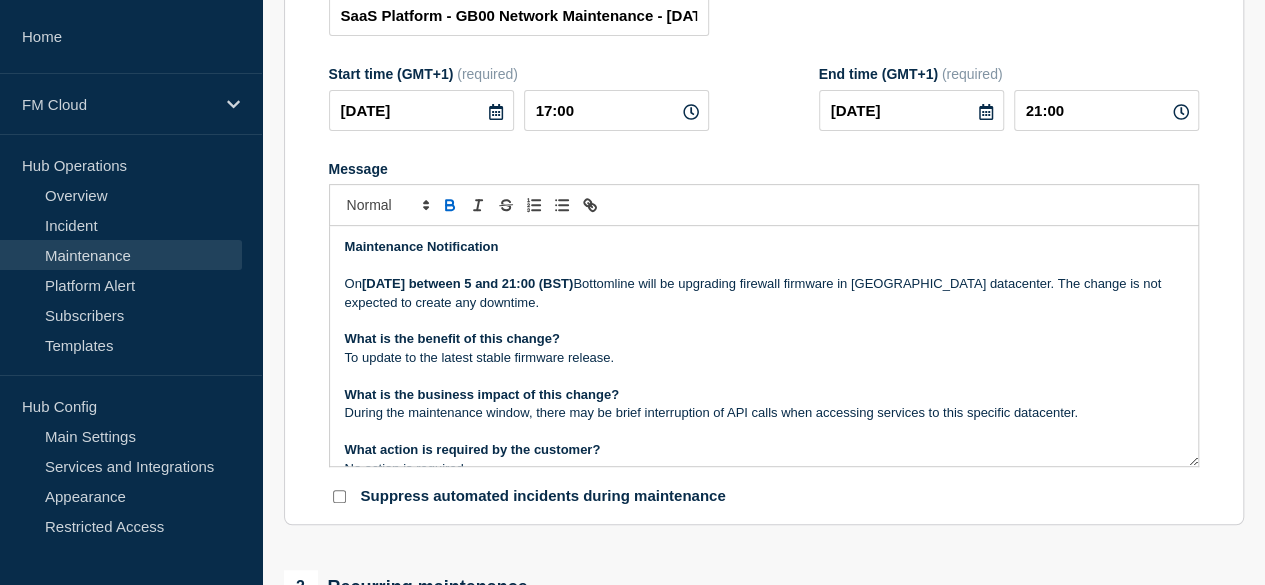 type 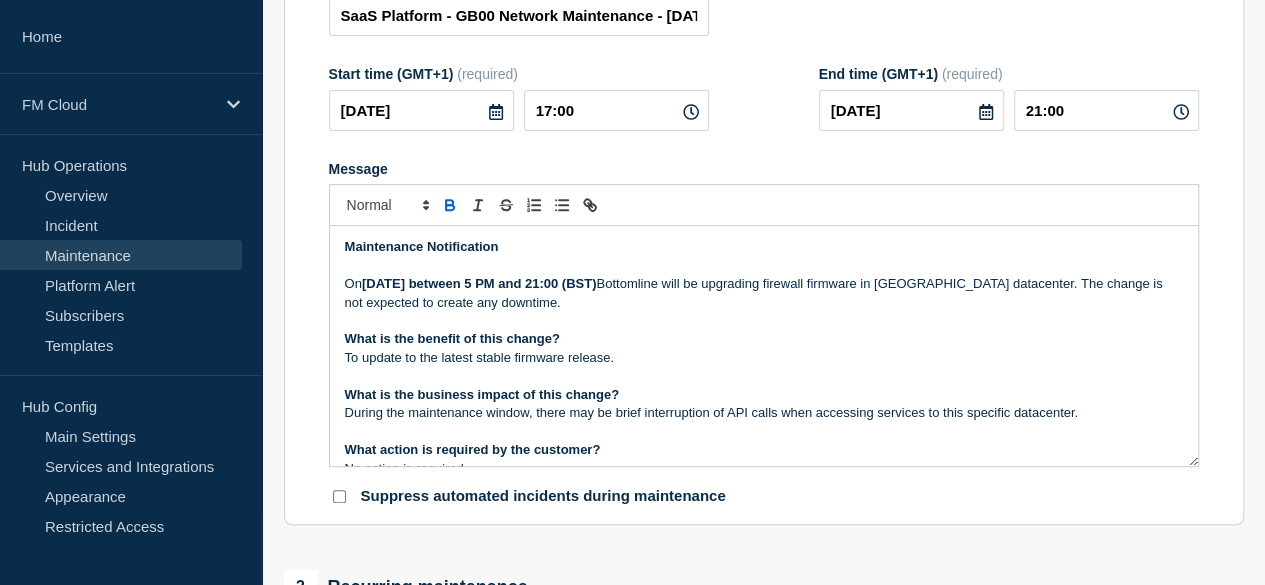 click on "Saturday 26th July between 5 PM and 21:00 (BST)" at bounding box center [479, 283] 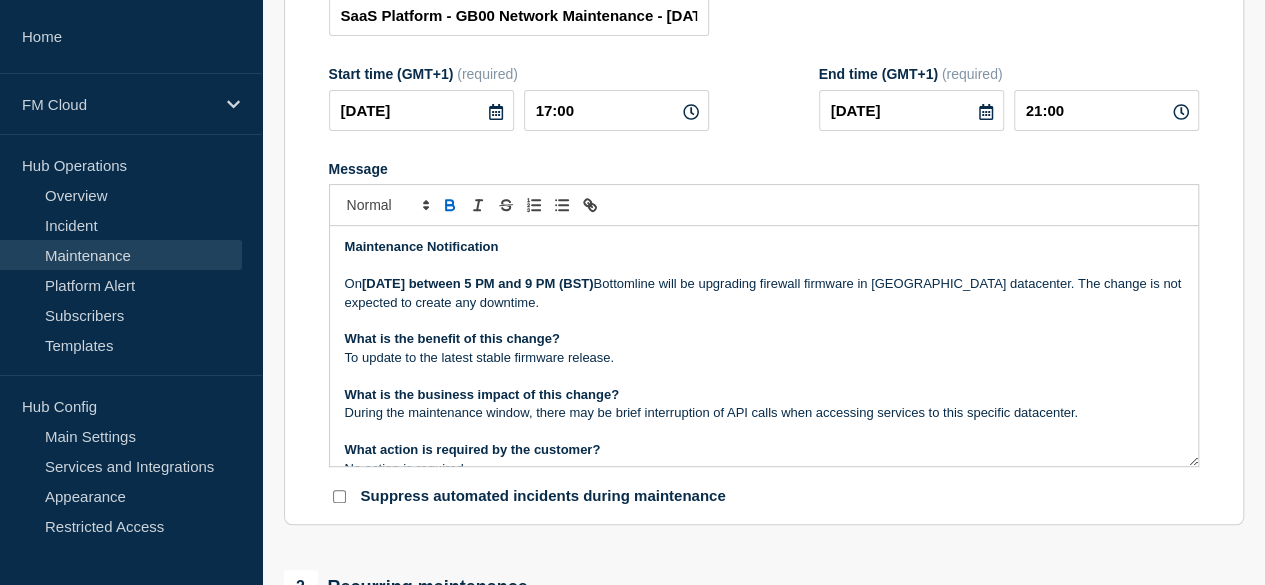 click on "Saturday 26th July between 5 PM and 9 PM (BST)" at bounding box center (478, 283) 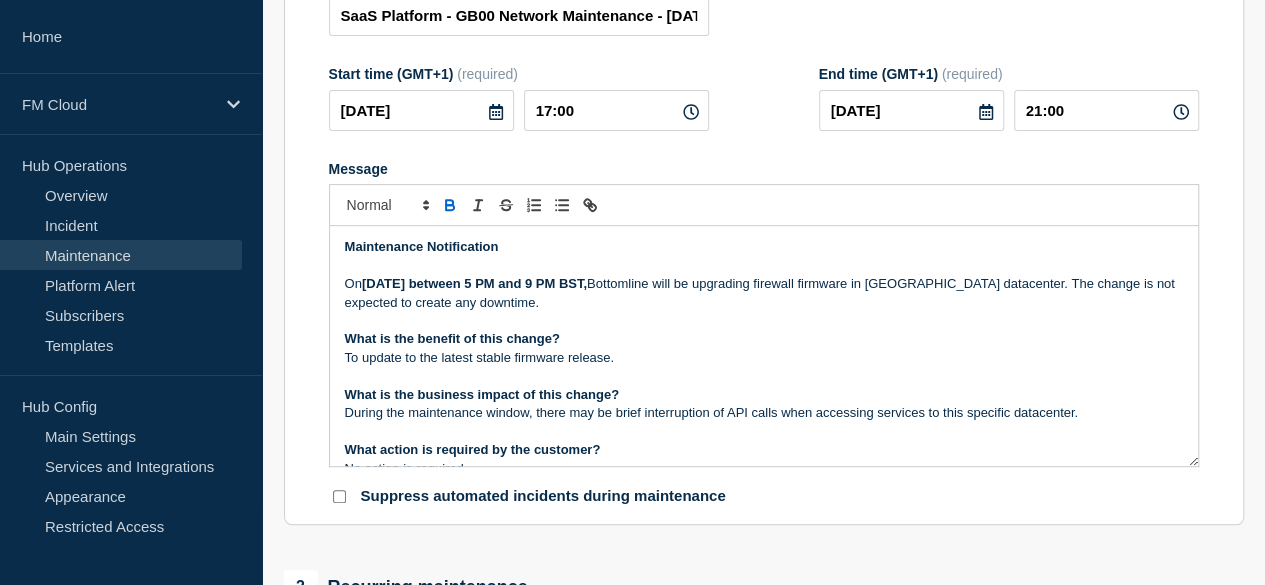 scroll, scrollTop: 312, scrollLeft: 0, axis: vertical 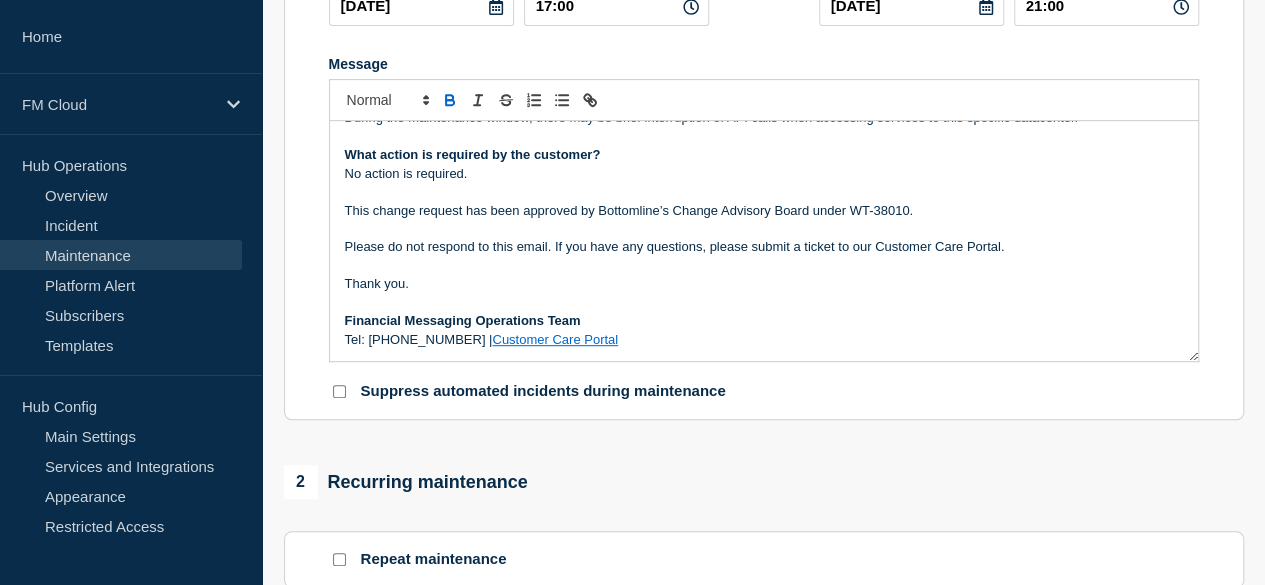 click on "Financial Messaging Operations Team" at bounding box center [764, 321] 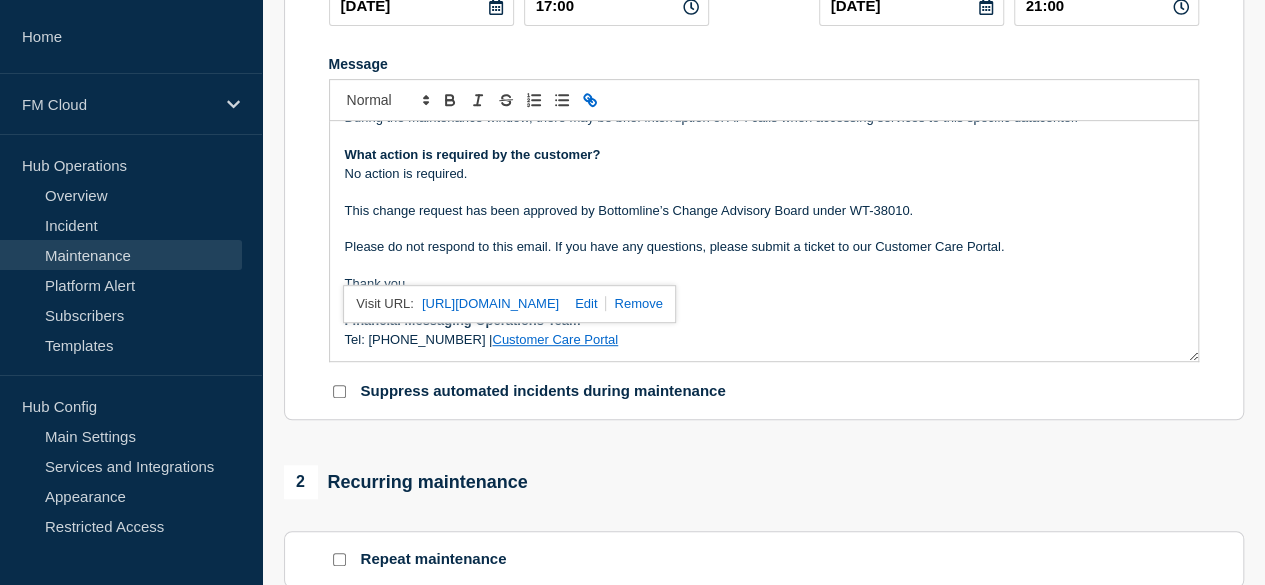 click at bounding box center [582, 303] 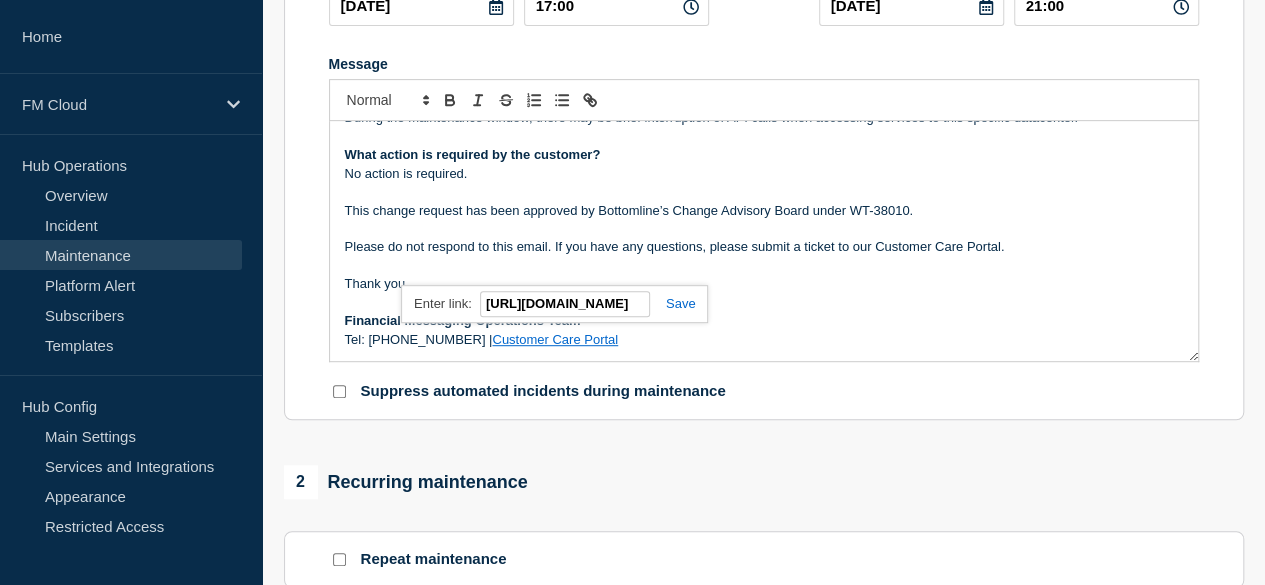 click at bounding box center [764, 303] 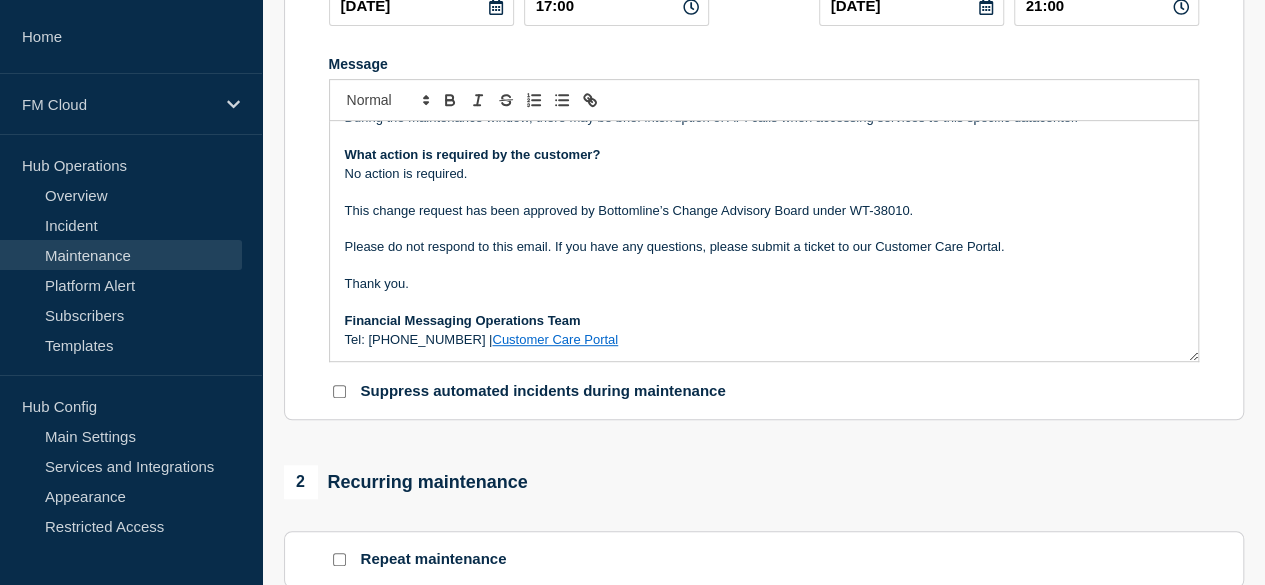 scroll, scrollTop: 0, scrollLeft: 0, axis: both 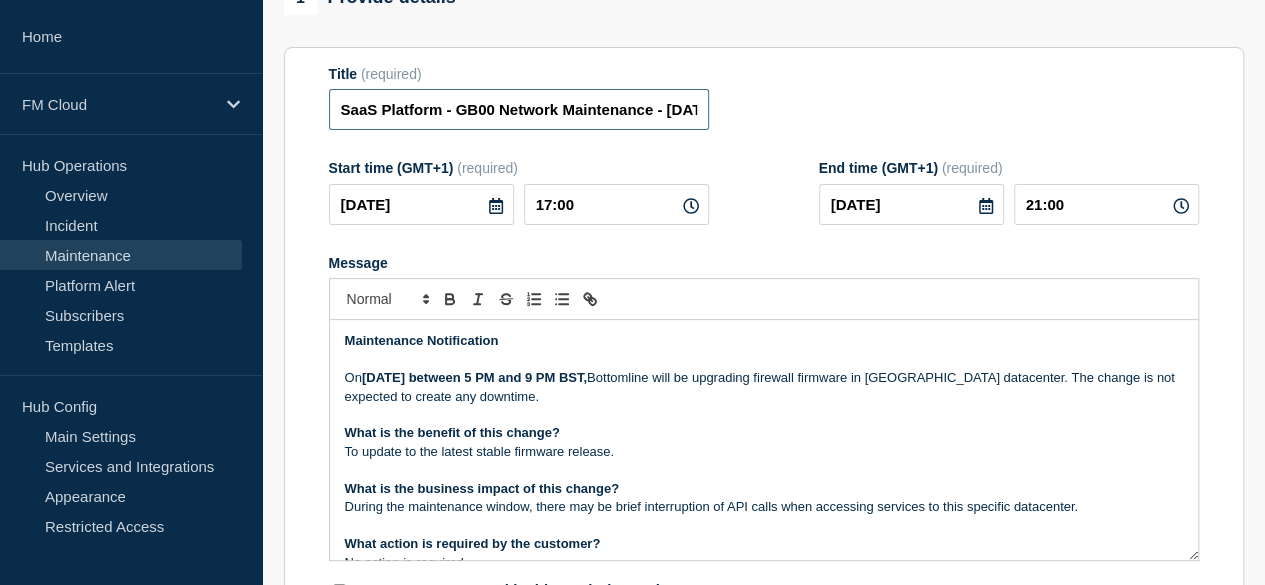 click on "SaaS Platform - GB00 Network Maintenance - 26/JUL/2025 - WT-38010" at bounding box center (519, 109) 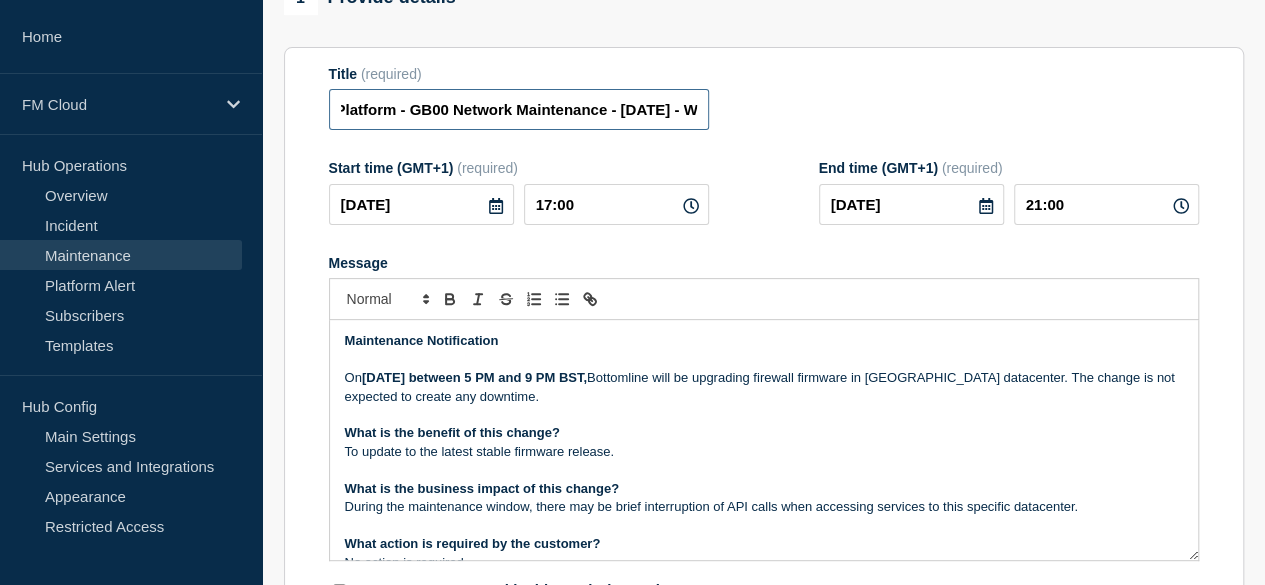 scroll, scrollTop: 0, scrollLeft: 73, axis: horizontal 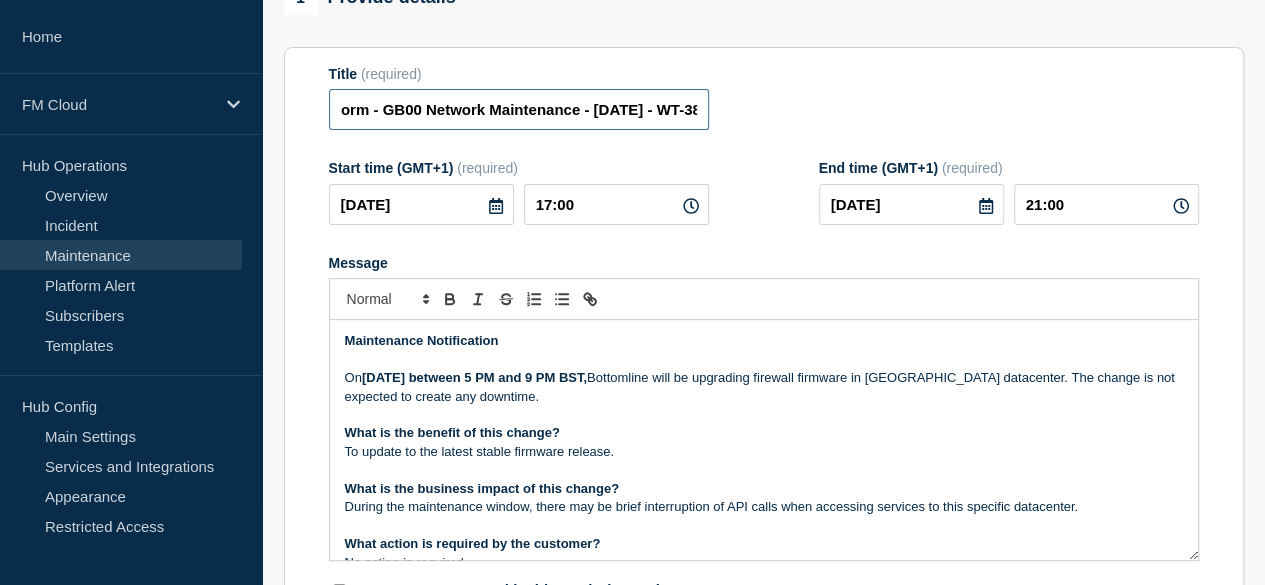 drag, startPoint x: 468, startPoint y: 117, endPoint x: 588, endPoint y: 115, distance: 120.01666 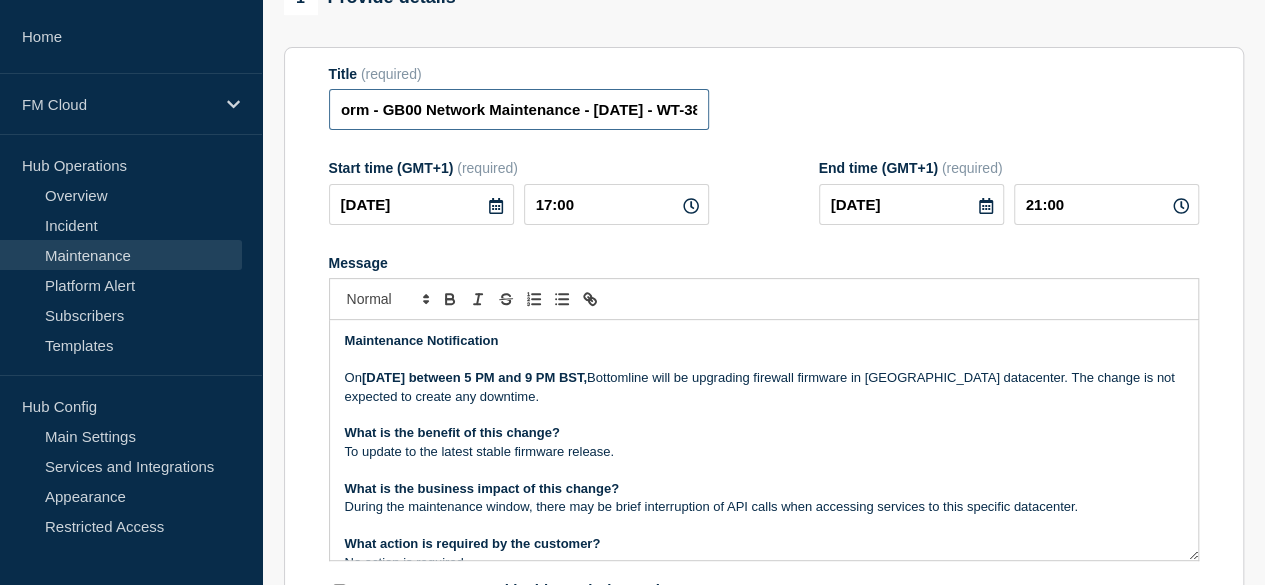 click on "SaaS Platform - GB00 Network Maintenance - 26/JUL/2025 - WT-38010" at bounding box center (519, 109) 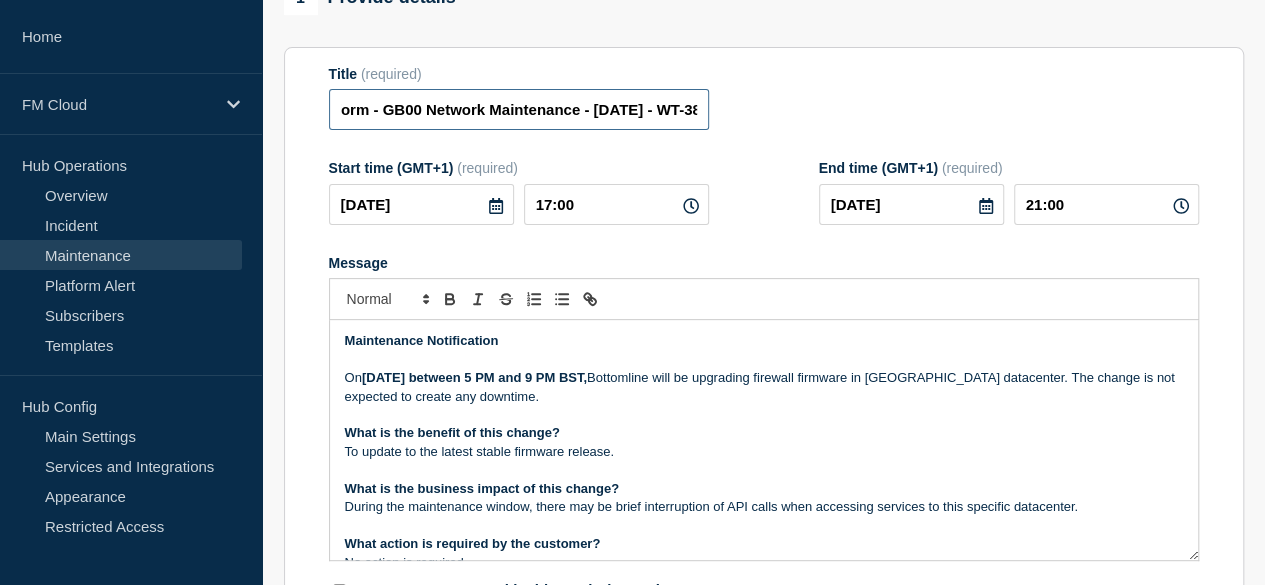 scroll, scrollTop: 0, scrollLeft: 0, axis: both 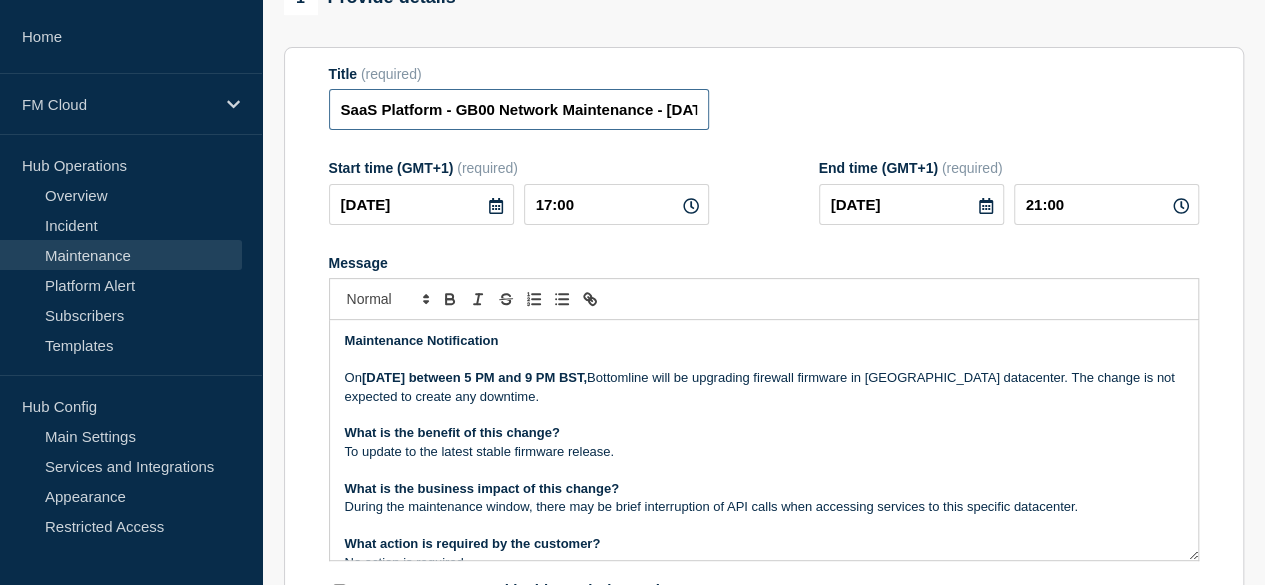 click on "SaaS Platform - GB00 Network Maintenance - 26/JUL/2025 - WT-38010" at bounding box center (519, 109) 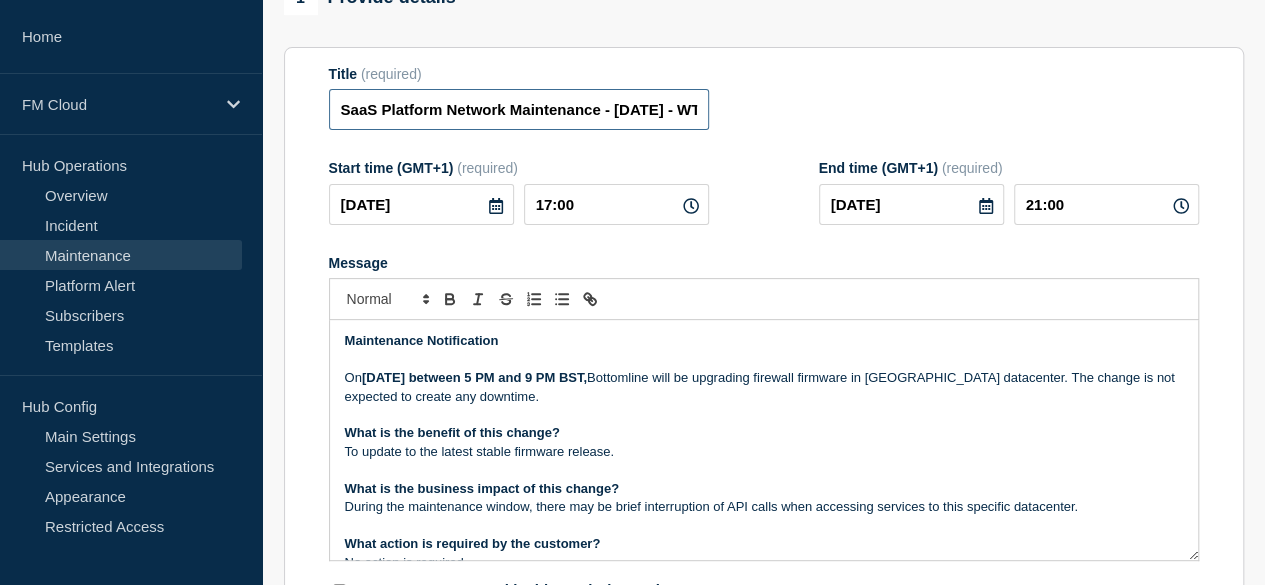 click on "SaaS Platform Network Maintenance - 26/JUL/2025 - WT-38010" at bounding box center (519, 109) 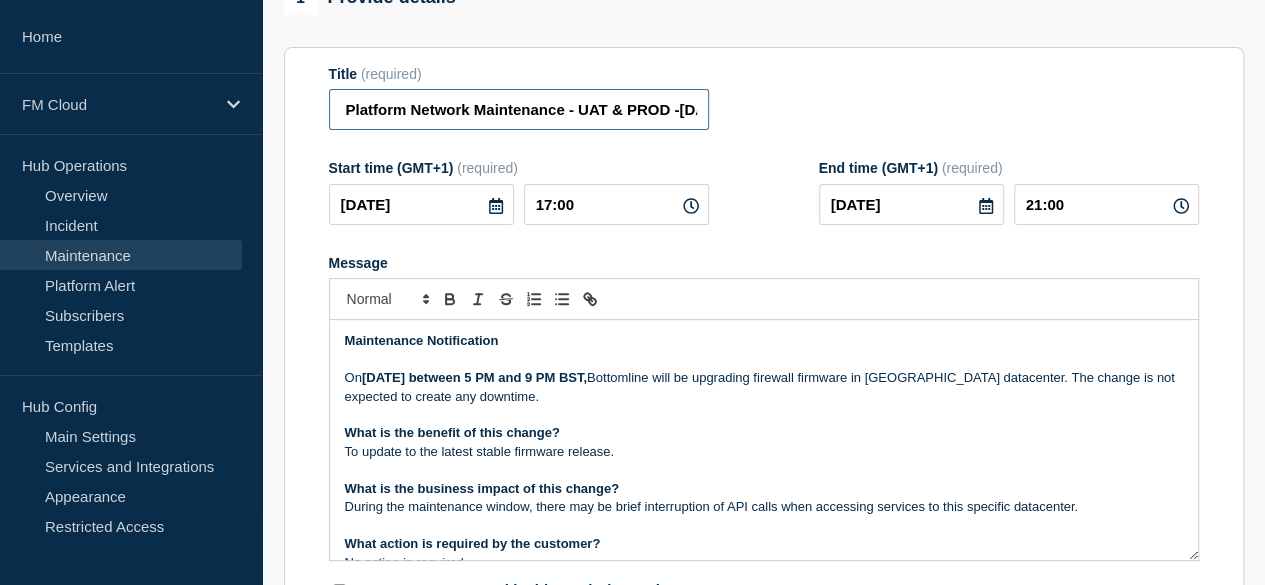 scroll, scrollTop: 0, scrollLeft: 40, axis: horizontal 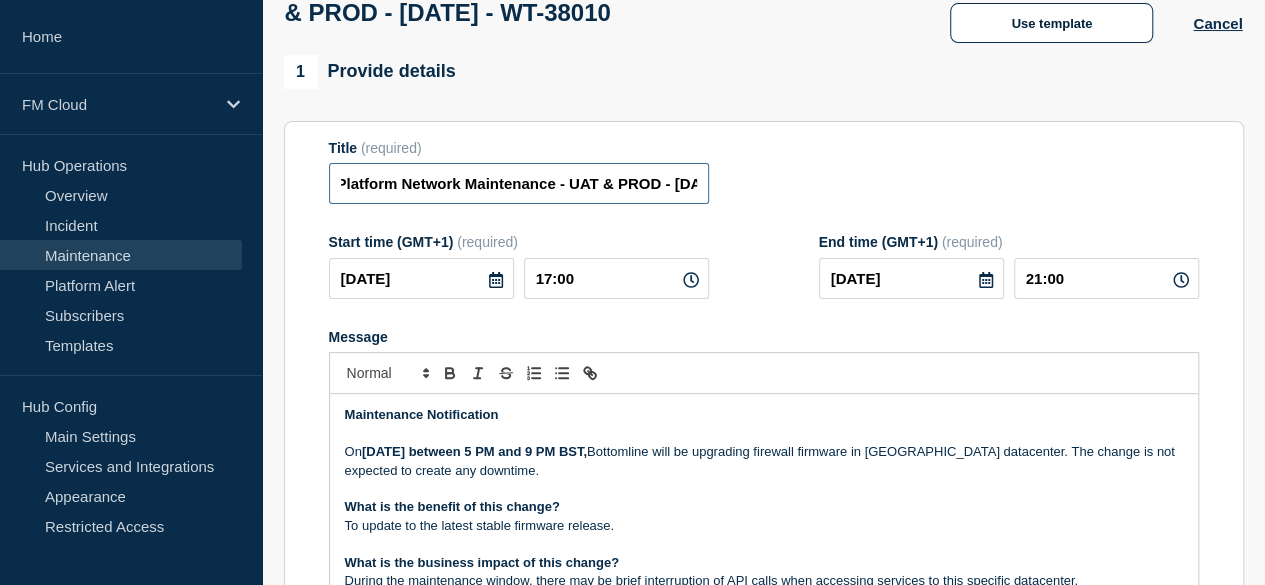 type on "SaaS Platform Network Maintenance - UAT & PROD - 26/JUL/2025 - WT-38010" 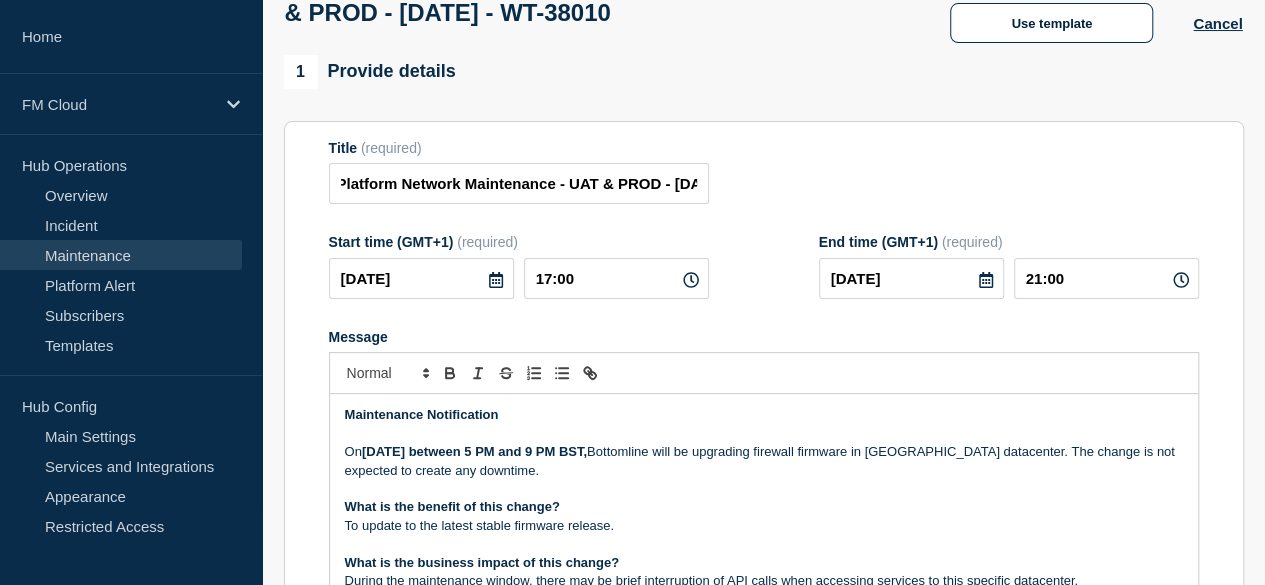 scroll, scrollTop: 0, scrollLeft: 0, axis: both 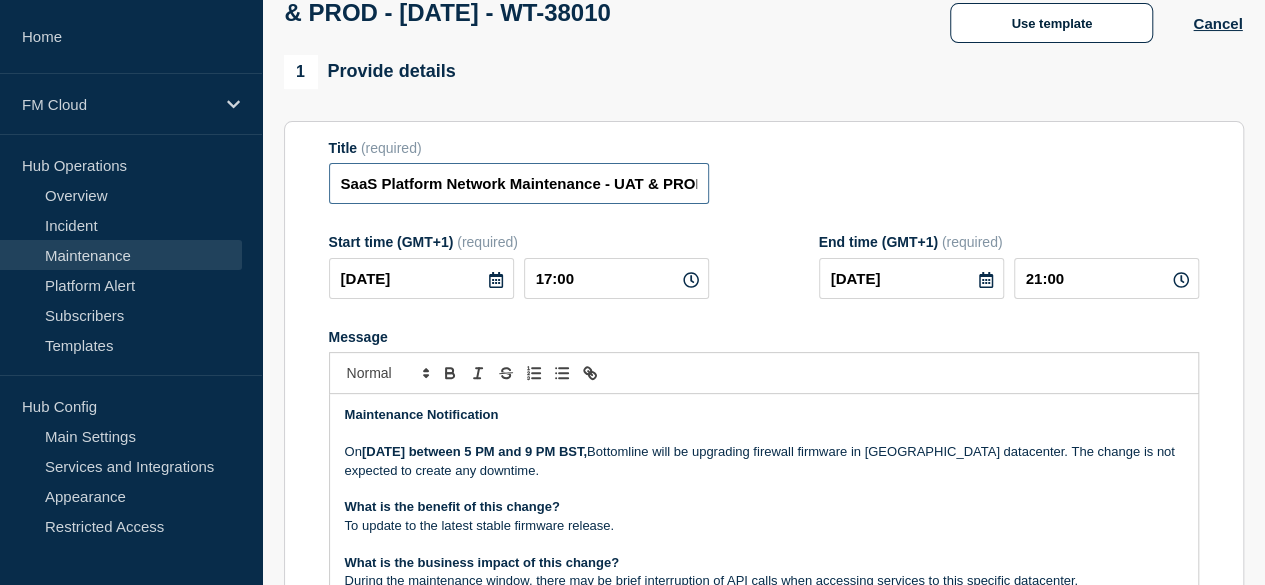 click on "SaaS Platform Network Maintenance - UAT & PROD - 26/JUL/2025 - WT-38010" at bounding box center [519, 183] 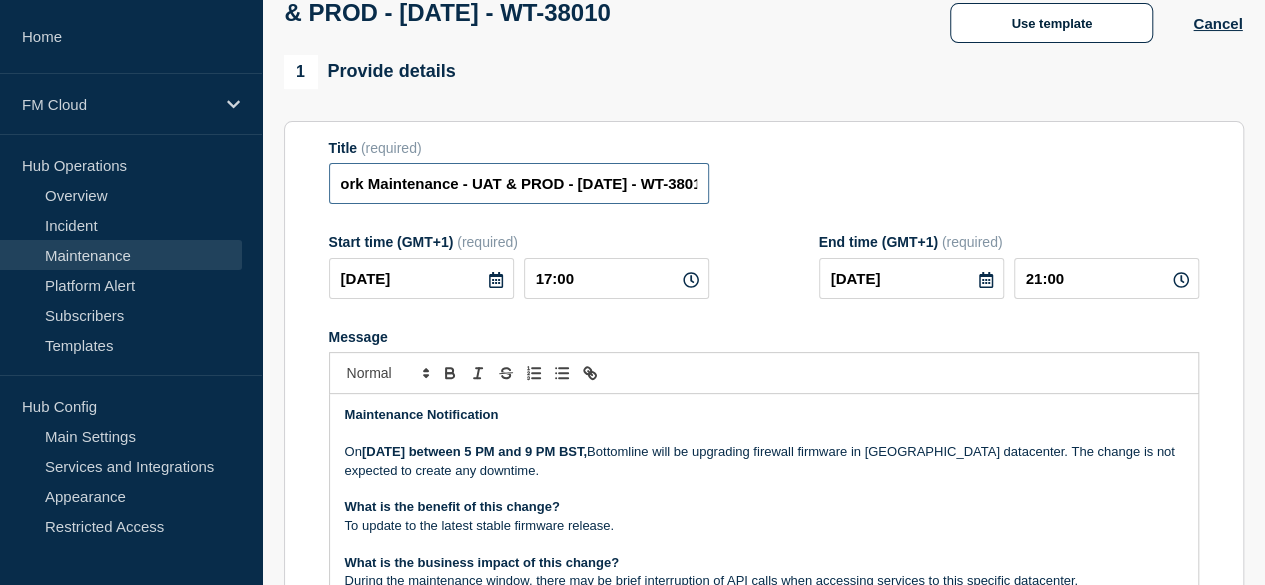 scroll, scrollTop: 0, scrollLeft: 212, axis: horizontal 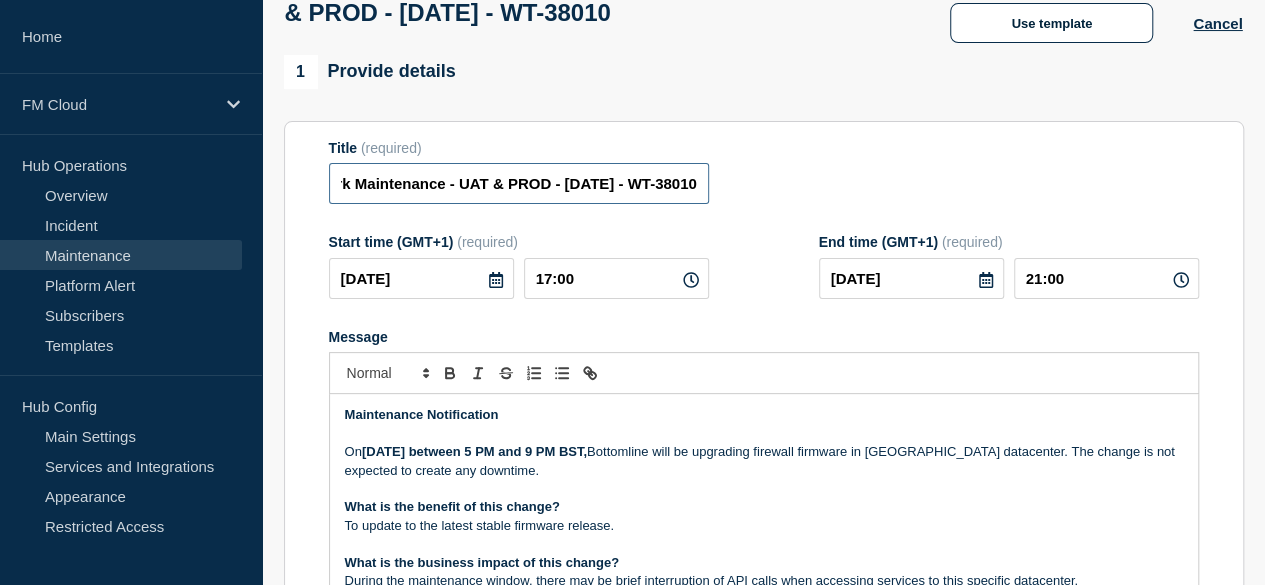 drag, startPoint x: 575, startPoint y: 185, endPoint x: 671, endPoint y: 193, distance: 96.332756 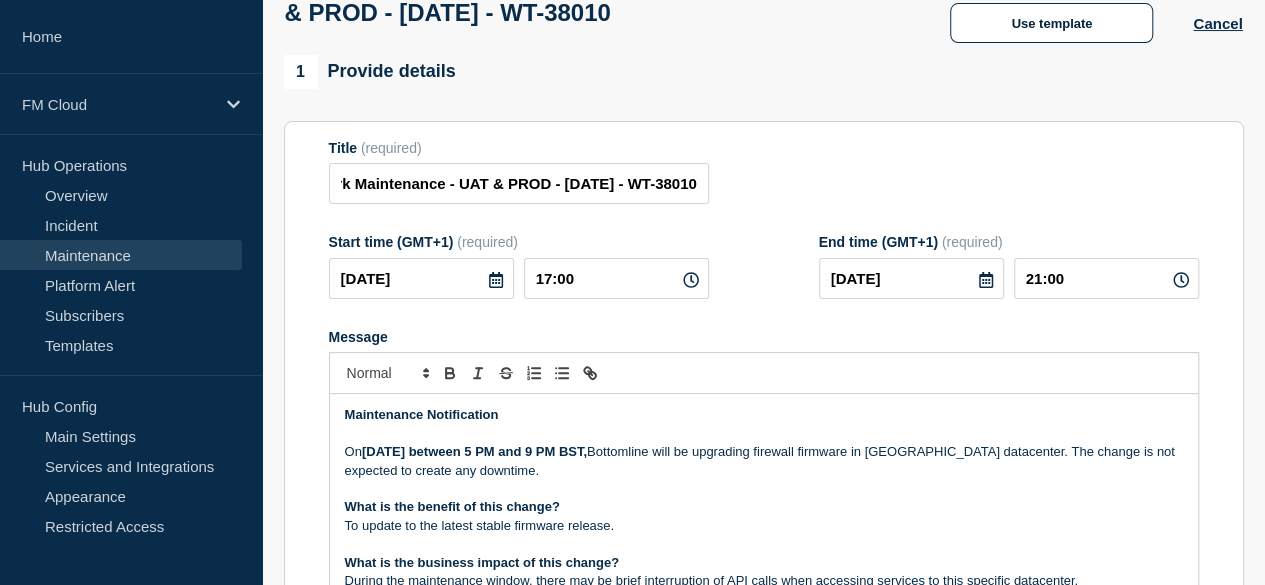scroll, scrollTop: 0, scrollLeft: 0, axis: both 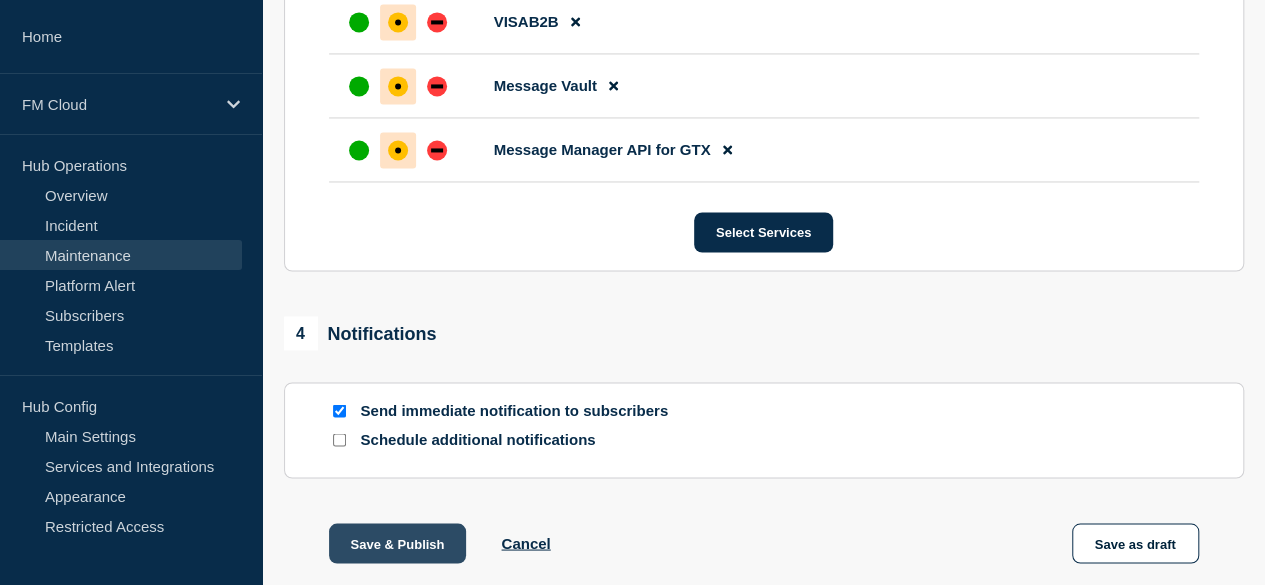 click on "Save & Publish" at bounding box center (398, 543) 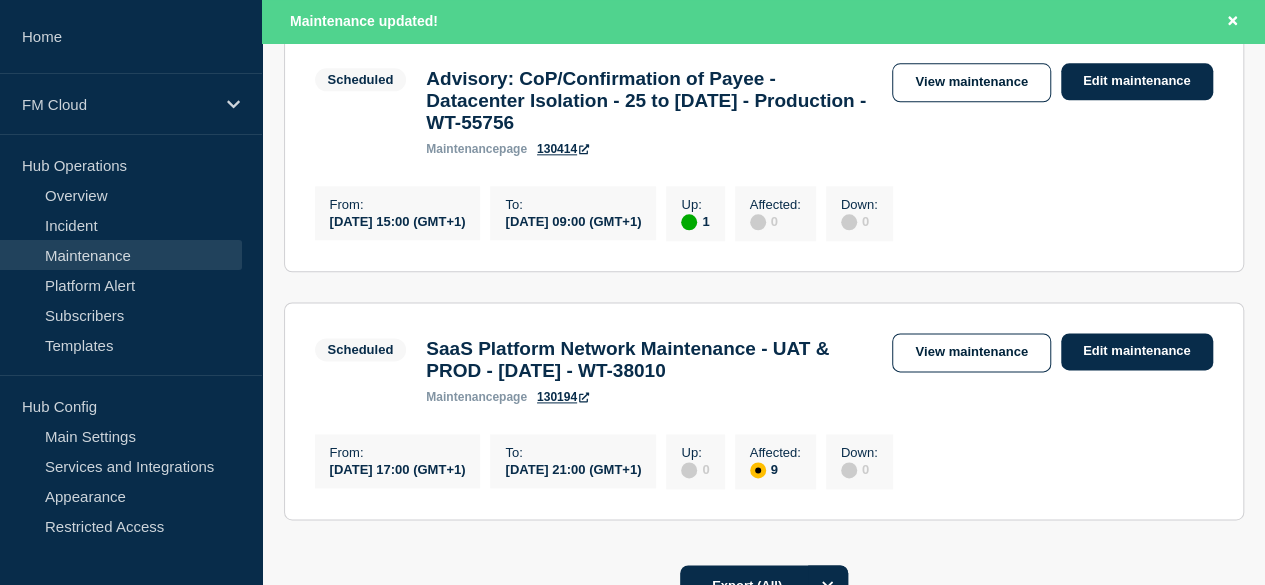 scroll, scrollTop: 1421, scrollLeft: 0, axis: vertical 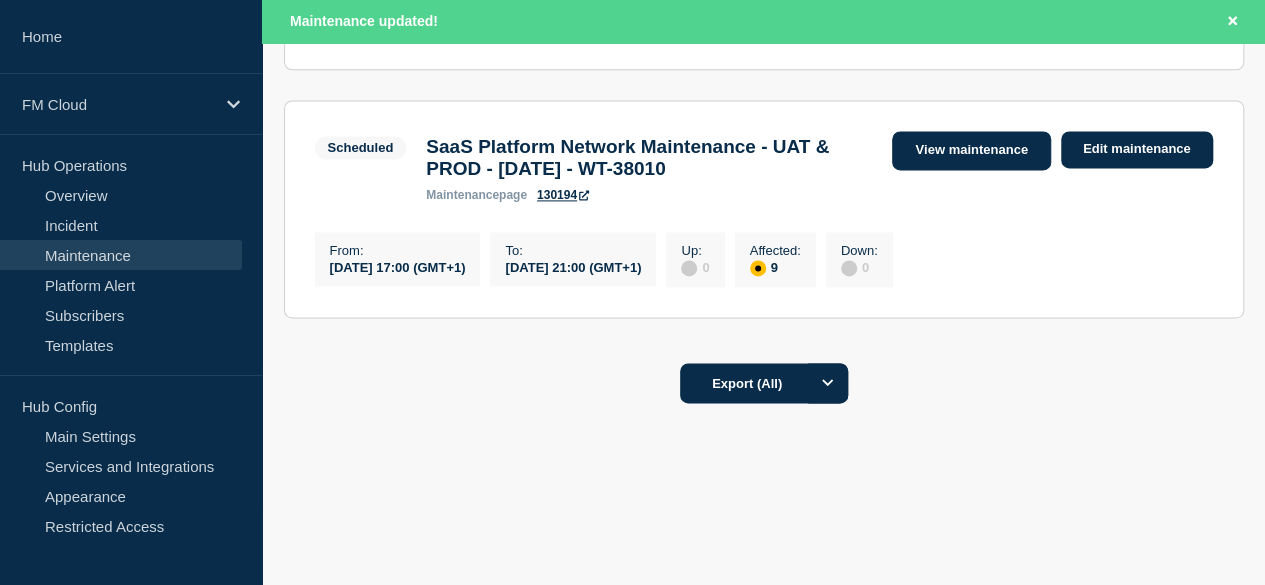 click on "View maintenance" at bounding box center [971, 150] 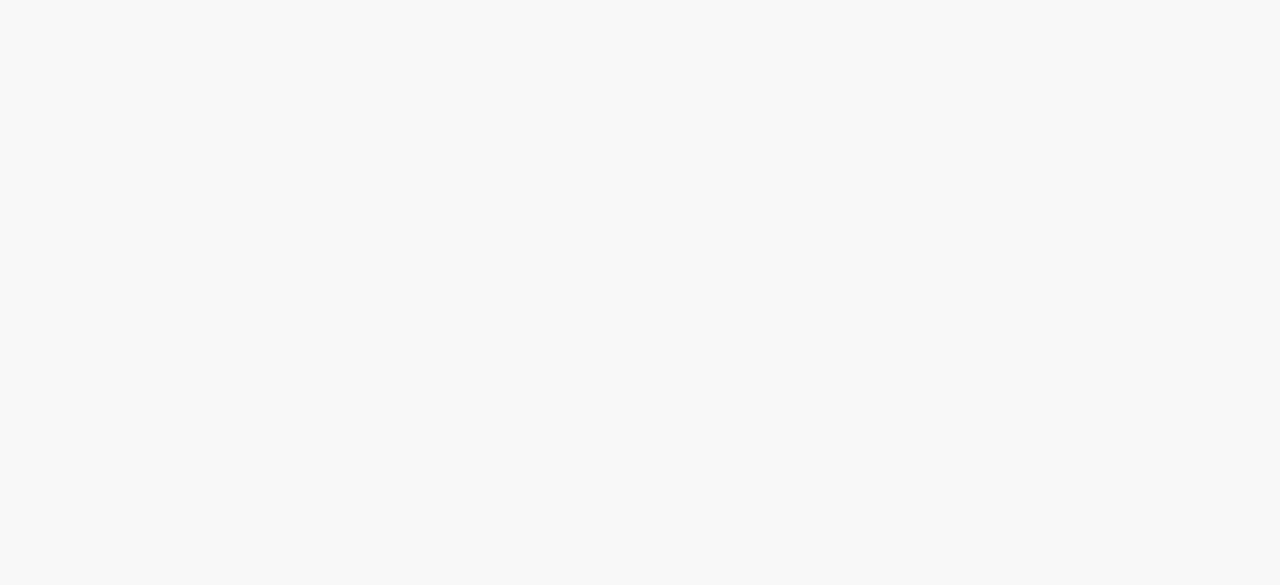 scroll, scrollTop: 0, scrollLeft: 0, axis: both 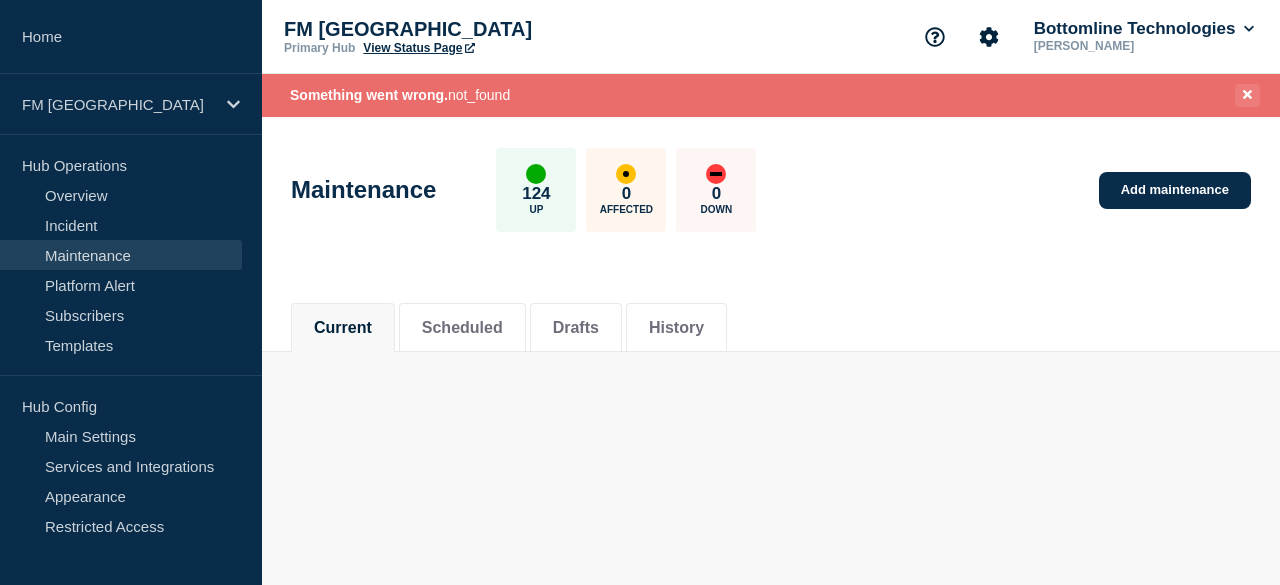 click 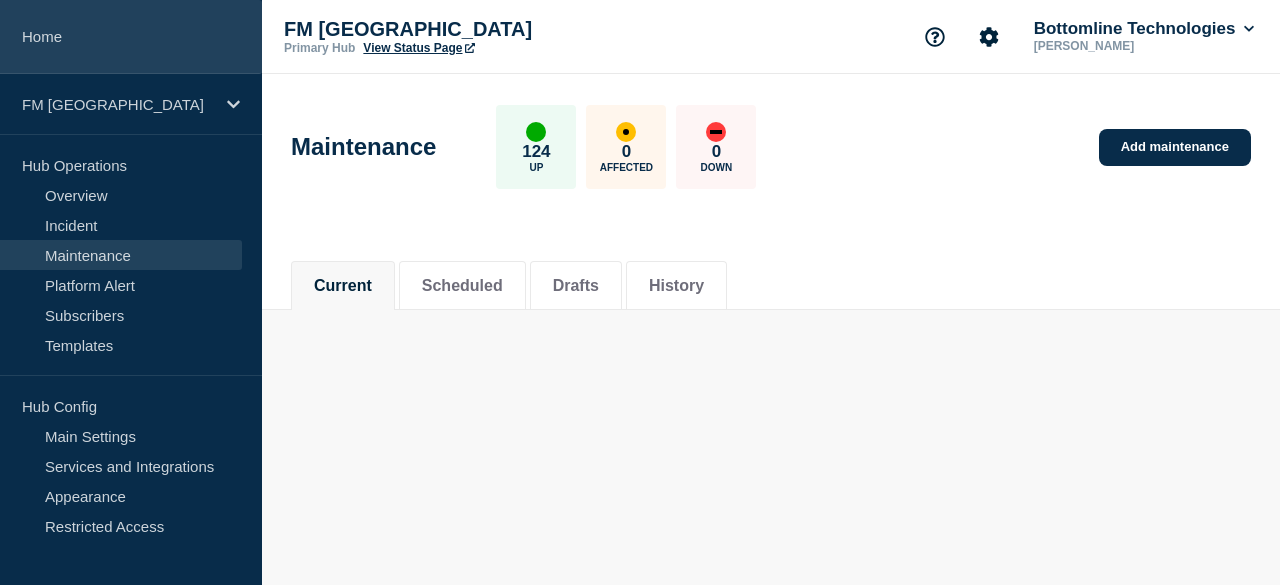 click on "Home" at bounding box center (131, 37) 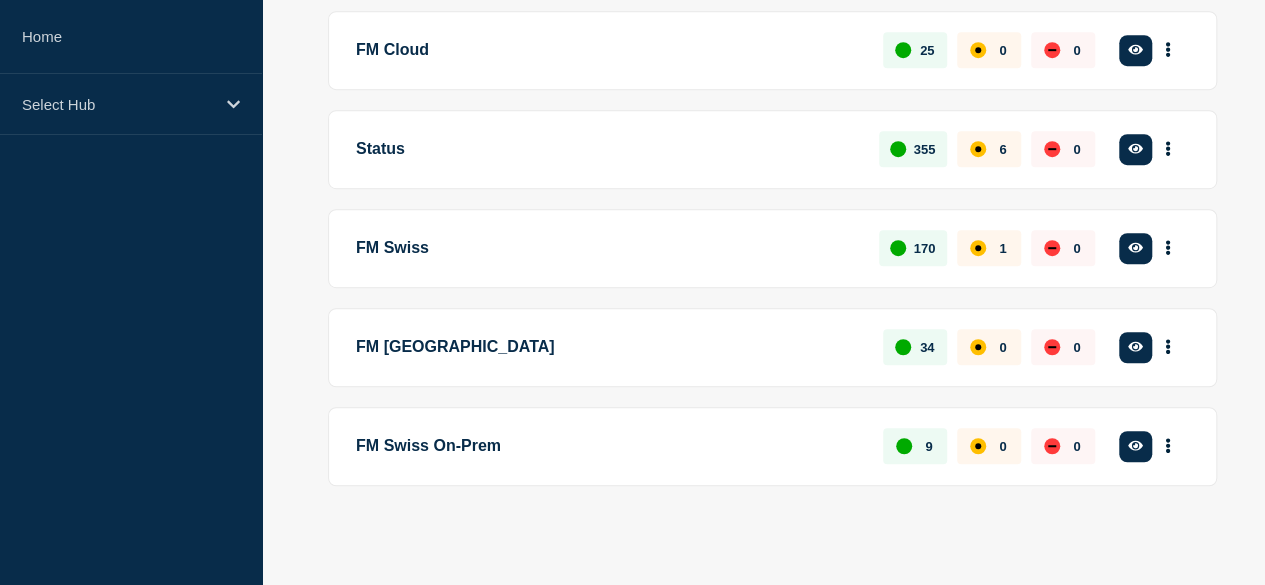 scroll, scrollTop: 484, scrollLeft: 0, axis: vertical 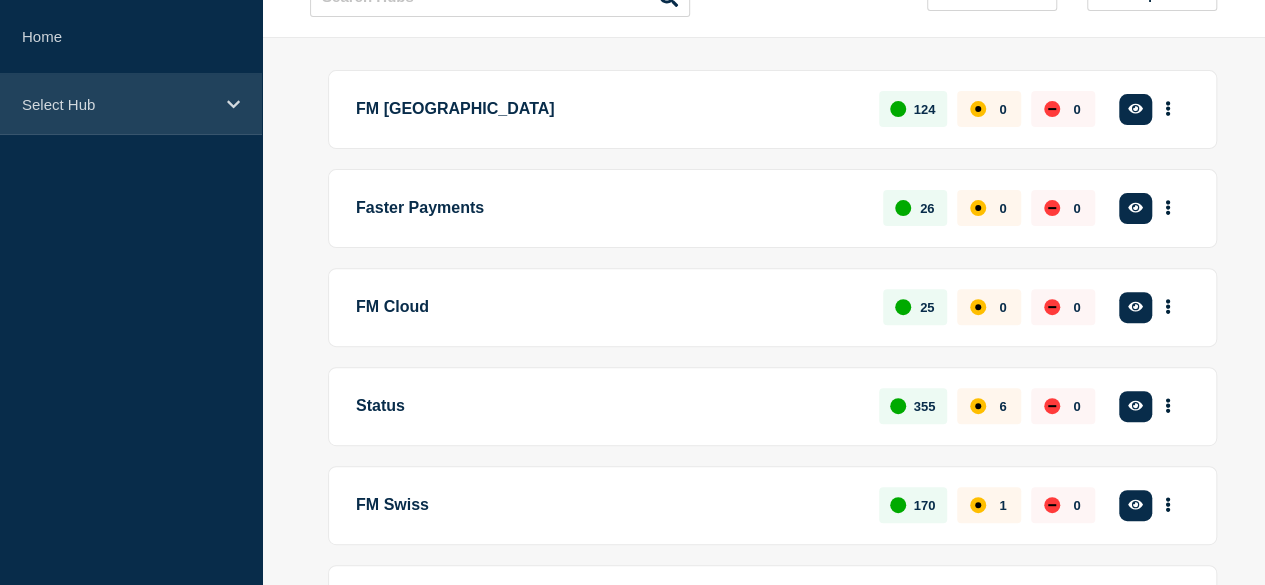 click on "Select Hub" at bounding box center (118, 104) 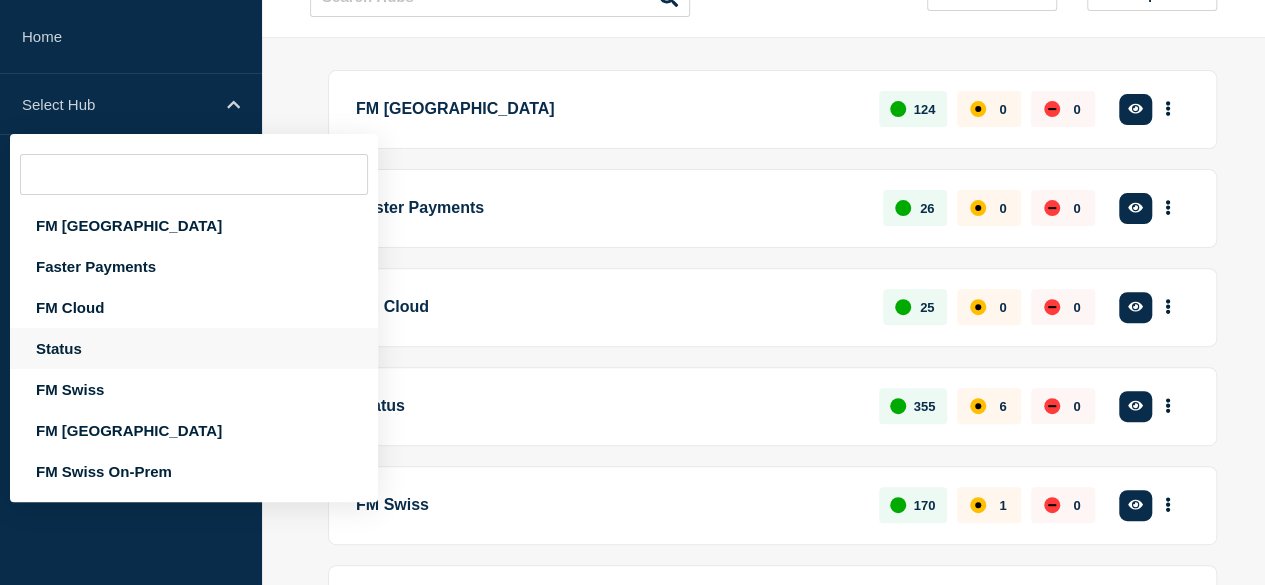 click on "Status" at bounding box center (194, 348) 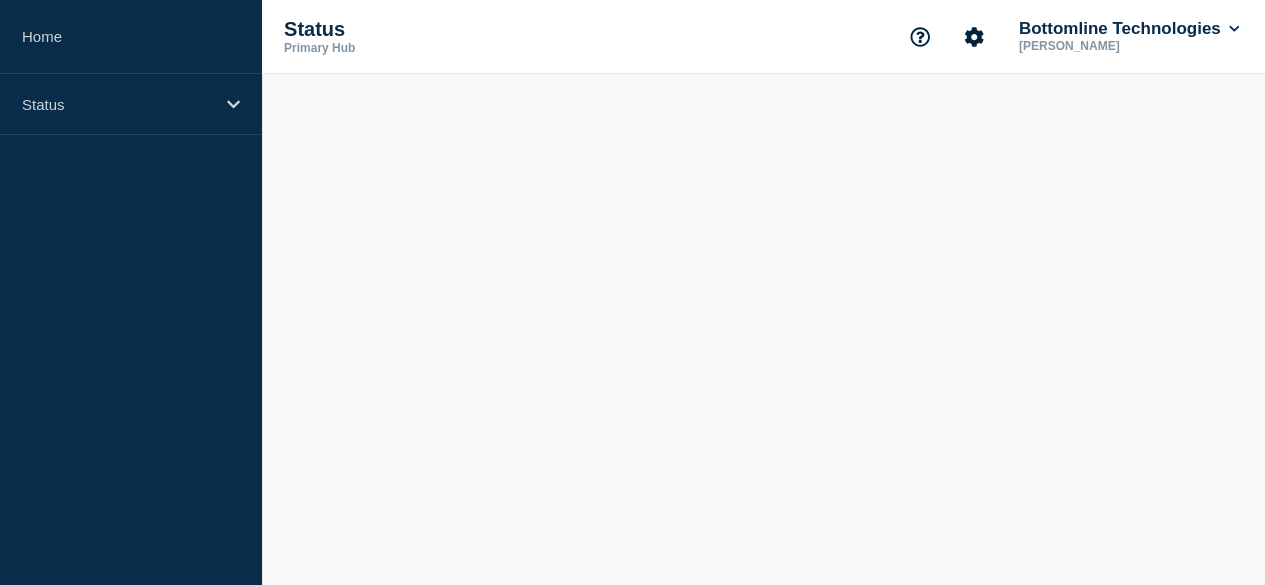 scroll, scrollTop: 0, scrollLeft: 0, axis: both 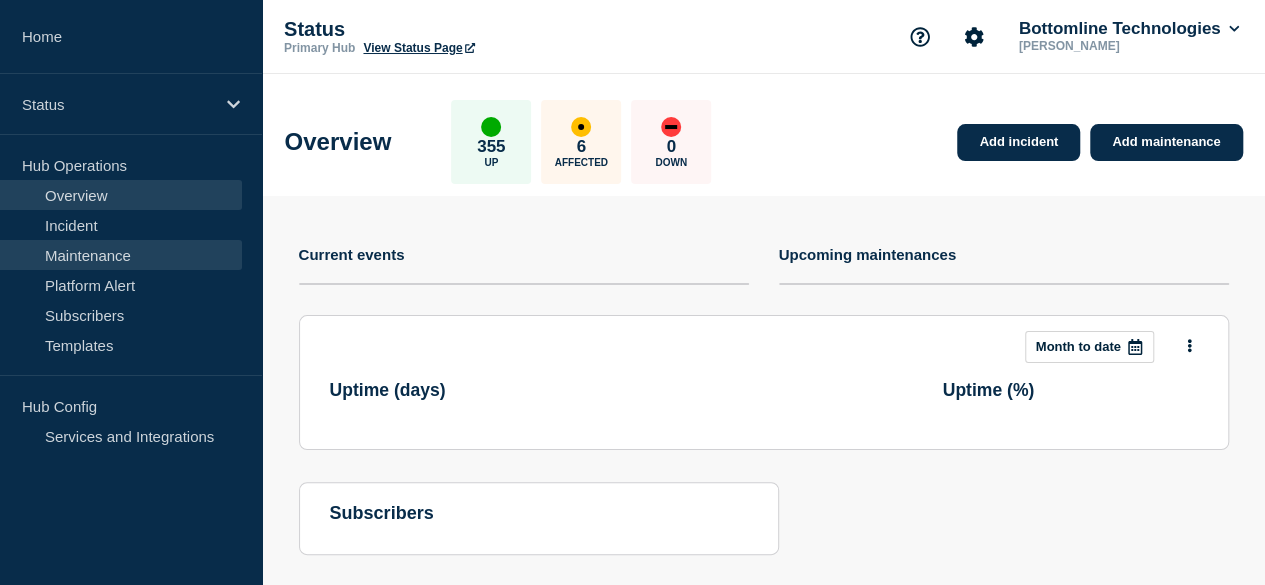 click on "Maintenance" at bounding box center [121, 255] 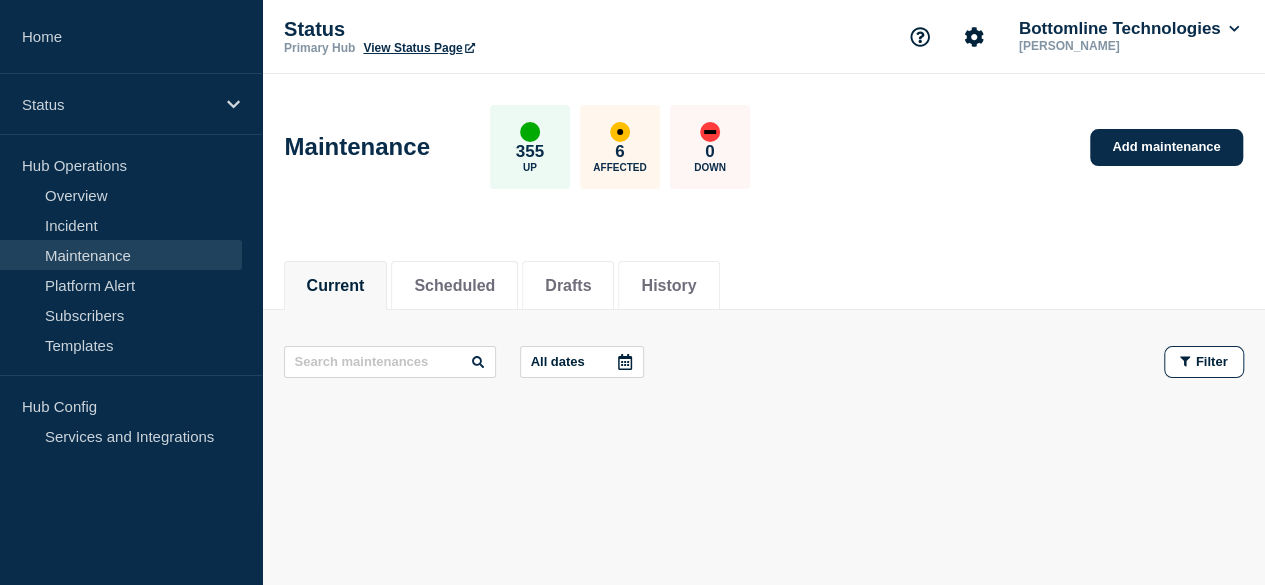 scroll, scrollTop: 24, scrollLeft: 0, axis: vertical 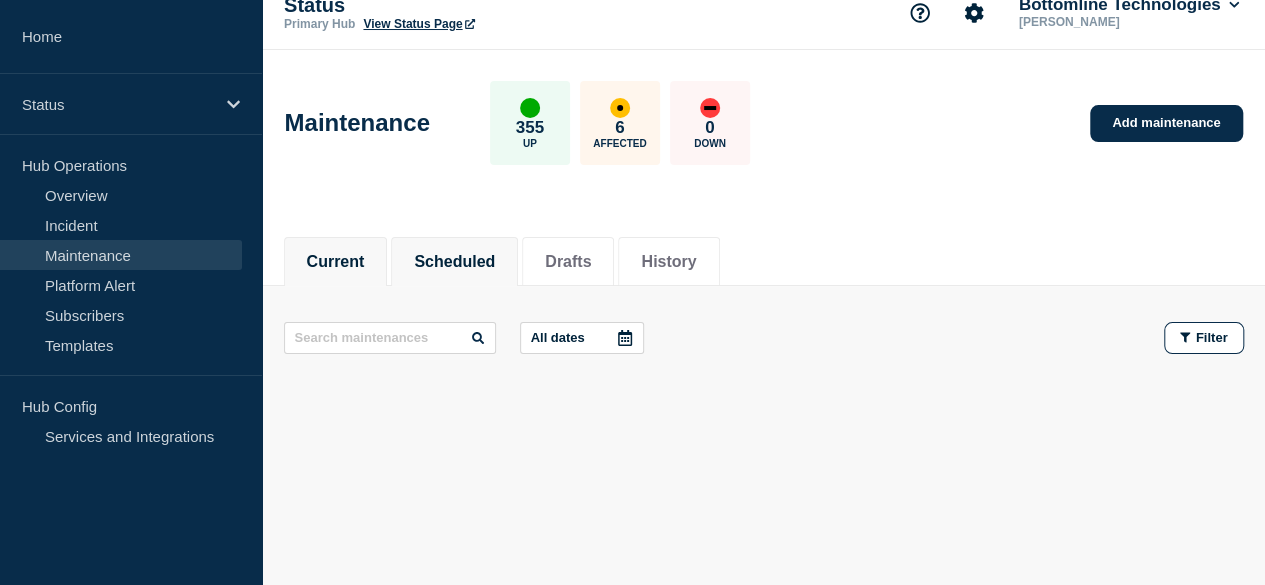 click on "Scheduled" 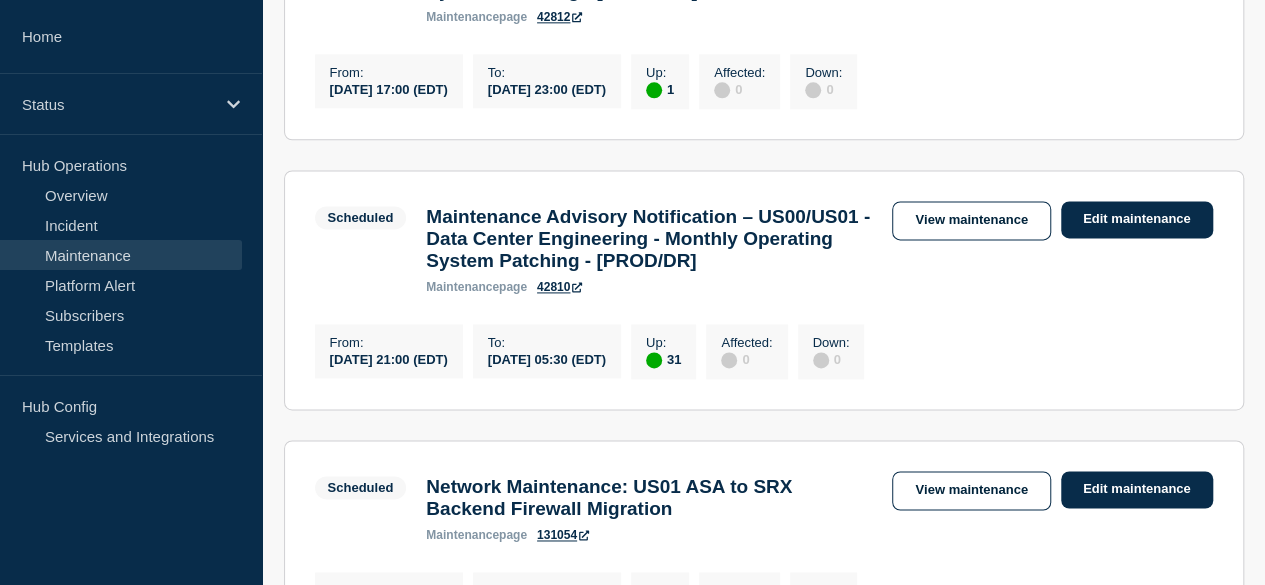 scroll, scrollTop: 1292, scrollLeft: 0, axis: vertical 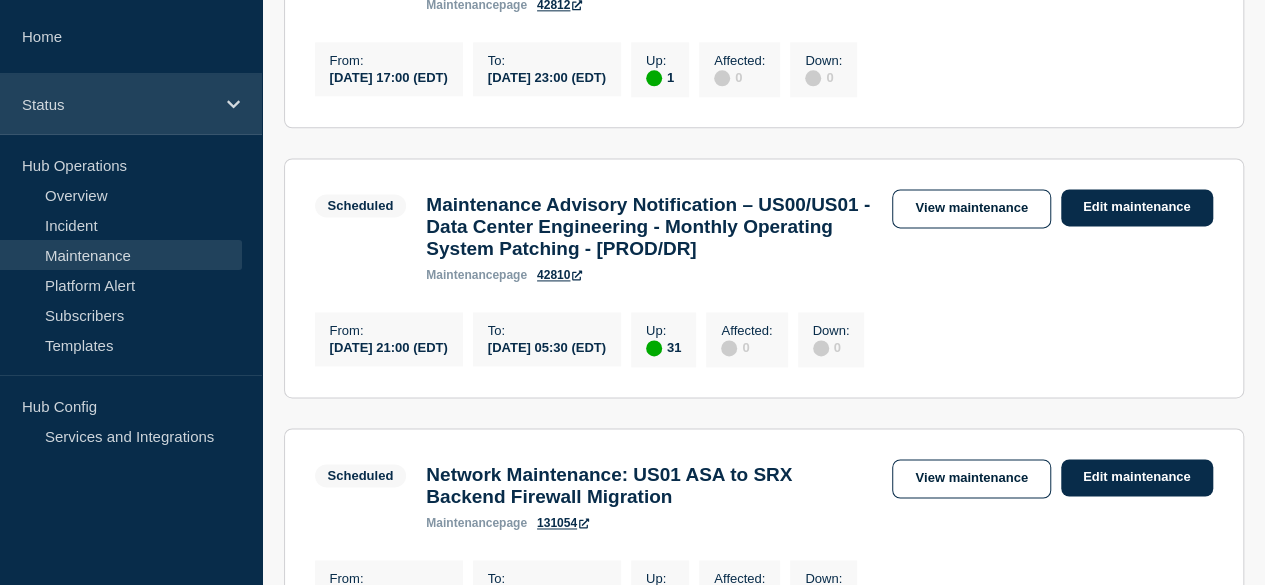 click on "Status" at bounding box center (118, 104) 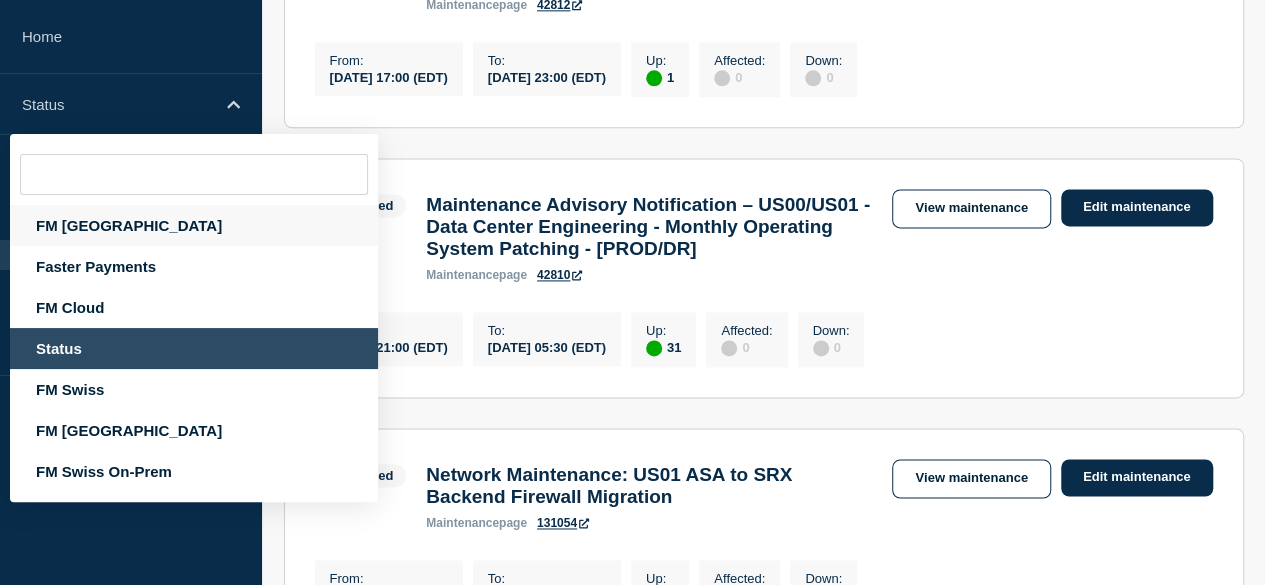 click on "FM [GEOGRAPHIC_DATA]" at bounding box center (194, 225) 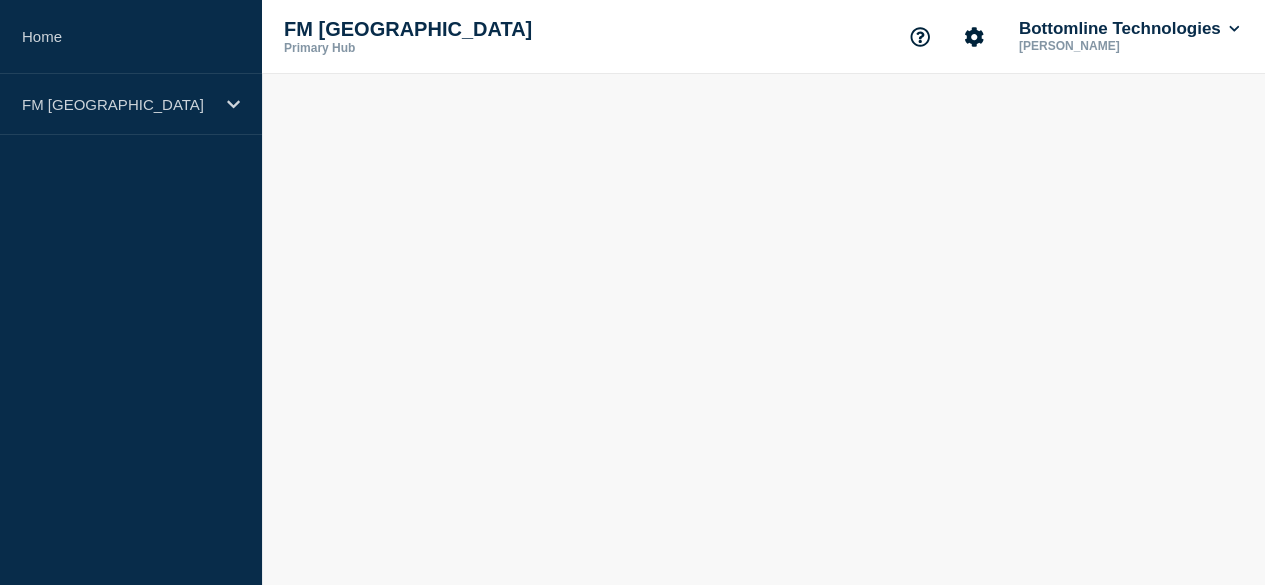 scroll, scrollTop: 0, scrollLeft: 0, axis: both 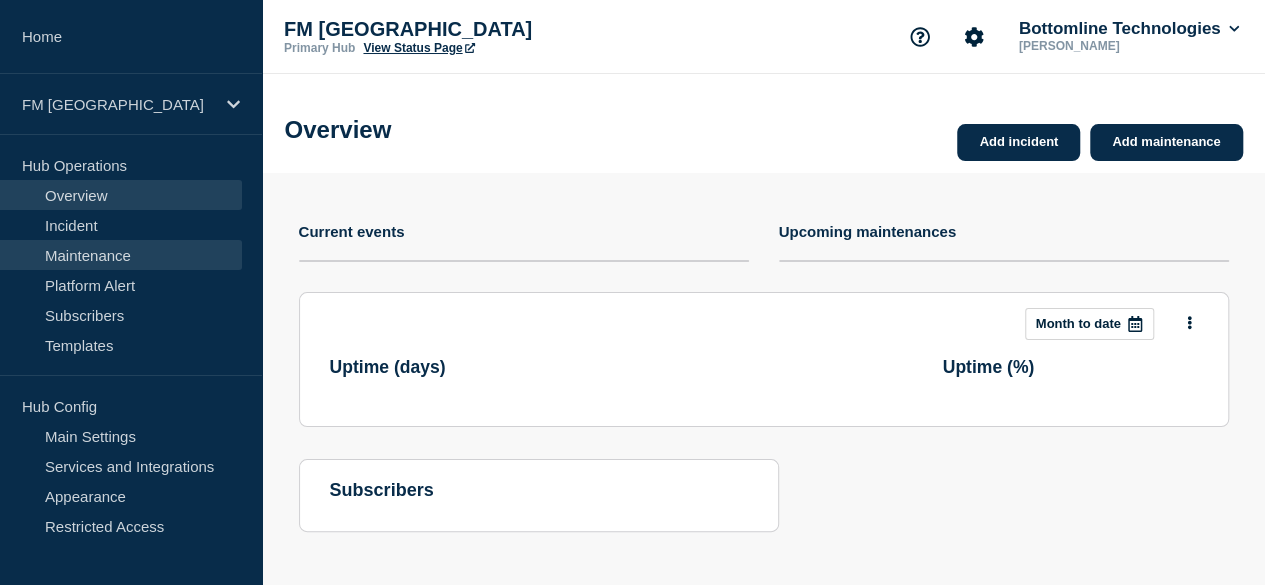 click on "Maintenance" at bounding box center (121, 255) 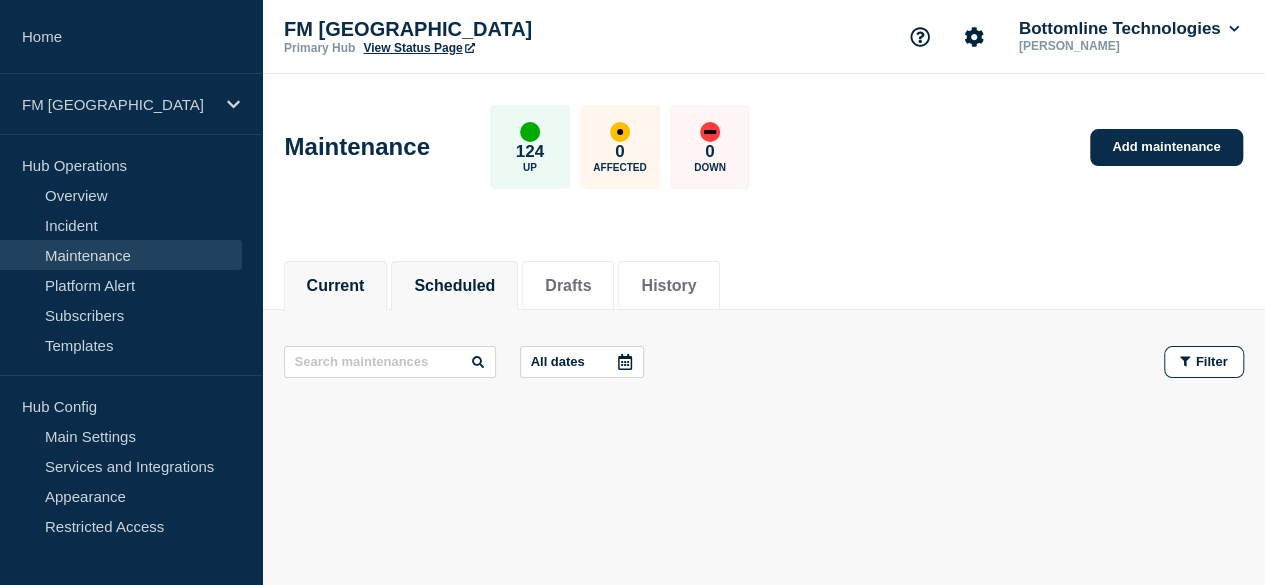 click on "Scheduled" at bounding box center [454, 286] 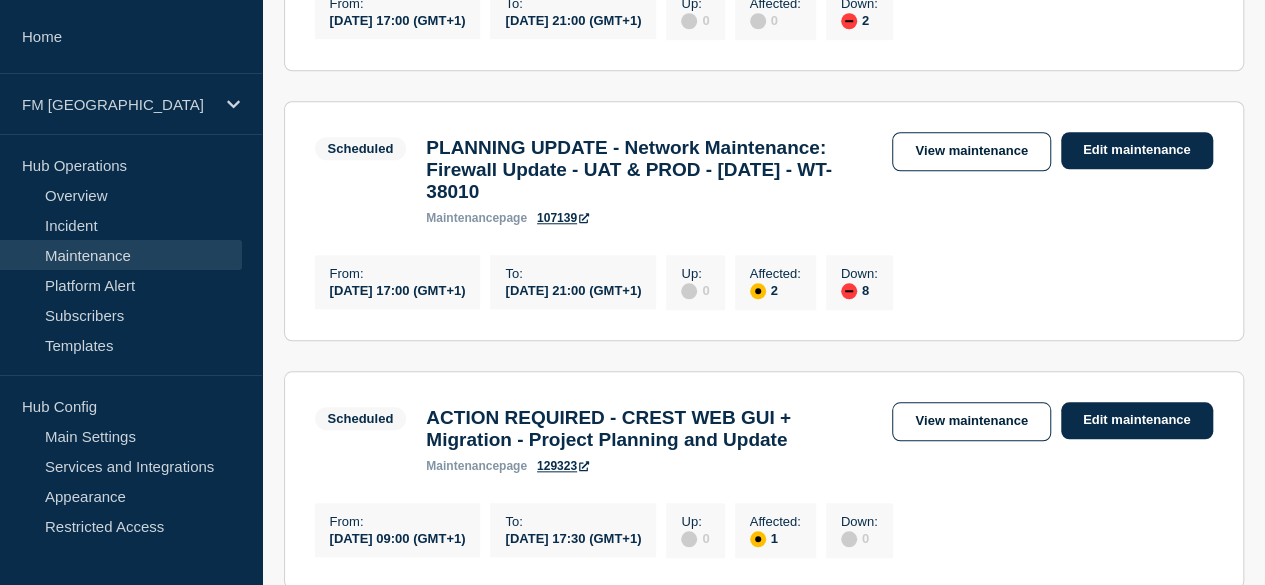 scroll, scrollTop: 810, scrollLeft: 0, axis: vertical 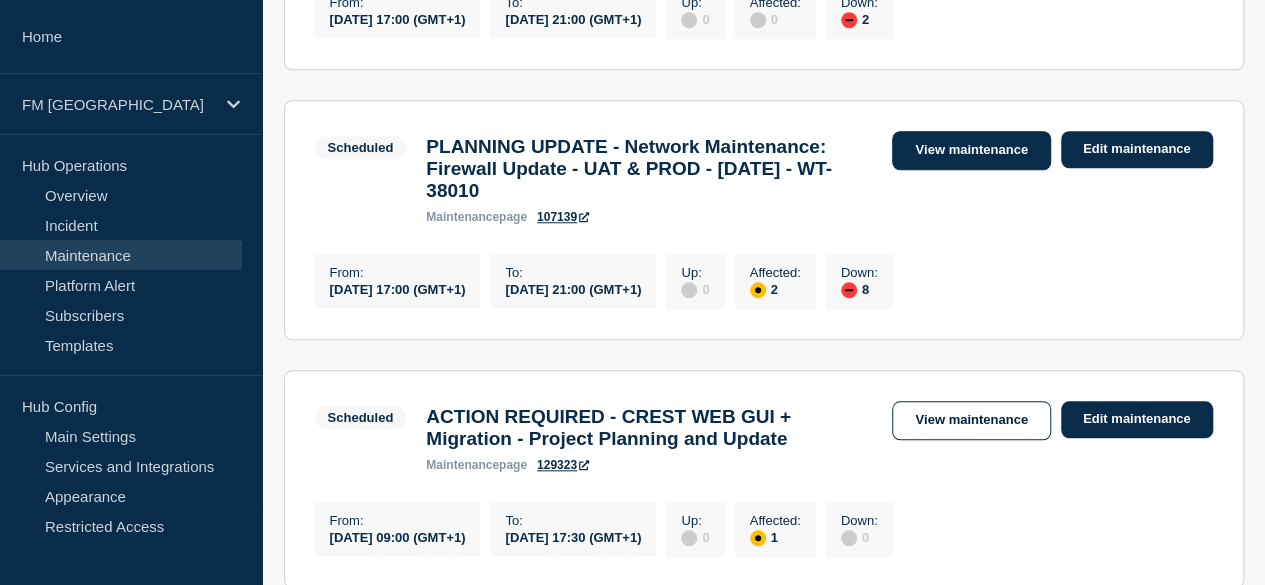 click on "View maintenance" at bounding box center [971, 150] 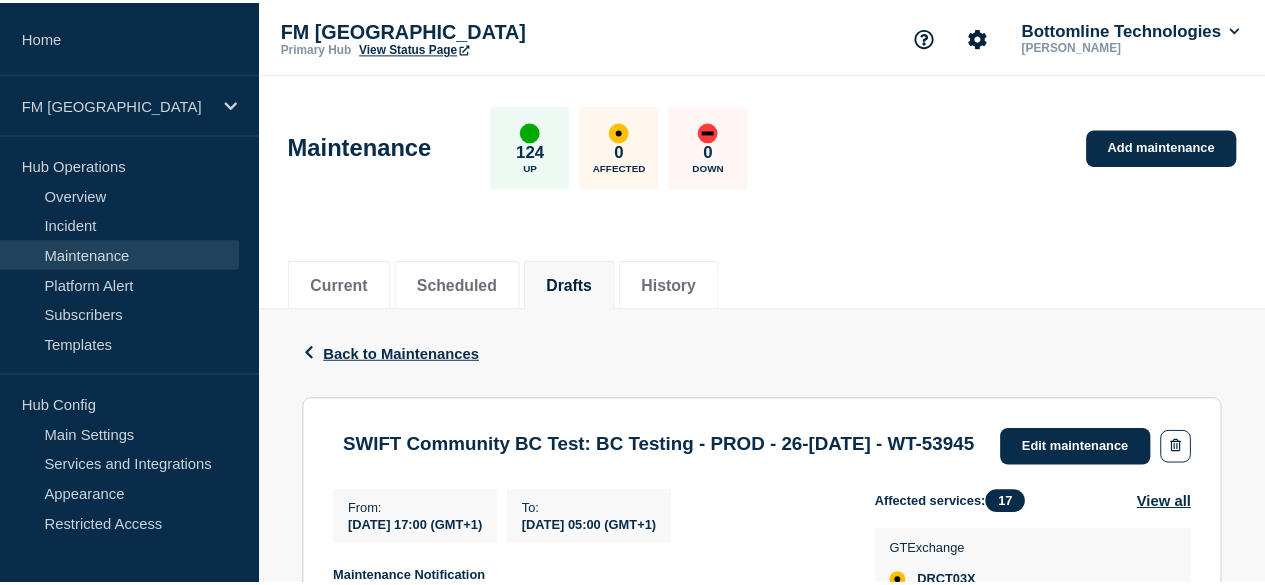 scroll, scrollTop: 0, scrollLeft: 0, axis: both 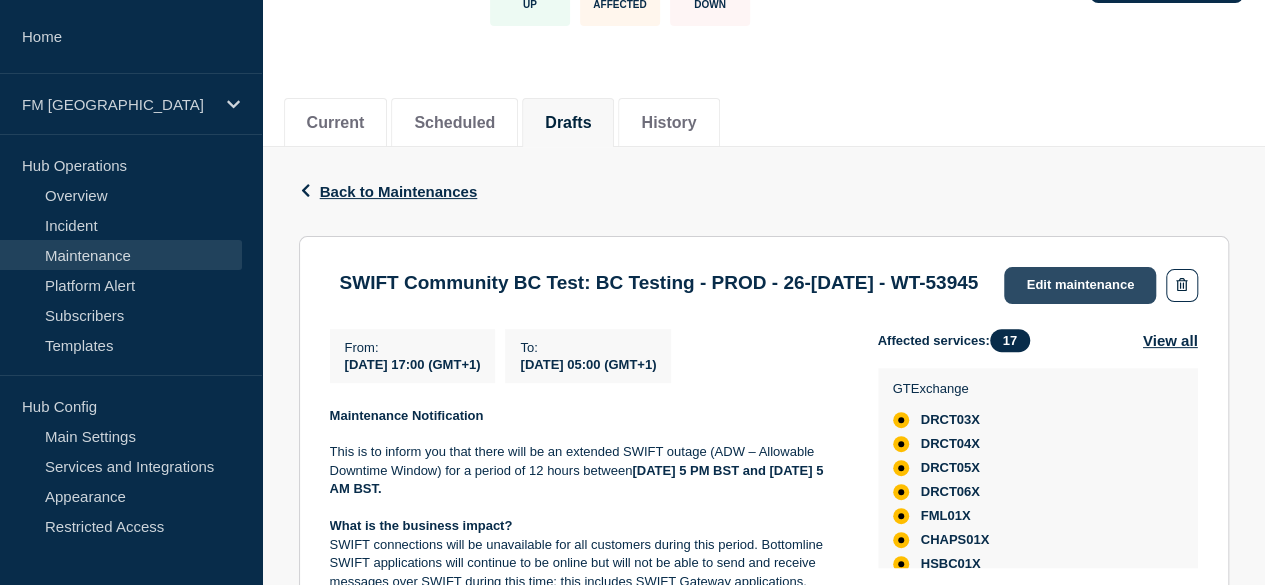 click on "Edit maintenance" 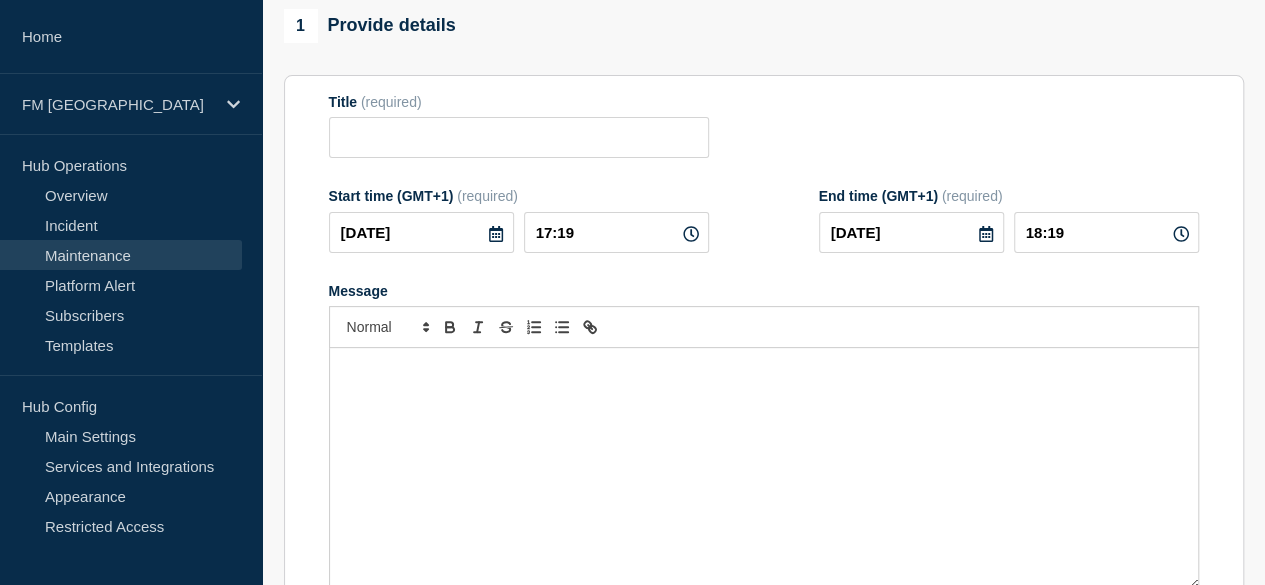 type on "SWIFT Community BC Test: BC Testing - PROD - 26-[DATE] - WT-53945" 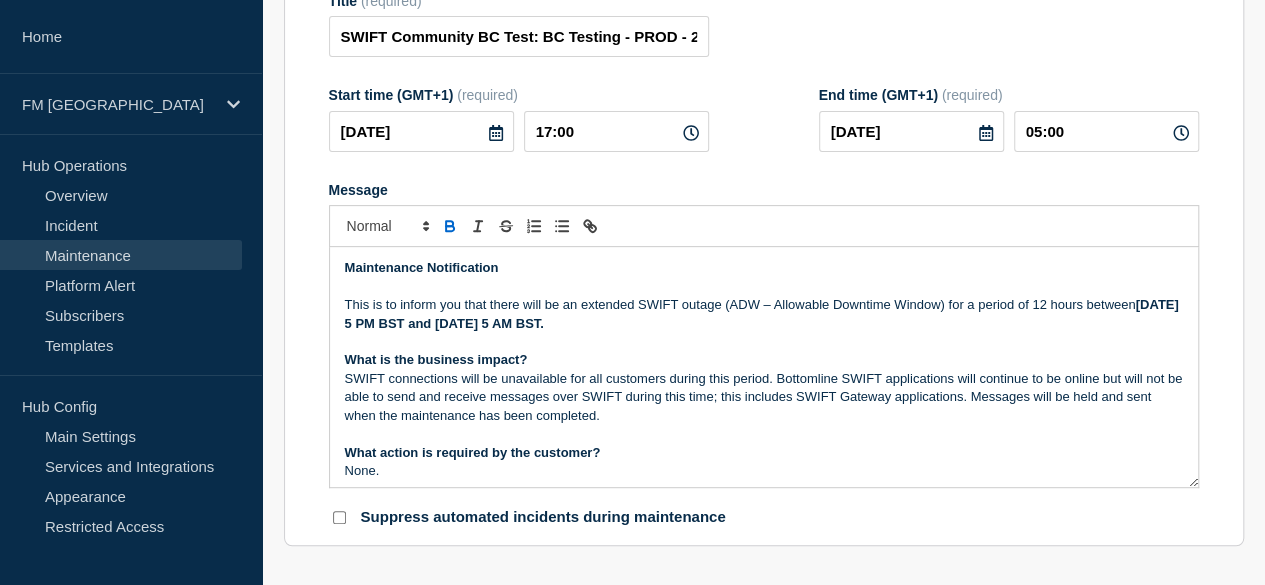 scroll, scrollTop: 293, scrollLeft: 0, axis: vertical 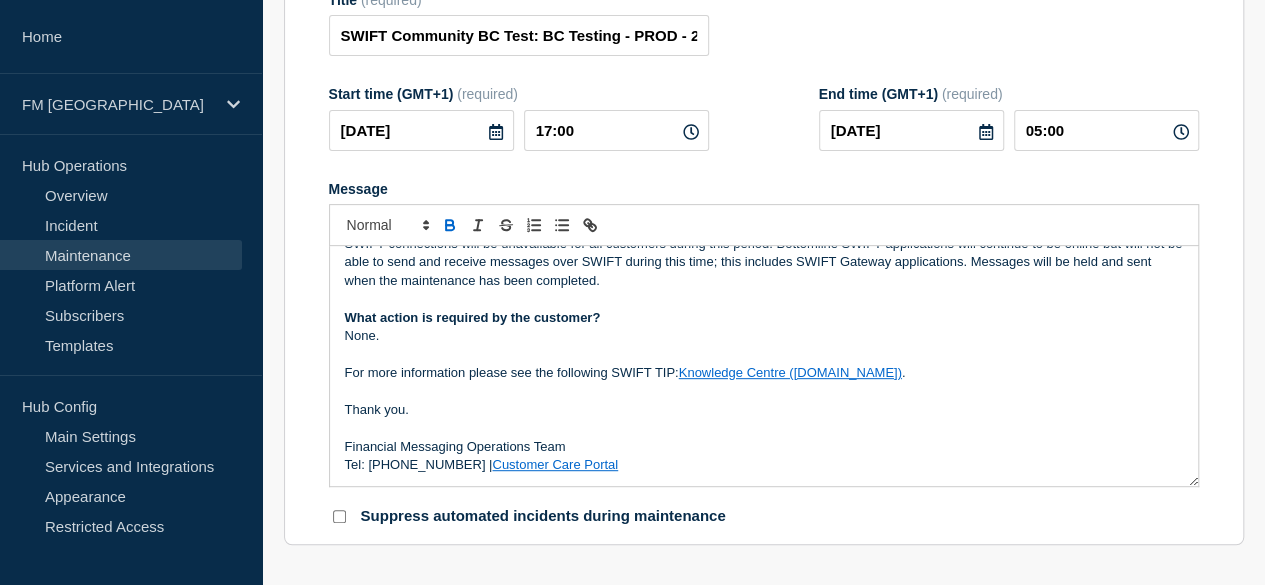 click on "Customer Care Portal" at bounding box center (555, 464) 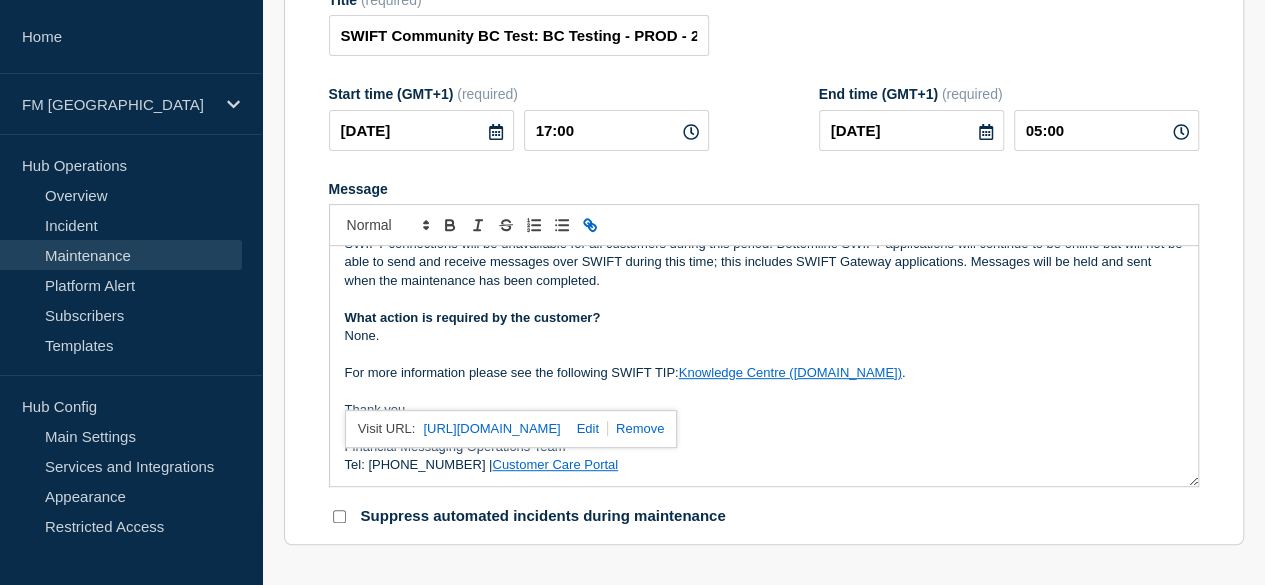 click at bounding box center [764, 355] 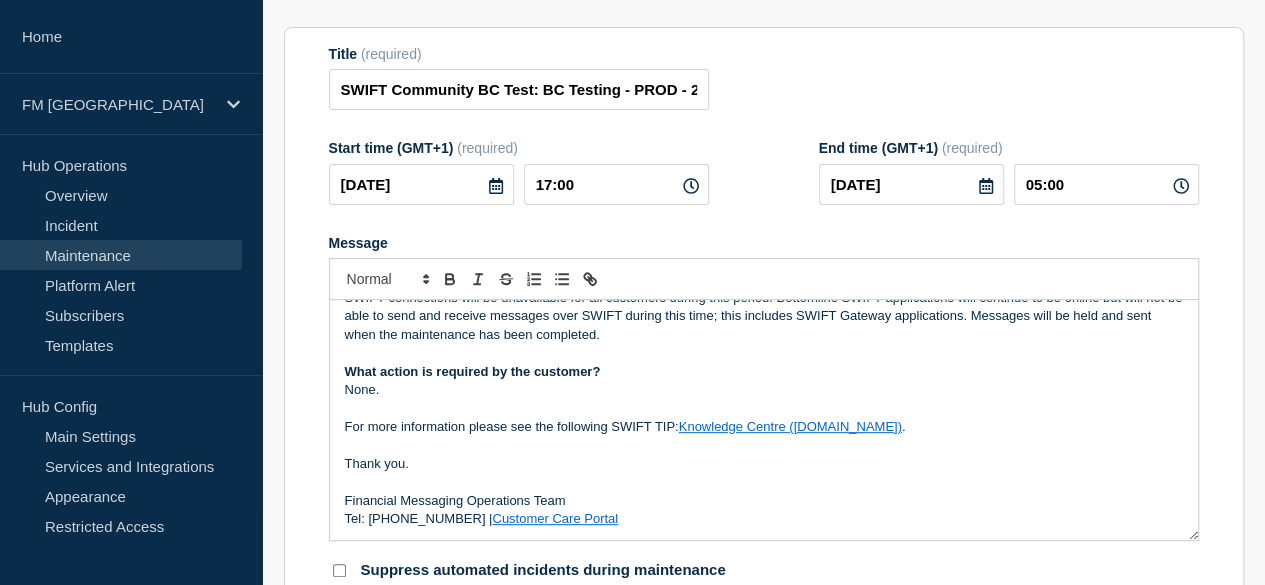 scroll, scrollTop: 255, scrollLeft: 0, axis: vertical 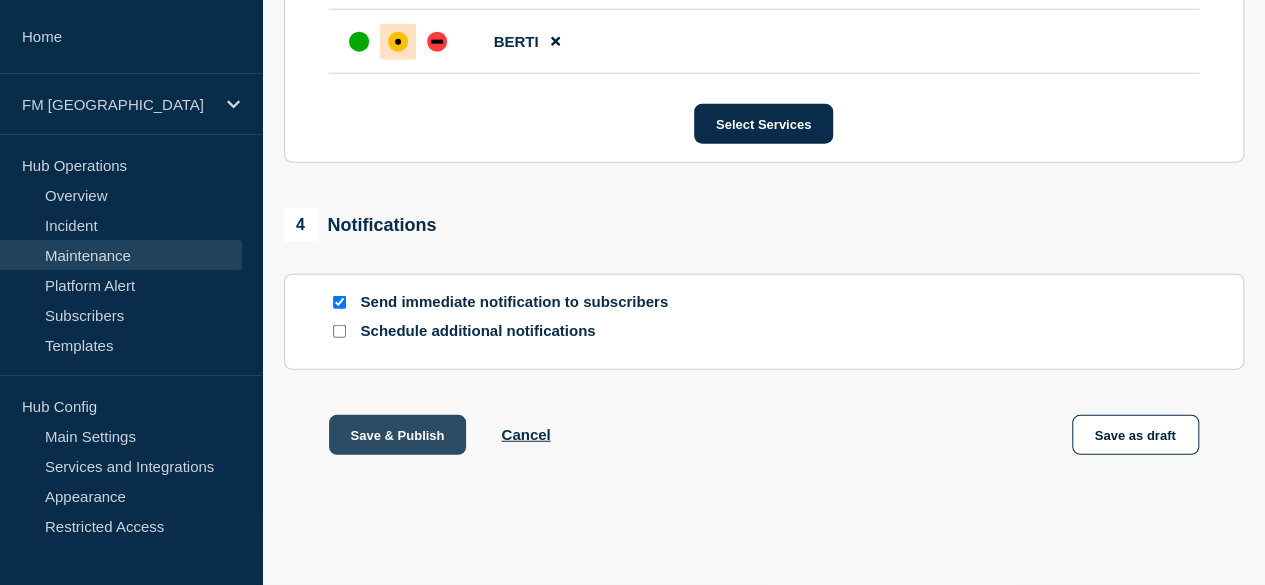 click on "Save & Publish" at bounding box center (398, 435) 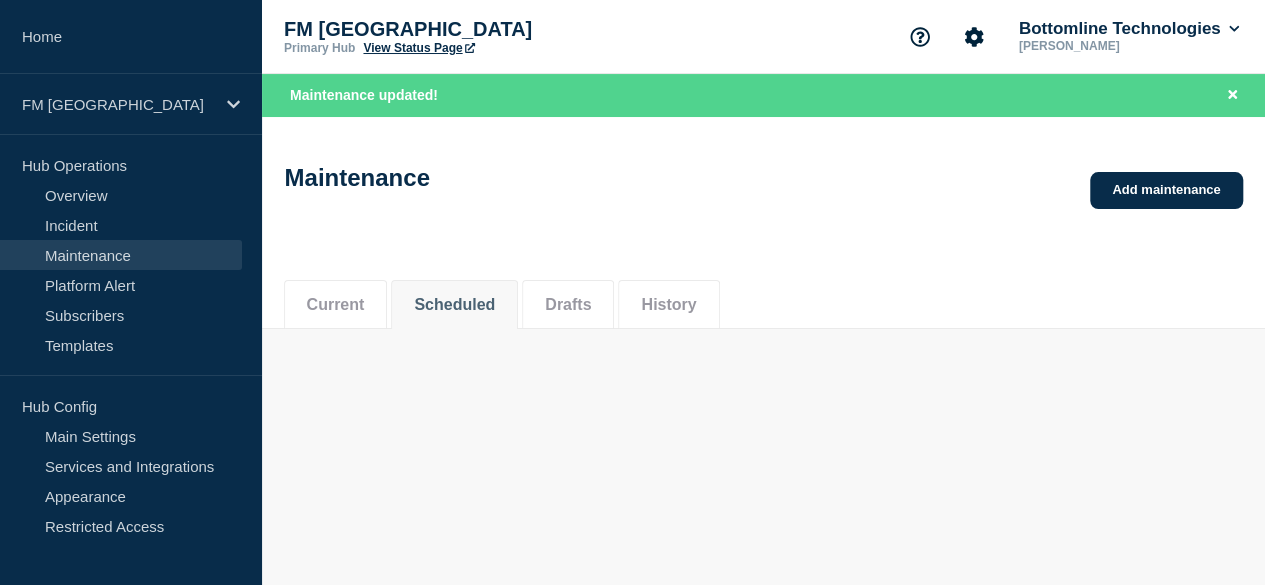 scroll, scrollTop: 0, scrollLeft: 0, axis: both 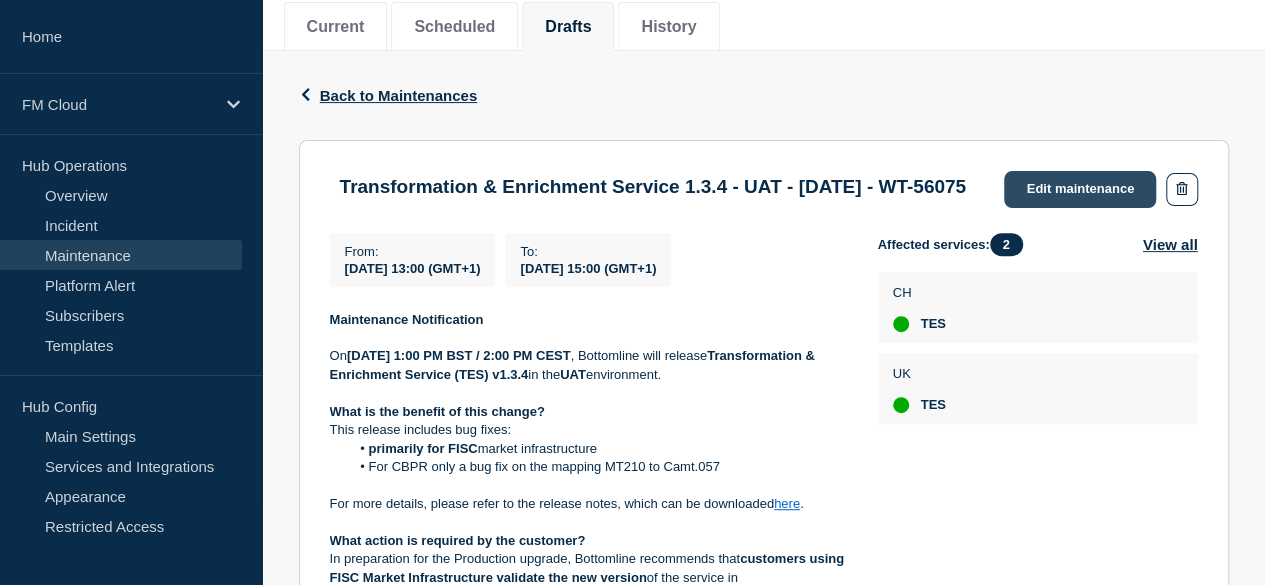 click on "Edit maintenance" 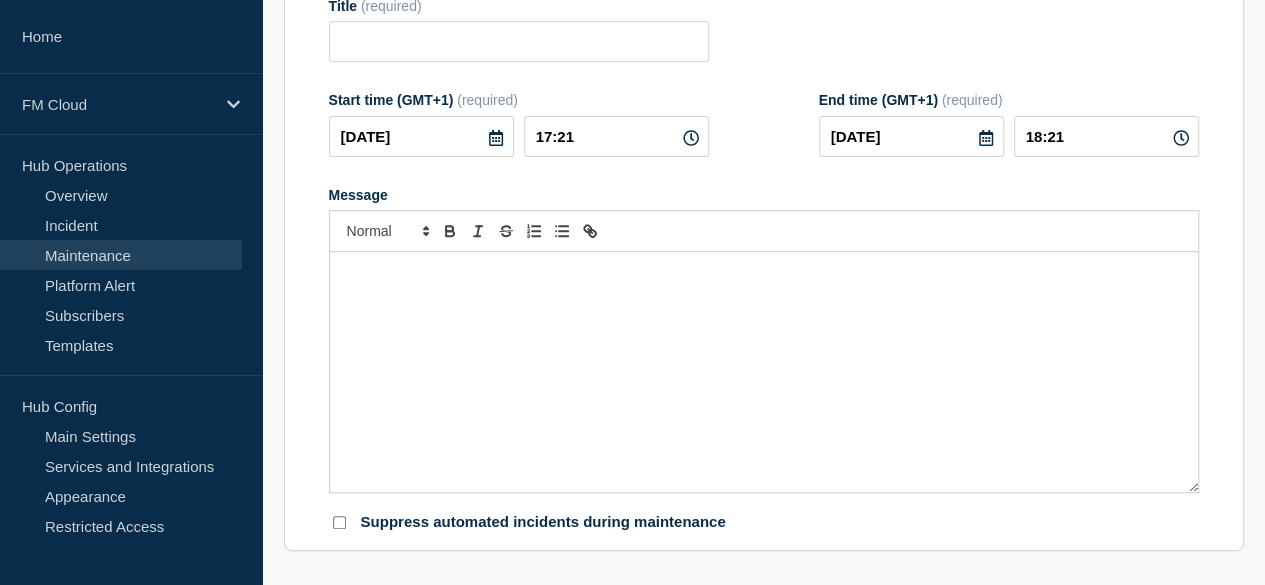 type on "Transformation & Enrichment Service 1.3.4 - UAT - 17/JUL/2025 - WT-56075" 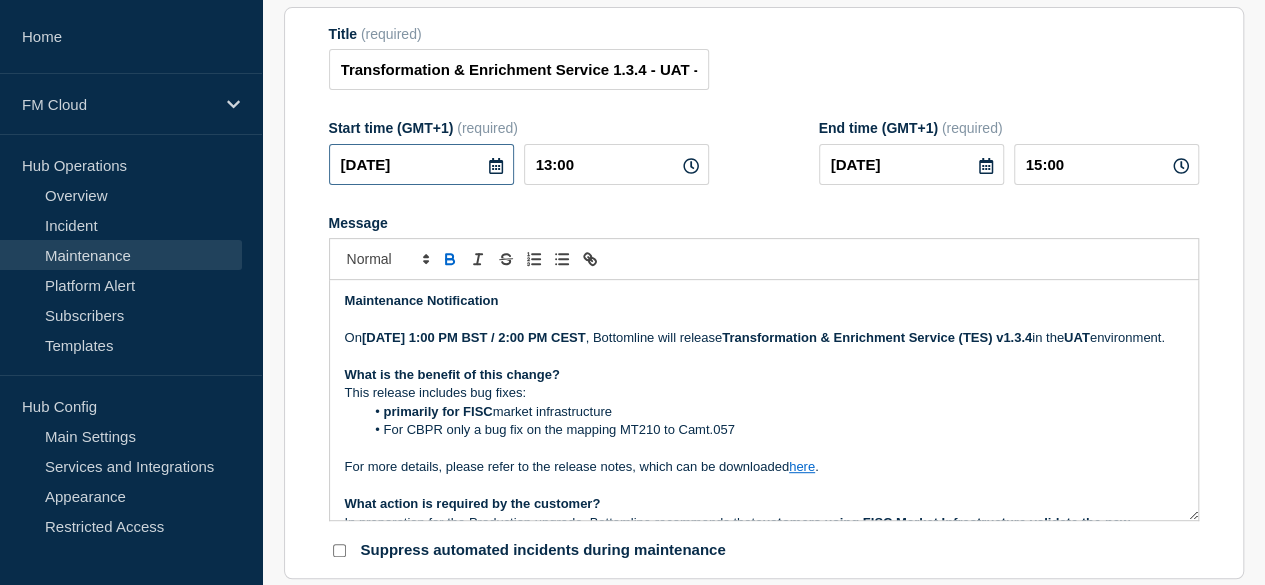 click on "2025-07-17" at bounding box center (421, 164) 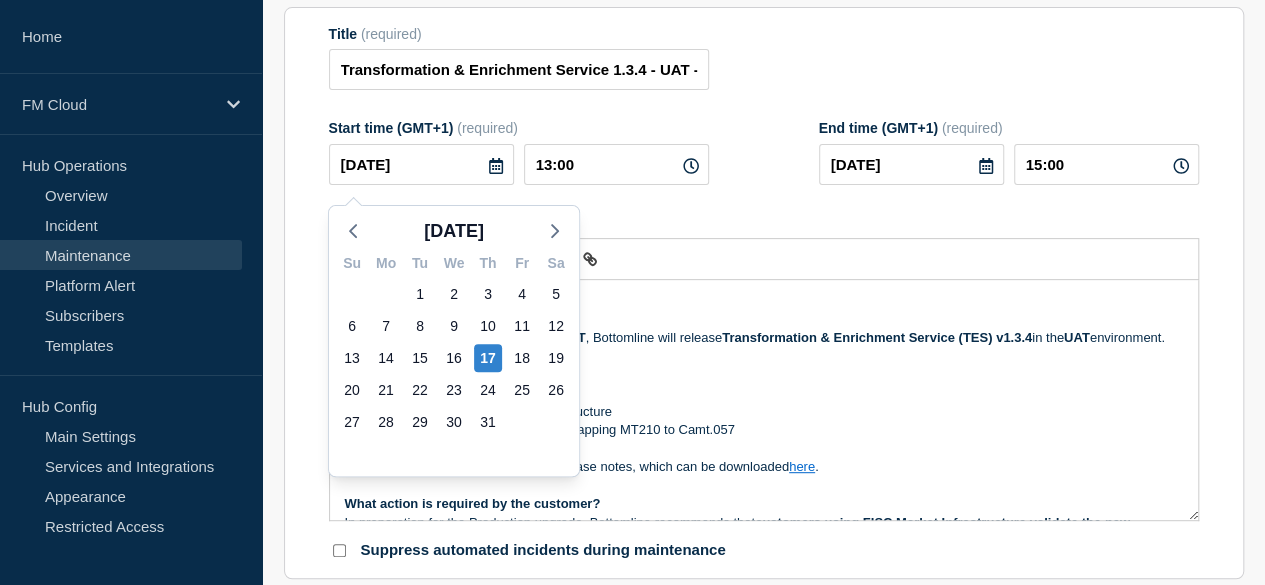 click on "Title  (required) Transformation & Enrichment Service 1.3.4 - UAT - 17/JUL/2025 - WT-56075 Start time (GMT+1)  (required) 2025-07-17 Jul 2025 Su Mo Tu We Th Fr Sa 29 30 1 2 3 4 5 6 7 8 9 10 11 12 13 14 15 16 17 18 19 20 21 22 23 24 25 26 27 28 29 30 31 1 2 3 4 5 6 7 8 9 13:00 End time (GMT+1)  (required) 2025-07-17 15:00 Message  Maintenance Notification On  Thursday 17 July 2025 at 1:00 PM BST / 2:00 PM CEST , Bottomline will release  Transformation & Enrichment Service (TES) v1.3.4  in the  UAT  environment. What is the benefit of this change? This release includes bug fixes: primarily for FISC  market infrastructure For CBPR only a bug fix on the mapping MT210 to Camt.057 For more details, please refer to the release notes, which can be downloaded  here . What action is required by the customer? In preparation for the Production upgrade, Bottomline recommends that  customers using FISC Market Infrastructure validate the new version  Feedback on the release will be accepted until  22 July 2025 . ." 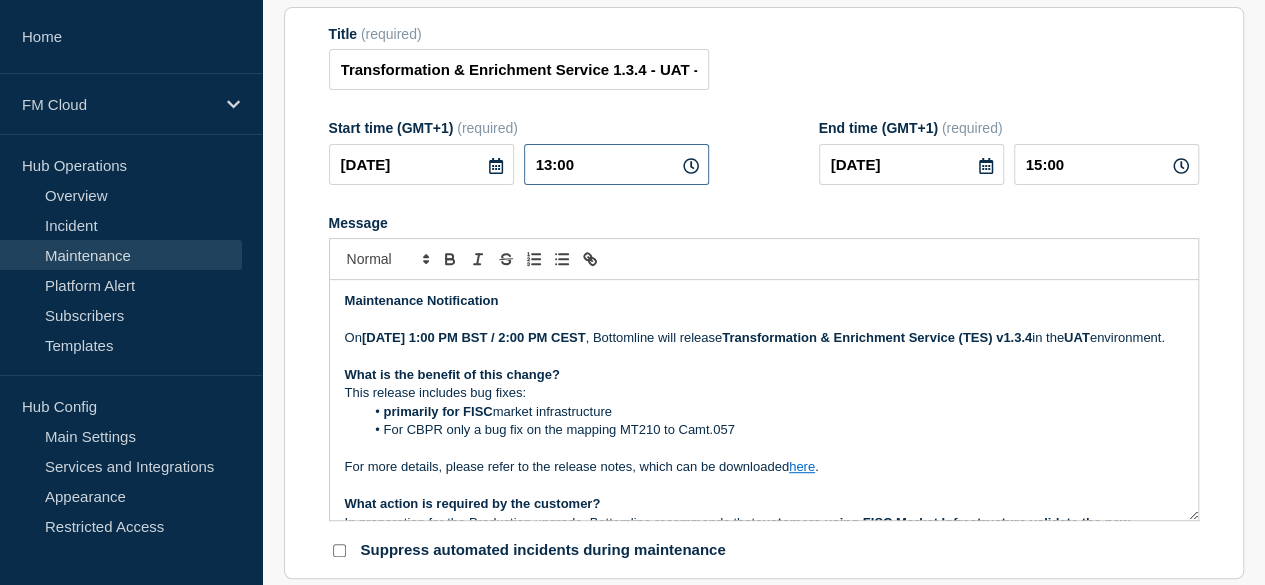 click on "13:00" at bounding box center [616, 164] 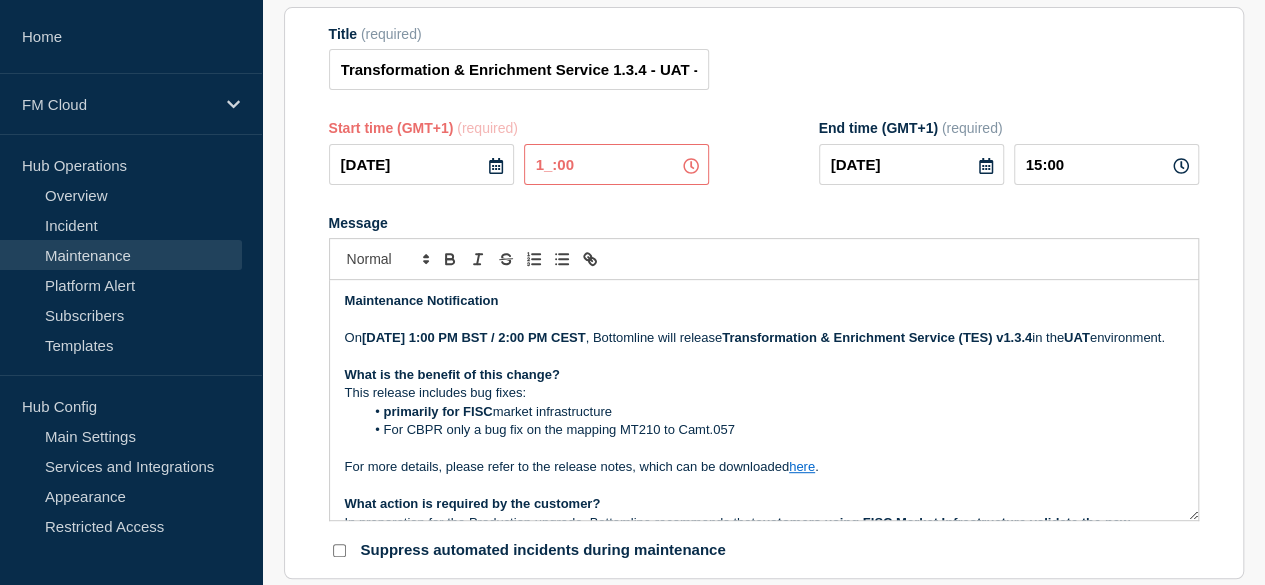 type on "12:00" 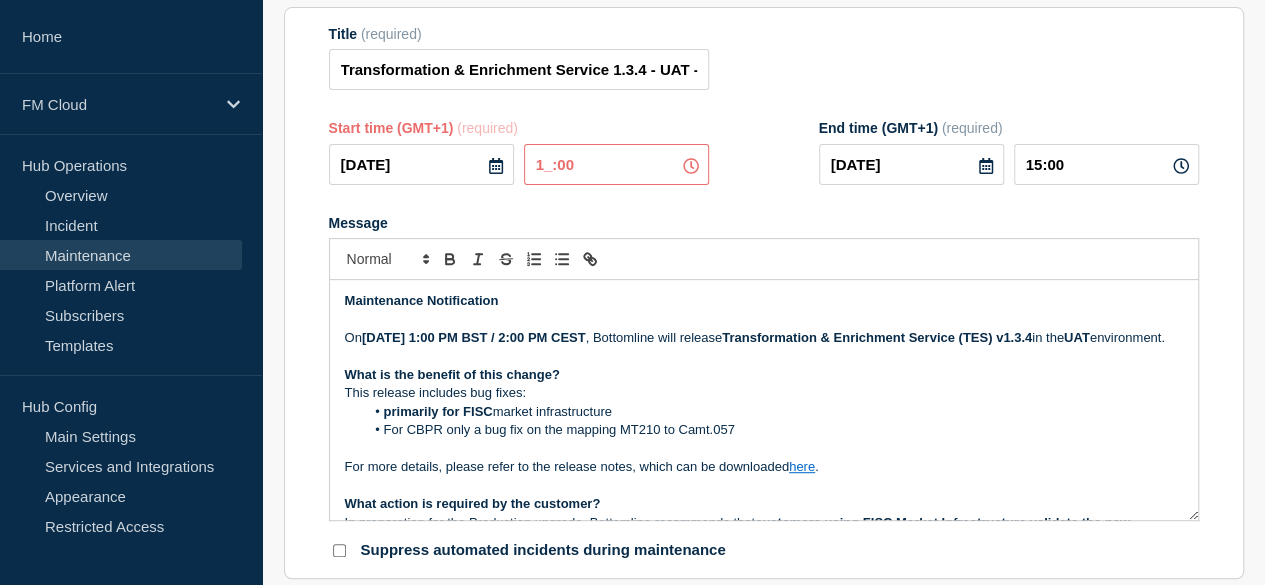 type on "14:00" 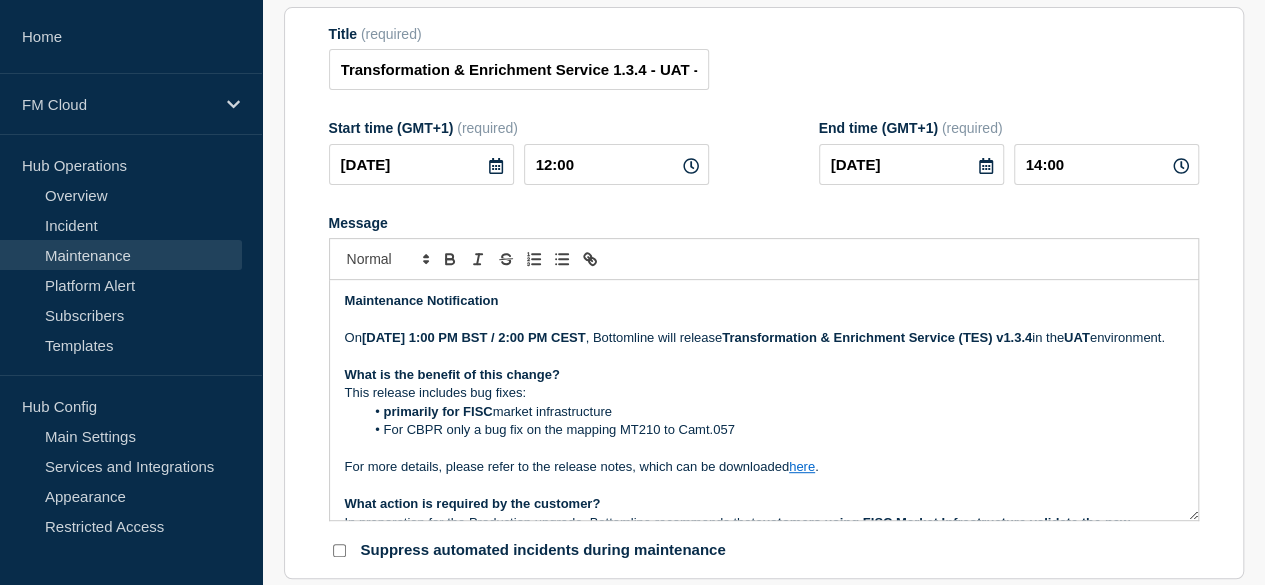 click on "Message" at bounding box center (764, 223) 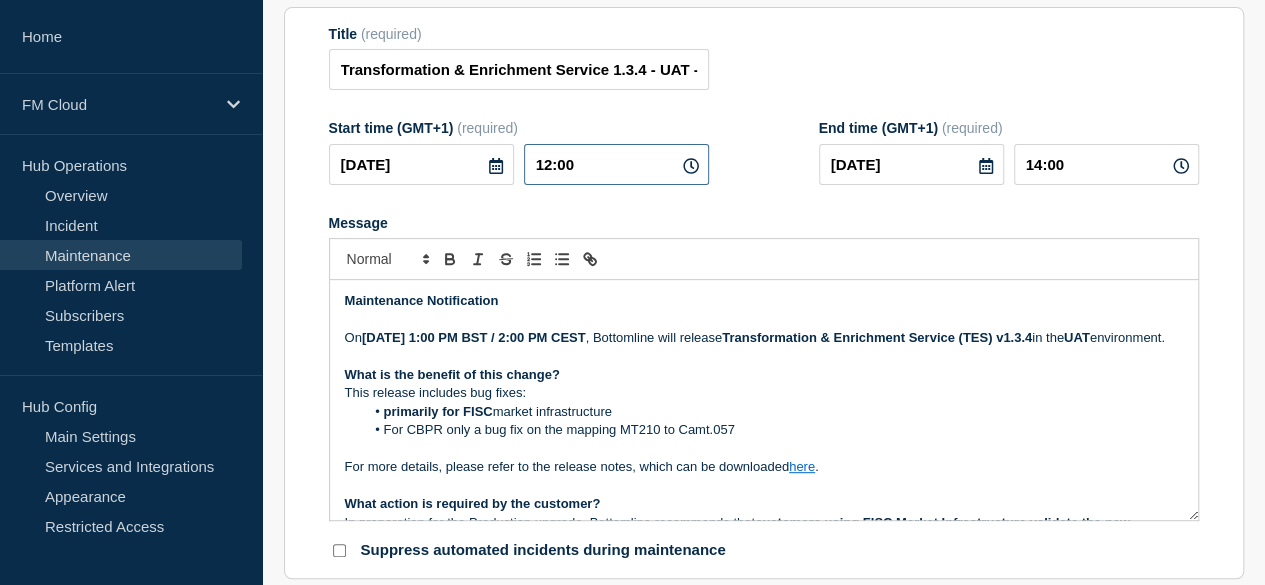 click on "12:00" at bounding box center [616, 164] 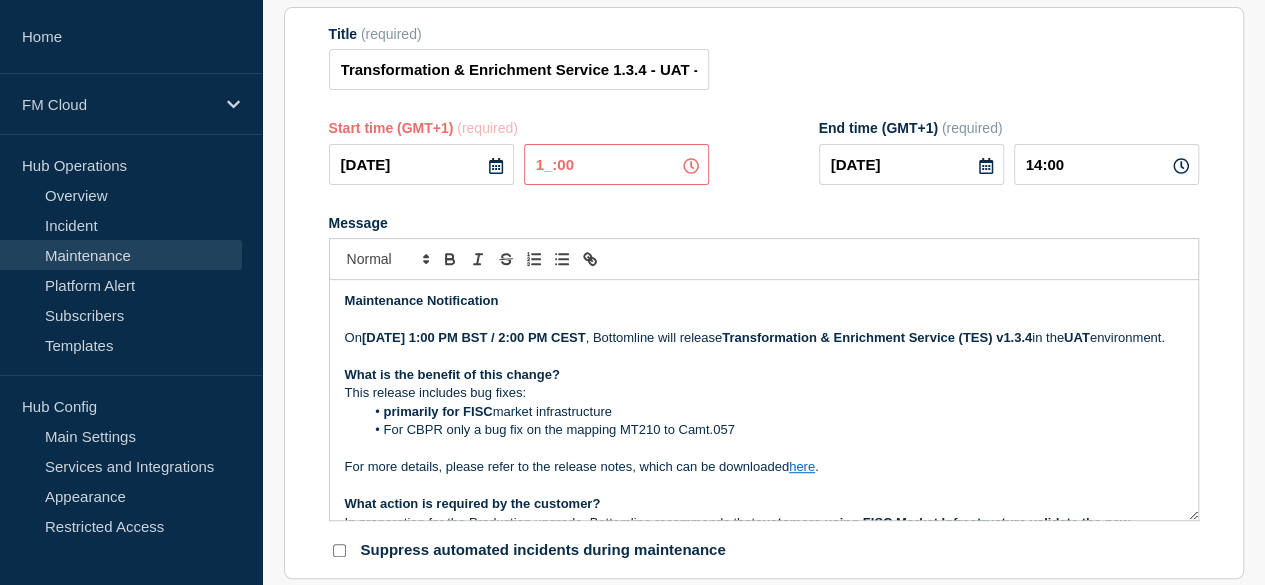 type on "13:00" 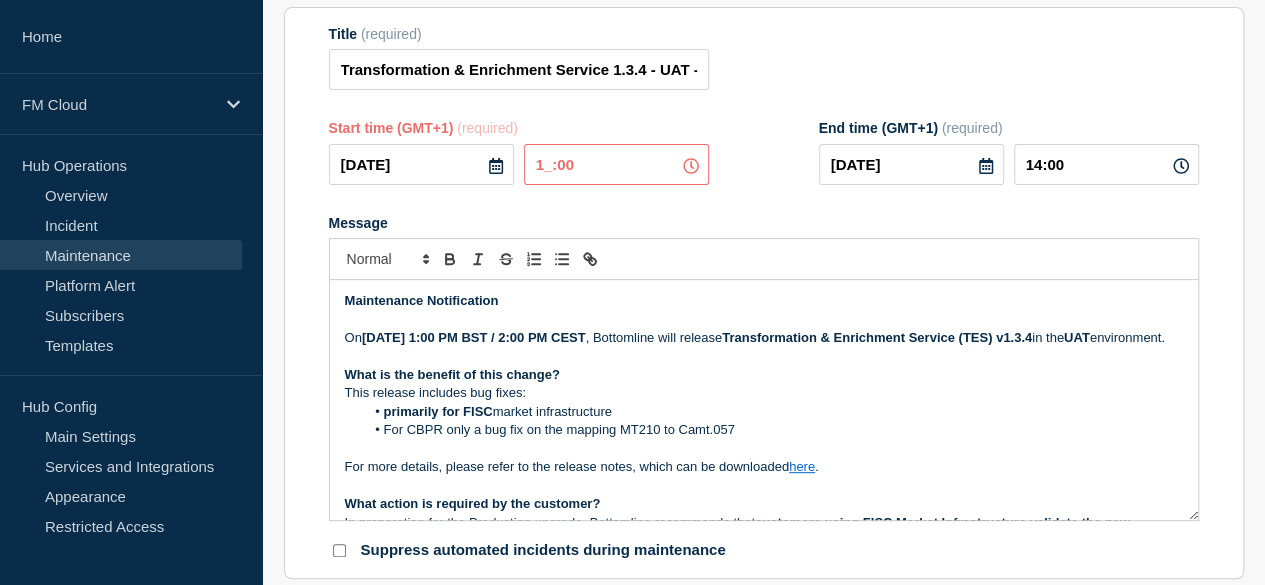 type on "15:00" 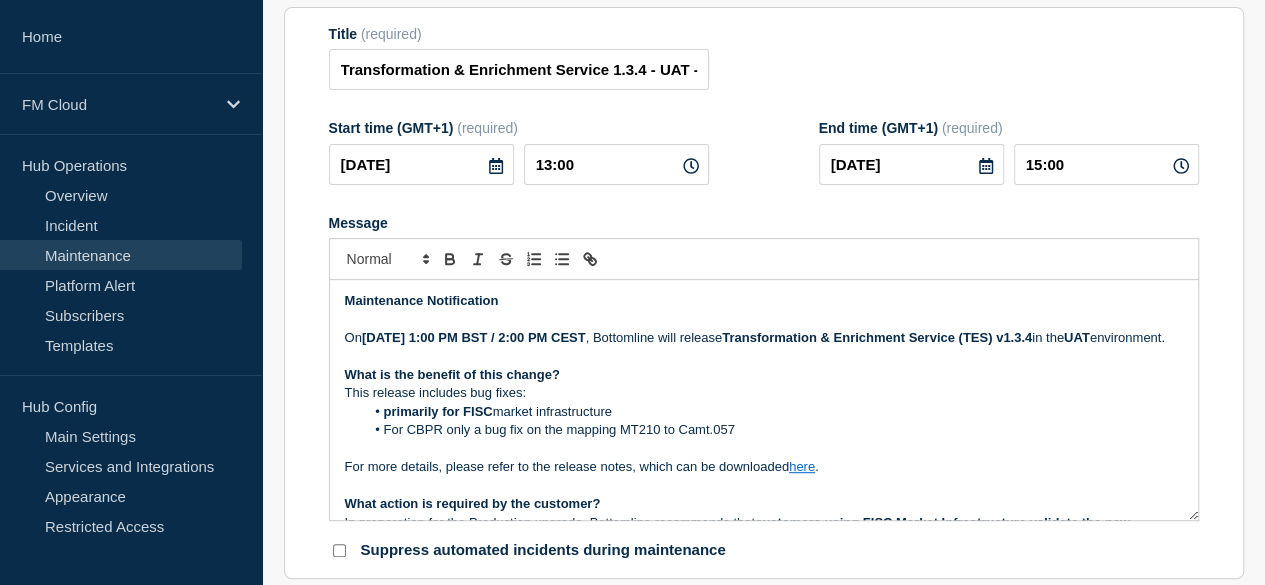 click on "On  Thursday 17 July 2025 at 1:00 PM BST / 2:00 PM CEST , Bottomline will release  Transformation & Enrichment Service (TES) v1.3.4  in the  UAT  environment." at bounding box center [764, 338] 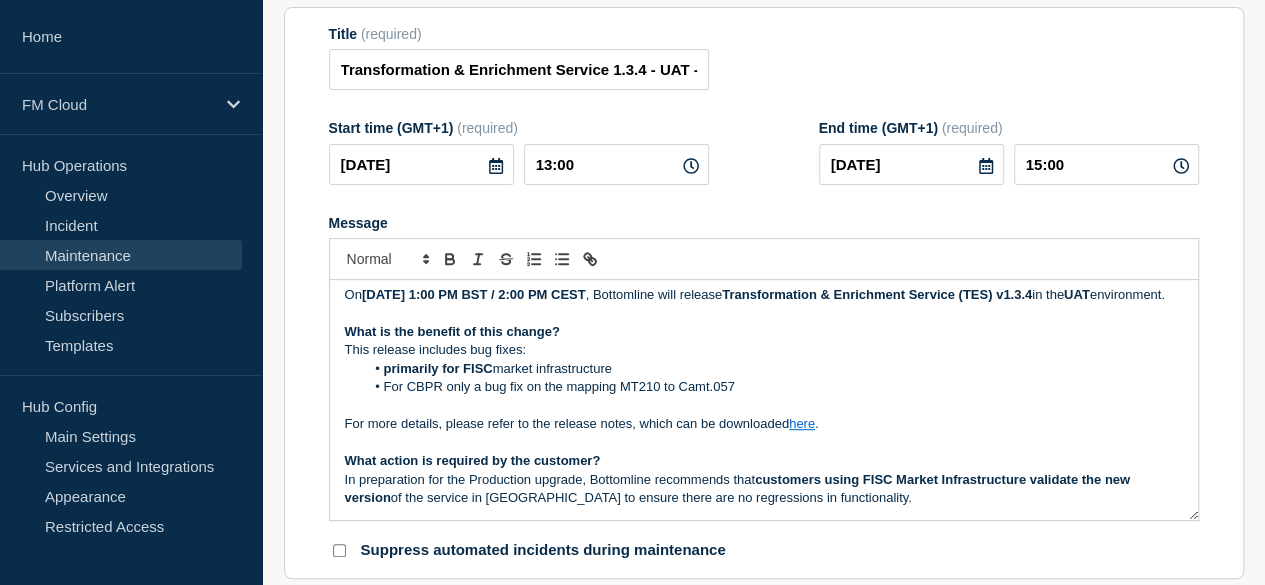 scroll, scrollTop: 44, scrollLeft: 0, axis: vertical 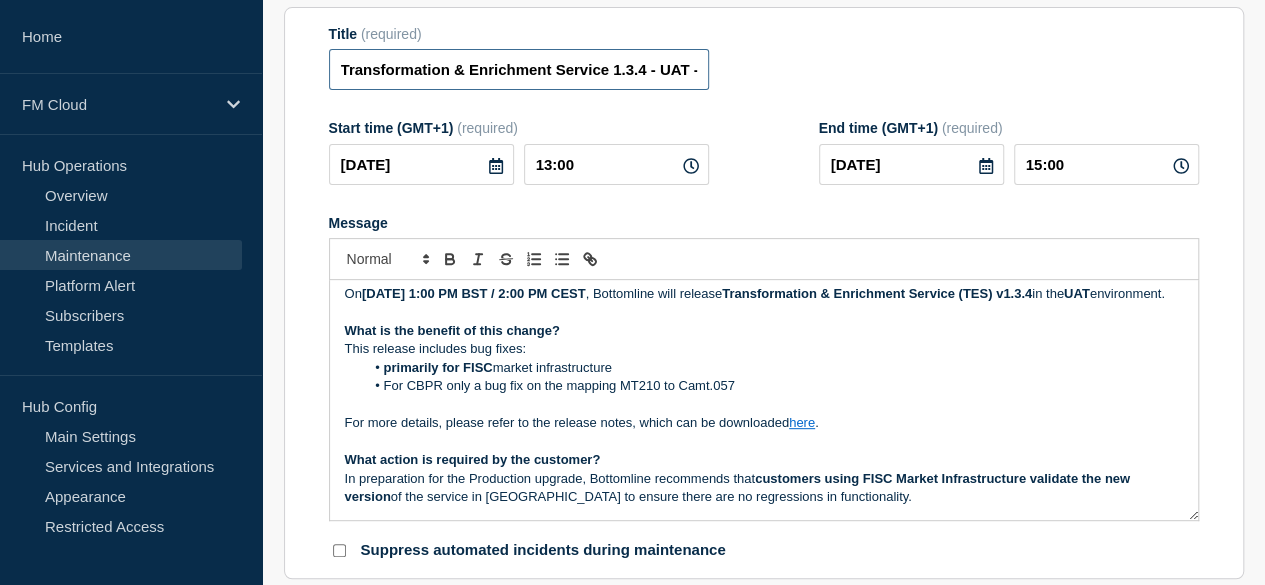 drag, startPoint x: 619, startPoint y: 79, endPoint x: 511, endPoint y: 68, distance: 108.55874 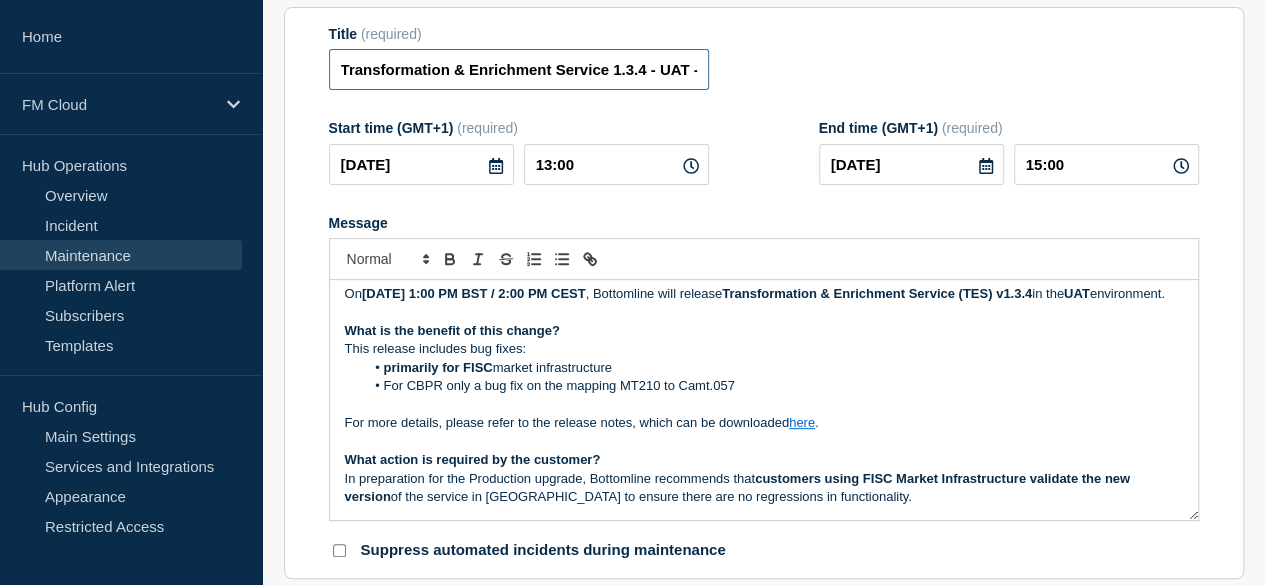 click on "Transformation & Enrichment Service 1.3.4 - UAT - 17/JUL/2025 - WT-56075" at bounding box center [519, 69] 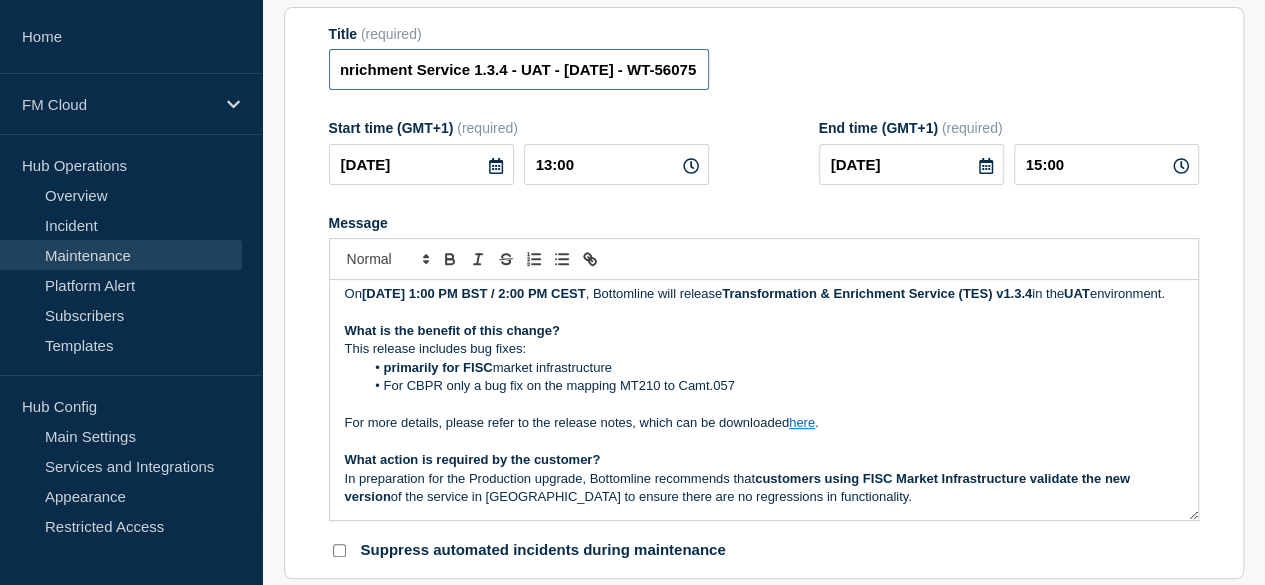drag, startPoint x: 665, startPoint y: 80, endPoint x: 728, endPoint y: 77, distance: 63.07139 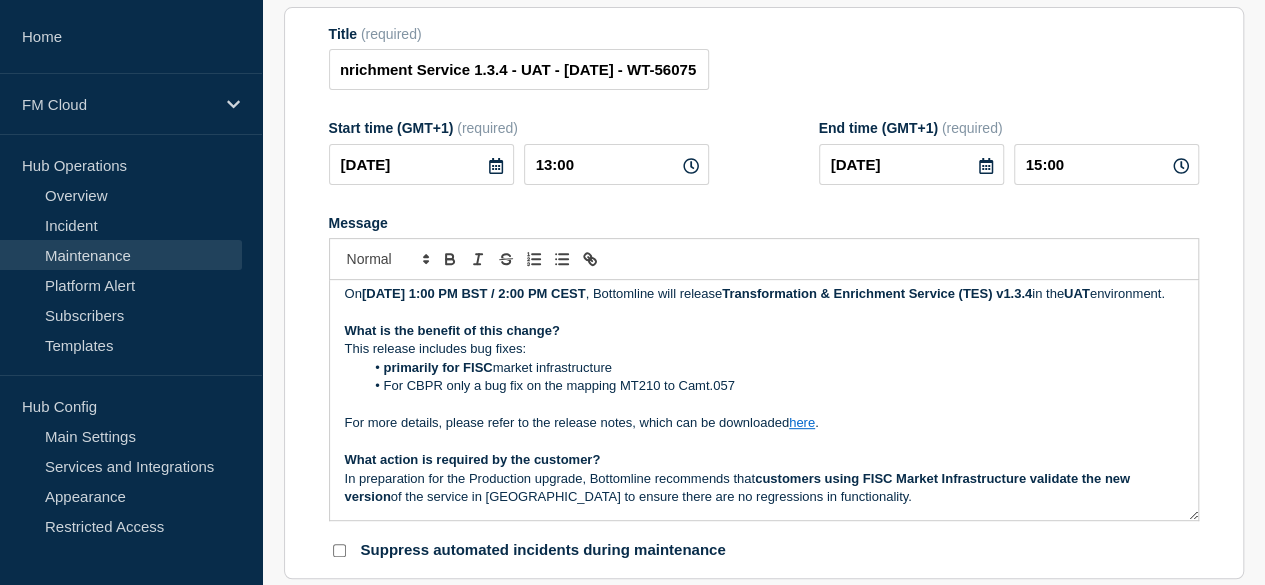 scroll, scrollTop: 0, scrollLeft: 0, axis: both 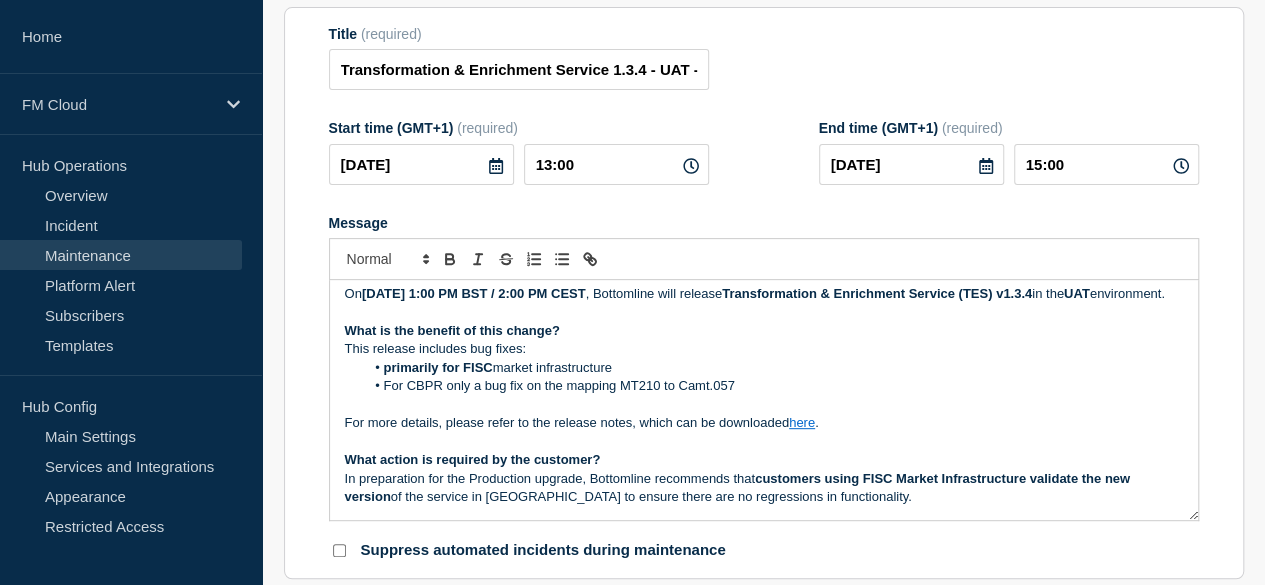 click on "This release includes bug fixes:" at bounding box center [764, 349] 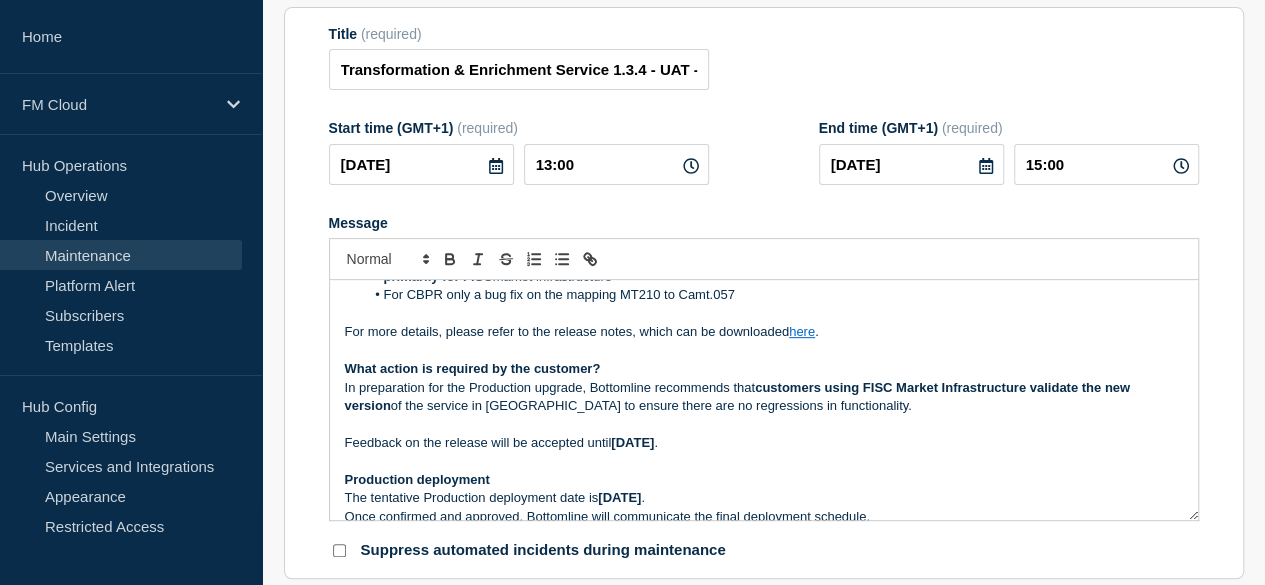 scroll, scrollTop: 136, scrollLeft: 0, axis: vertical 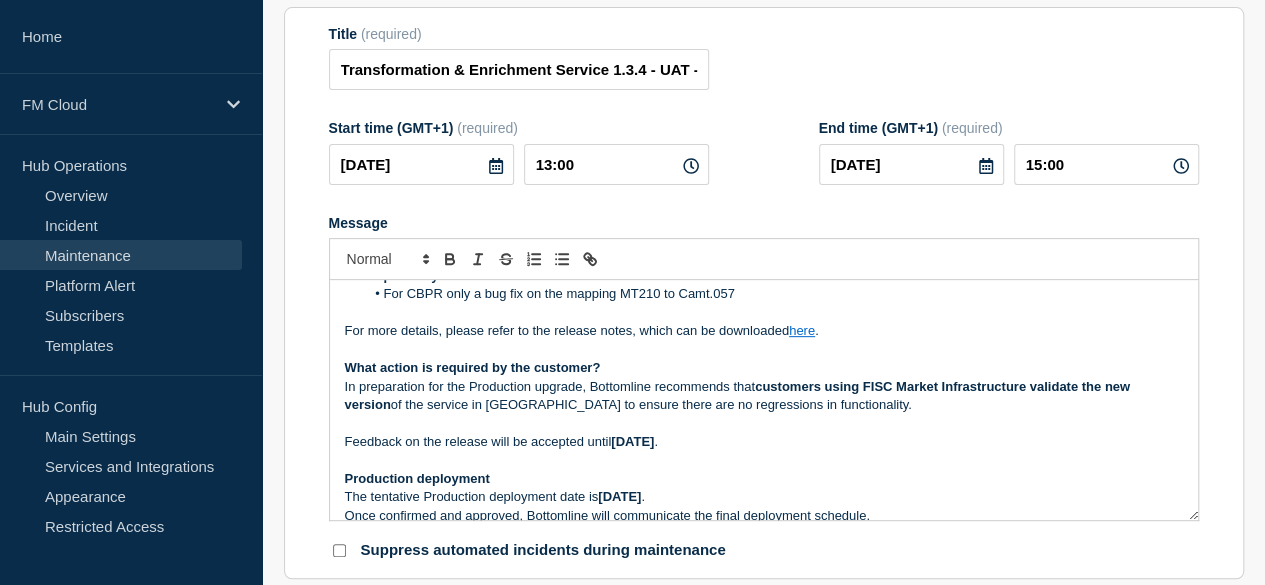 click on "here" at bounding box center (802, 330) 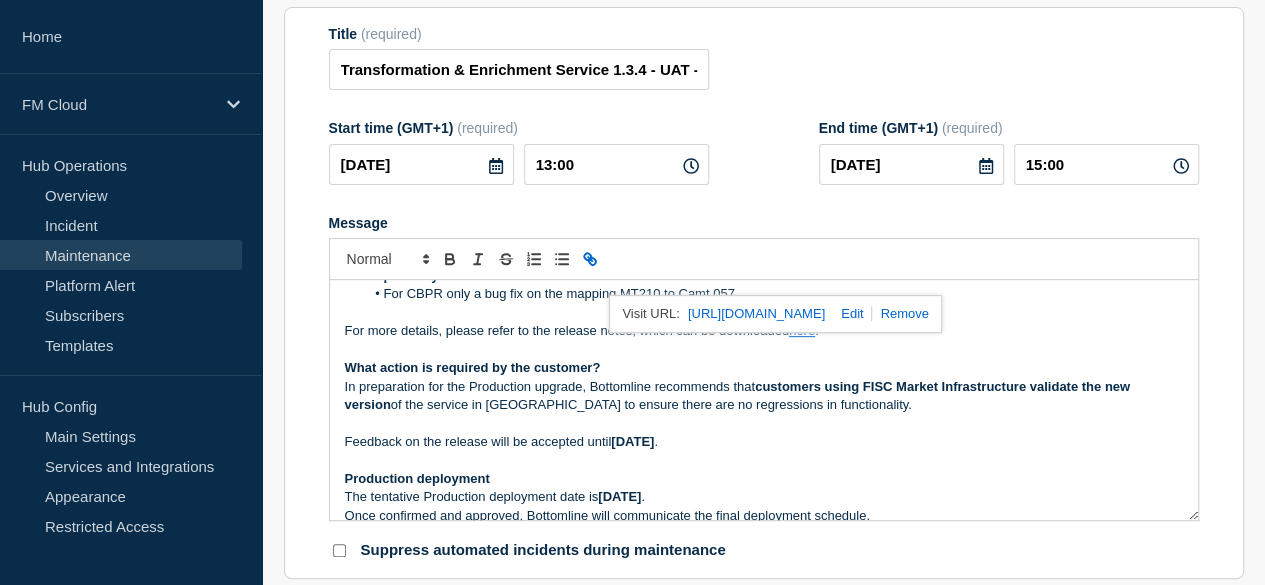 click on "https://bottomline.thruinc.net/Publishing/Link.aspx?LinkID=18NI060IZLP75" at bounding box center [756, 314] 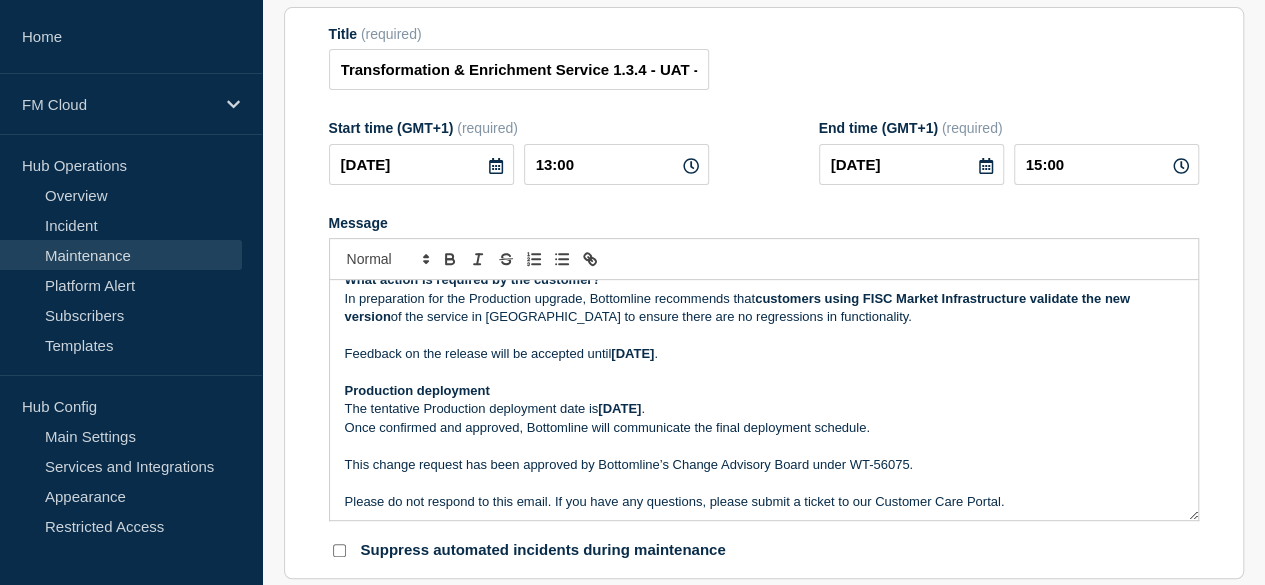 scroll, scrollTop: 225, scrollLeft: 0, axis: vertical 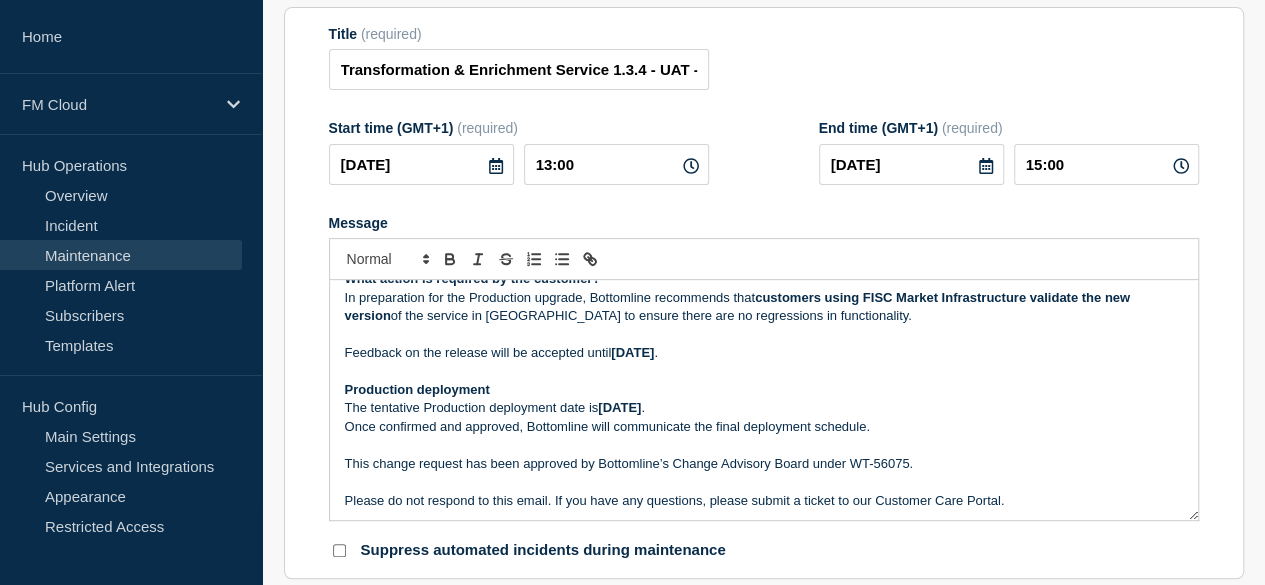 click on "22 July 2025" at bounding box center [632, 352] 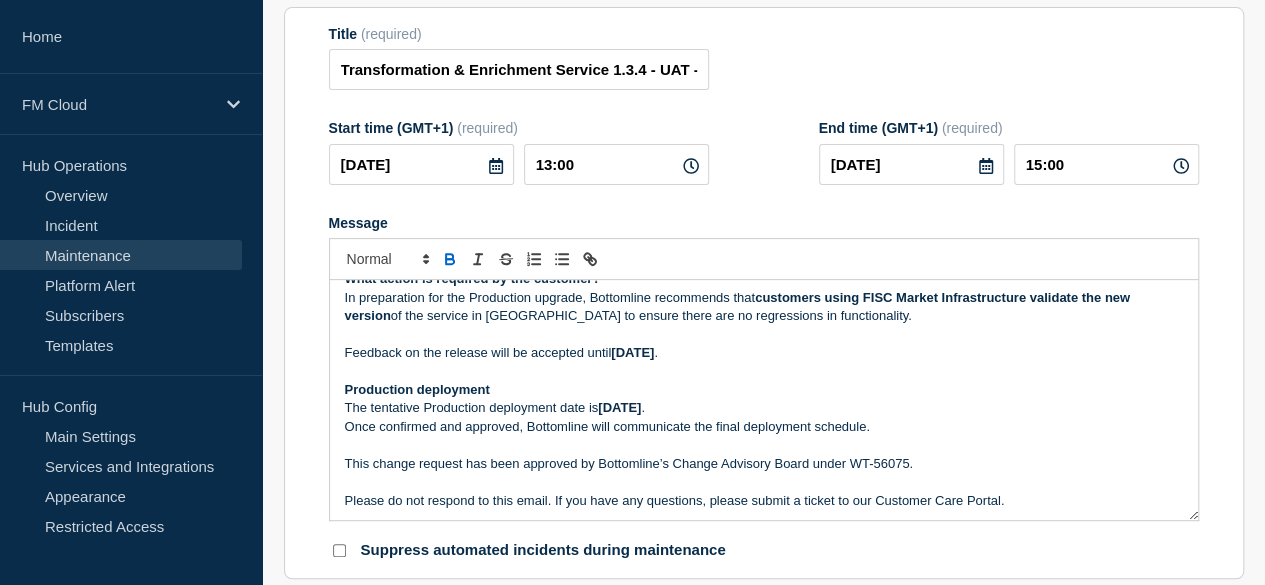 type 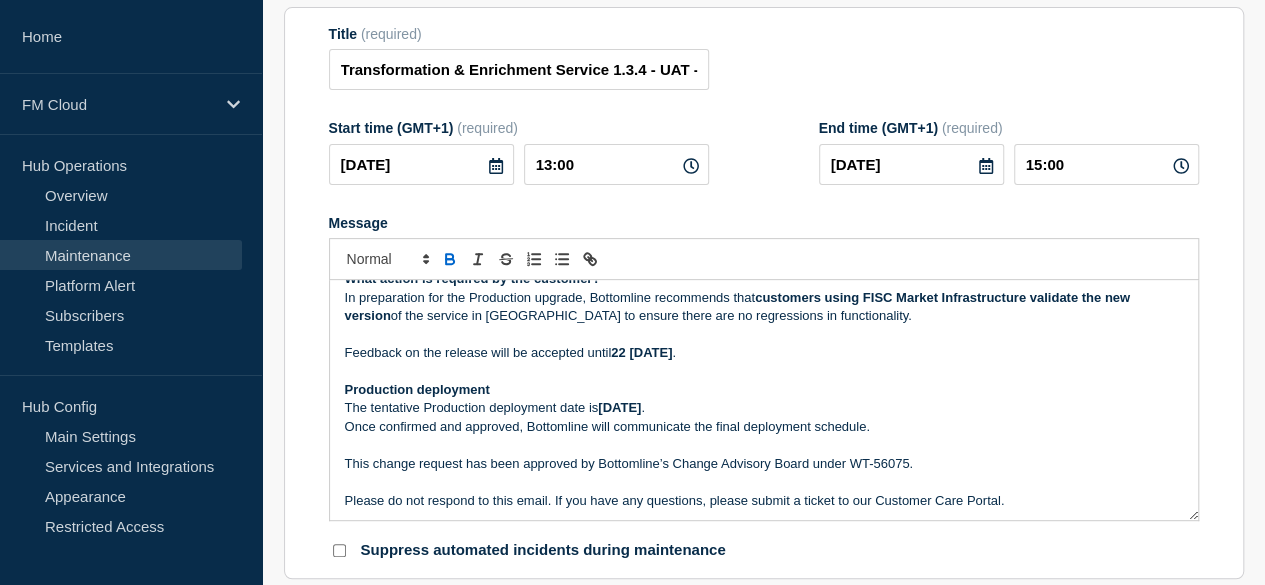 click on "22 July 22, 2025" at bounding box center [641, 352] 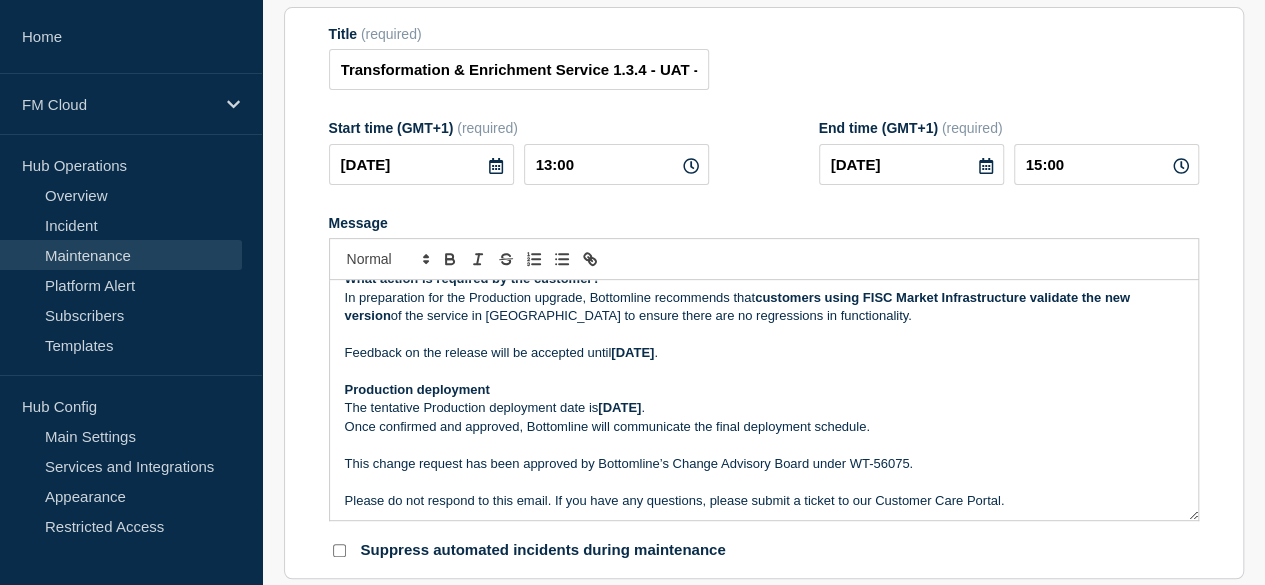 click on "28 July, 2025" at bounding box center (619, 407) 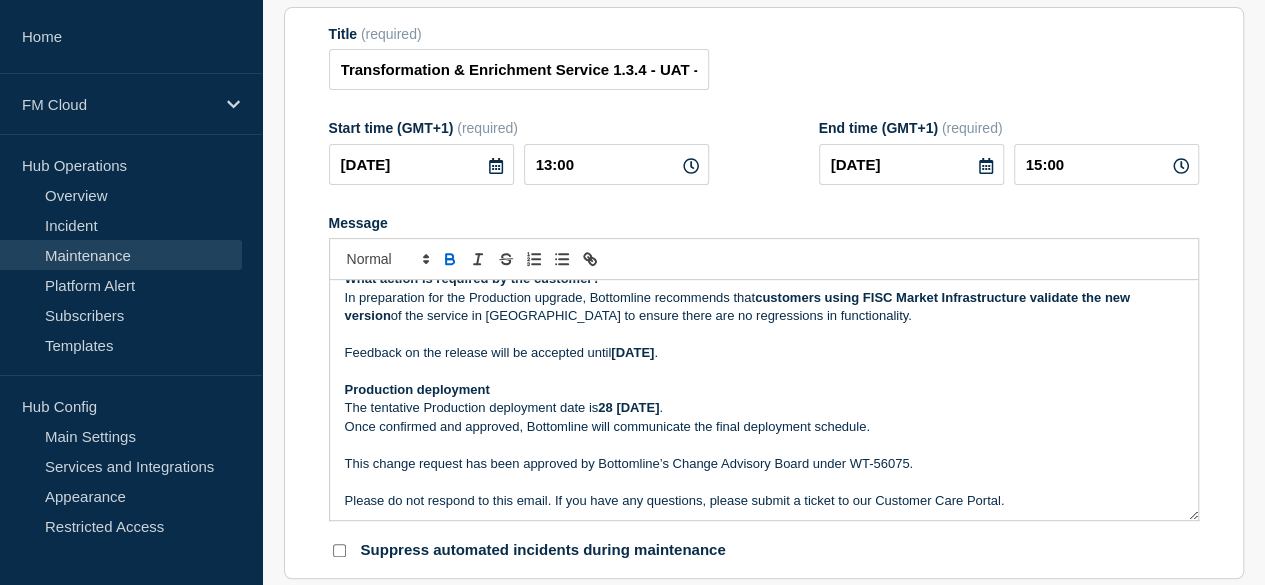 click on "28 July 28, 2025" at bounding box center (628, 407) 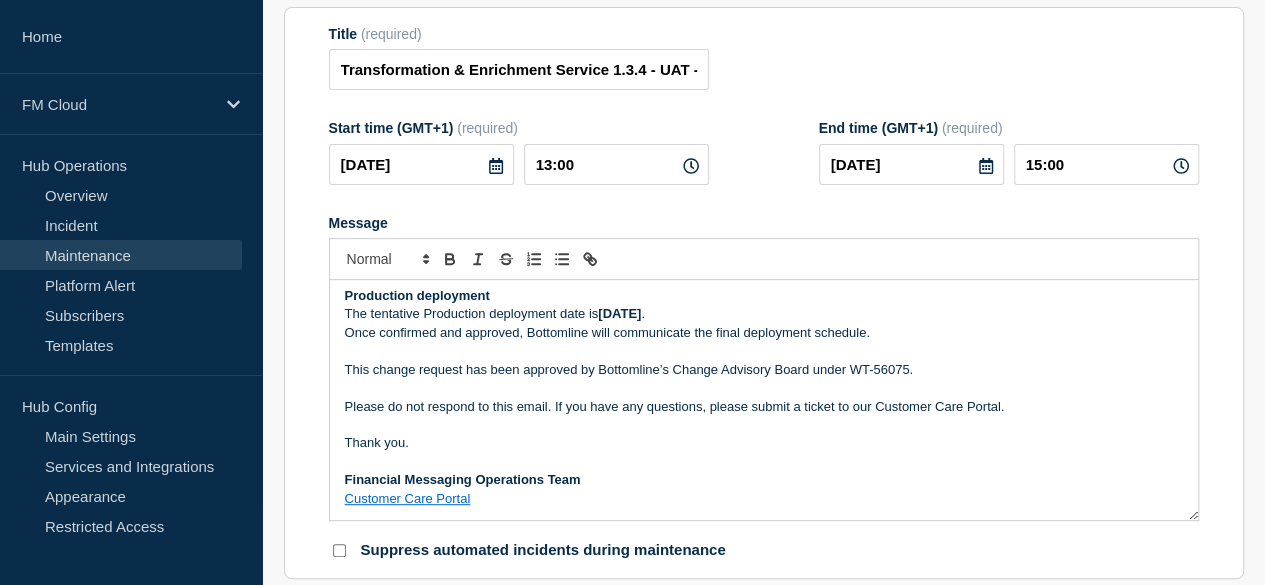 scroll, scrollTop: 337, scrollLeft: 0, axis: vertical 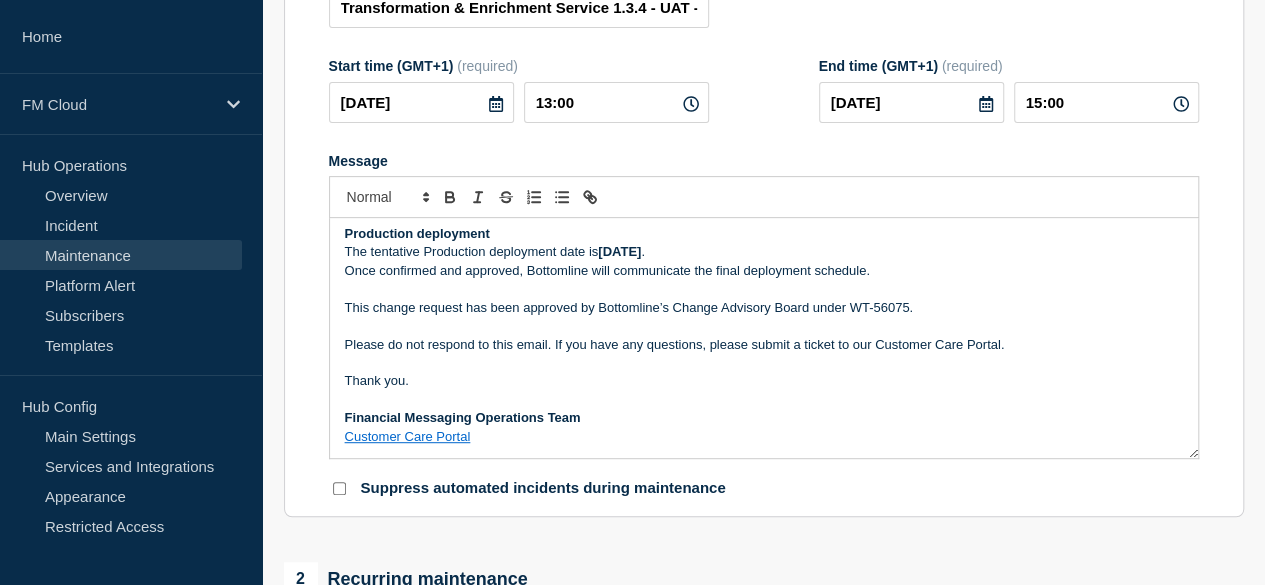 click on "Customer Care Portal" at bounding box center [408, 436] 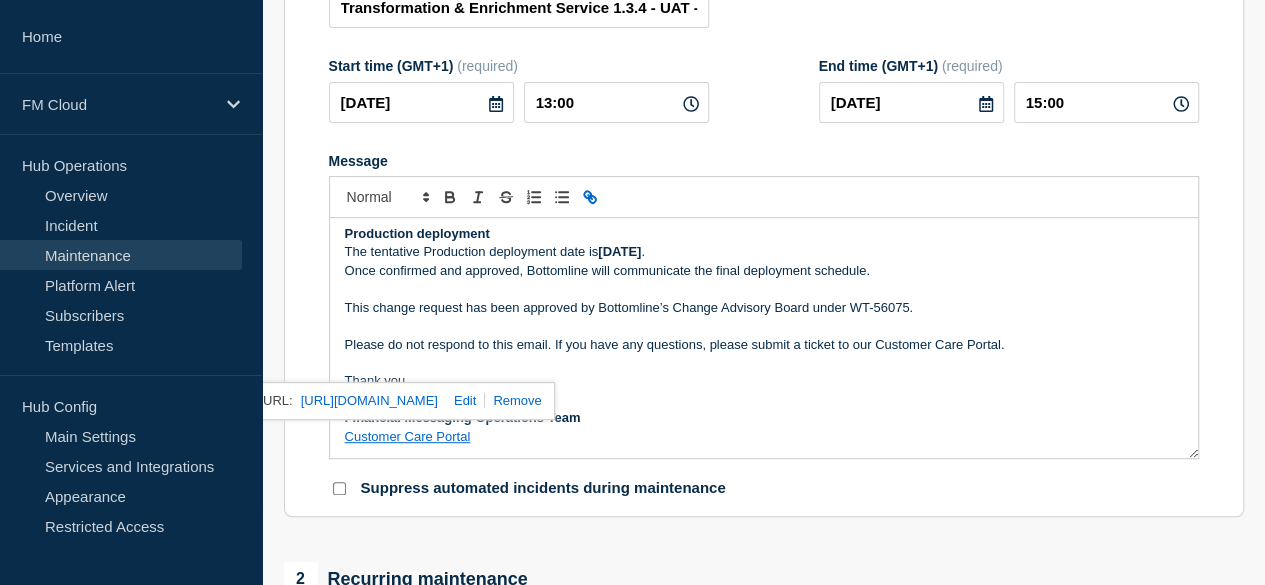 click at bounding box center [764, 326] 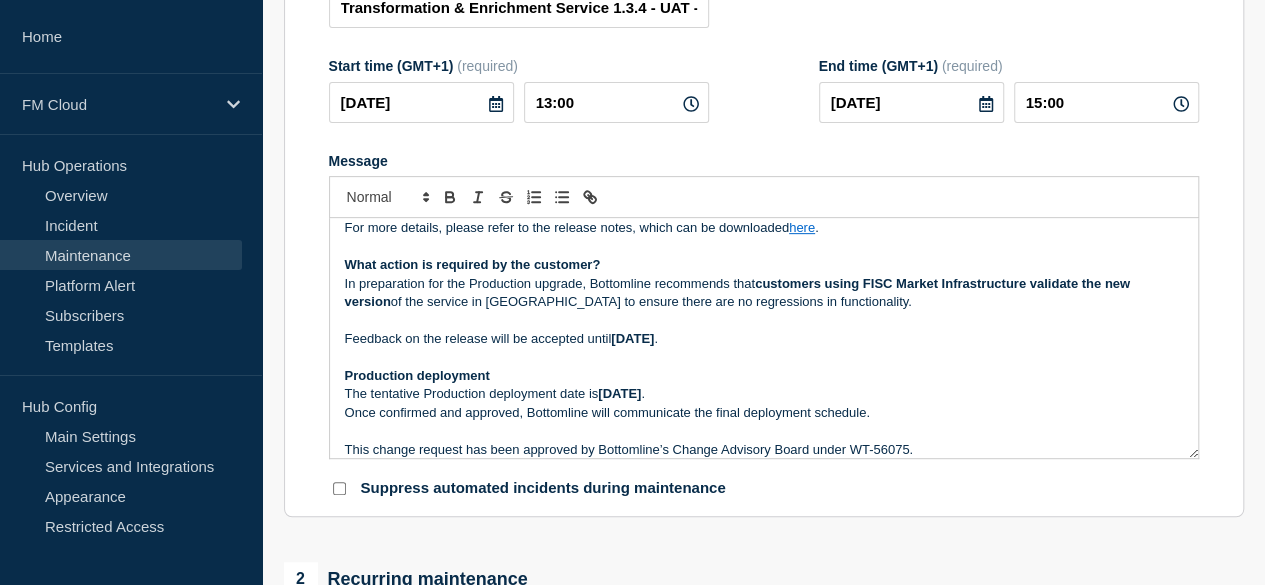 scroll, scrollTop: 0, scrollLeft: 0, axis: both 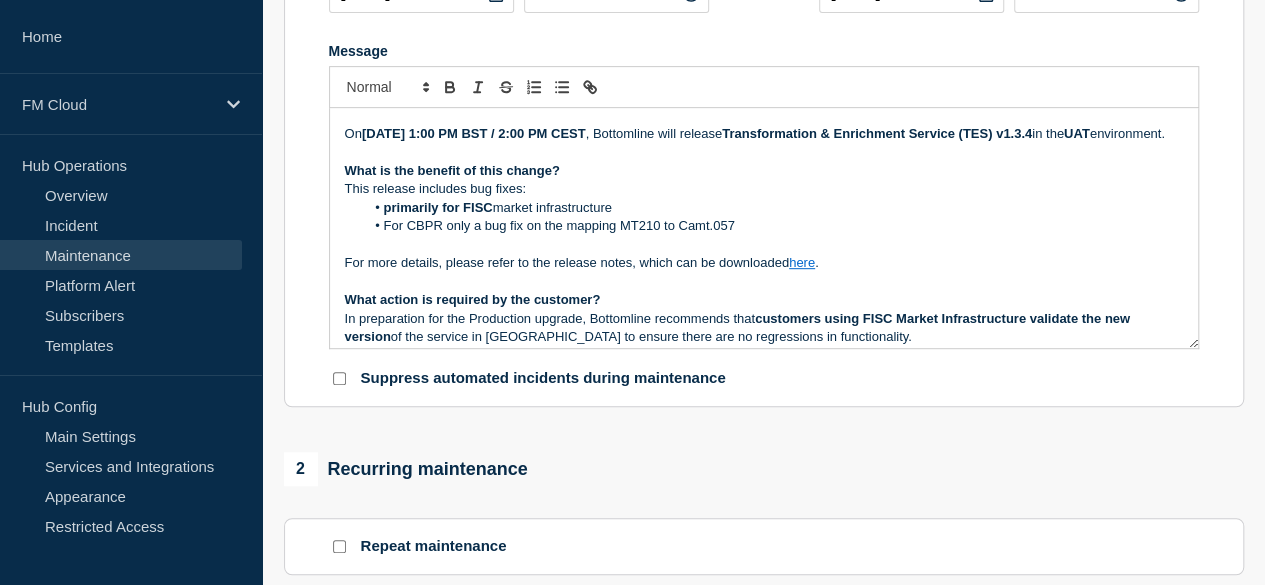 click on "What is the benefit of this change?" at bounding box center (764, 171) 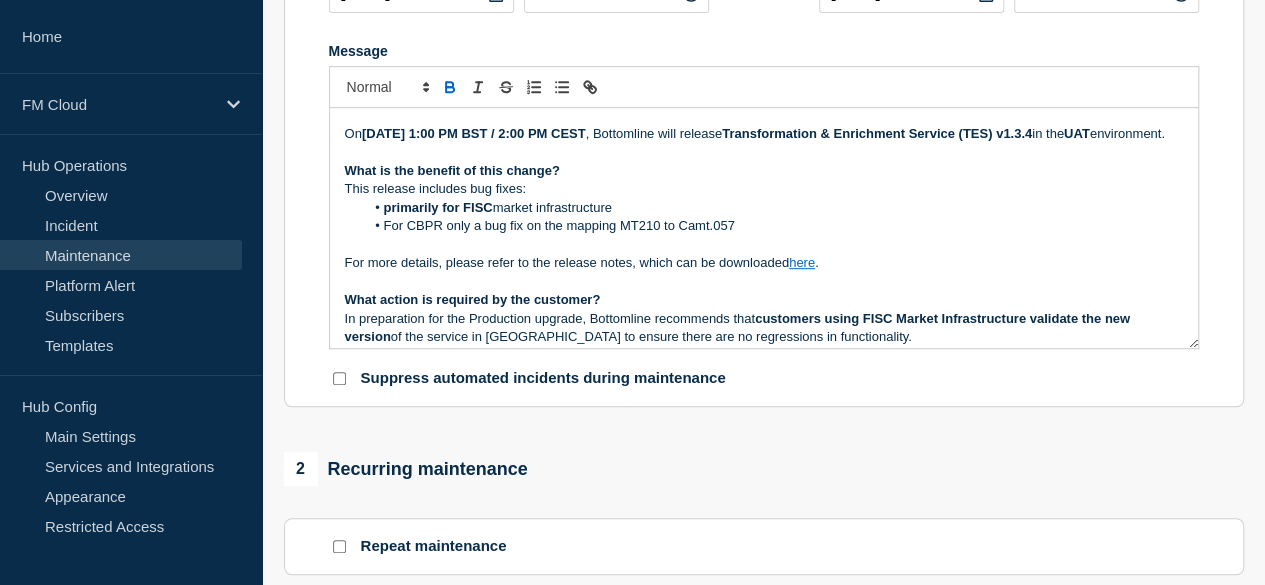 scroll, scrollTop: 0, scrollLeft: 0, axis: both 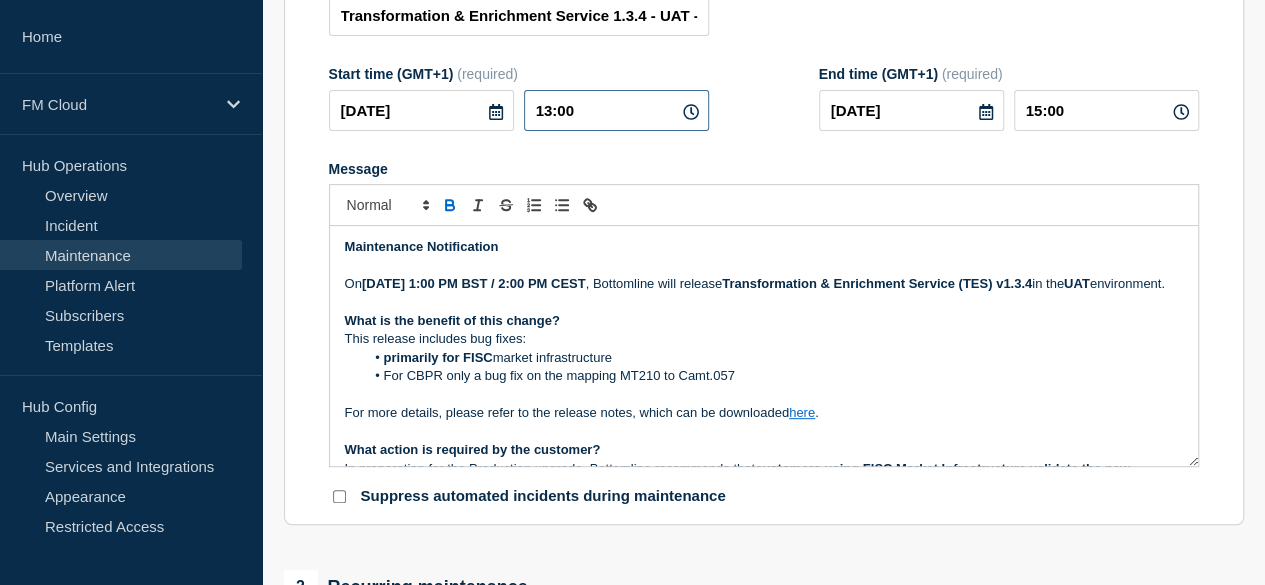 click on "13:00" at bounding box center [616, 110] 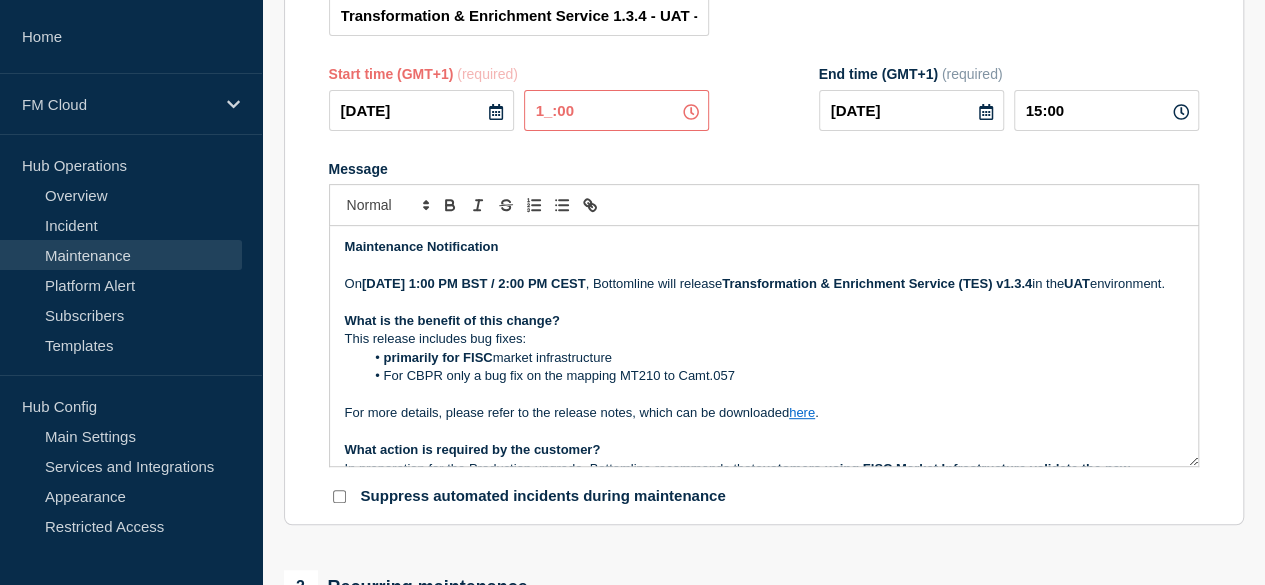 type on "12:00" 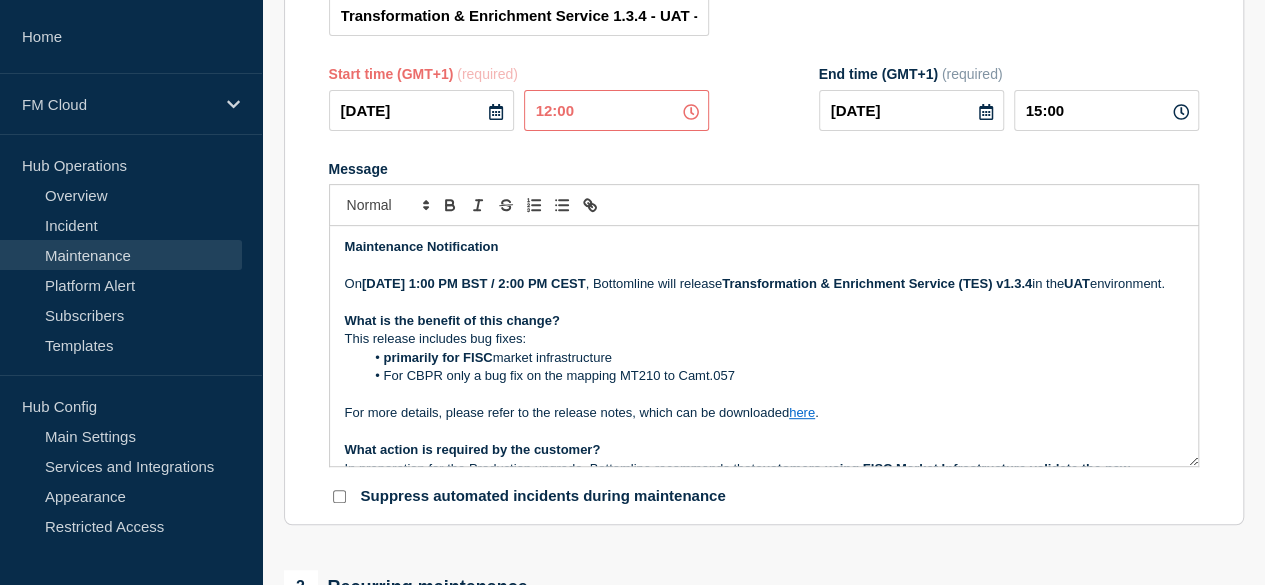 type on "14:00" 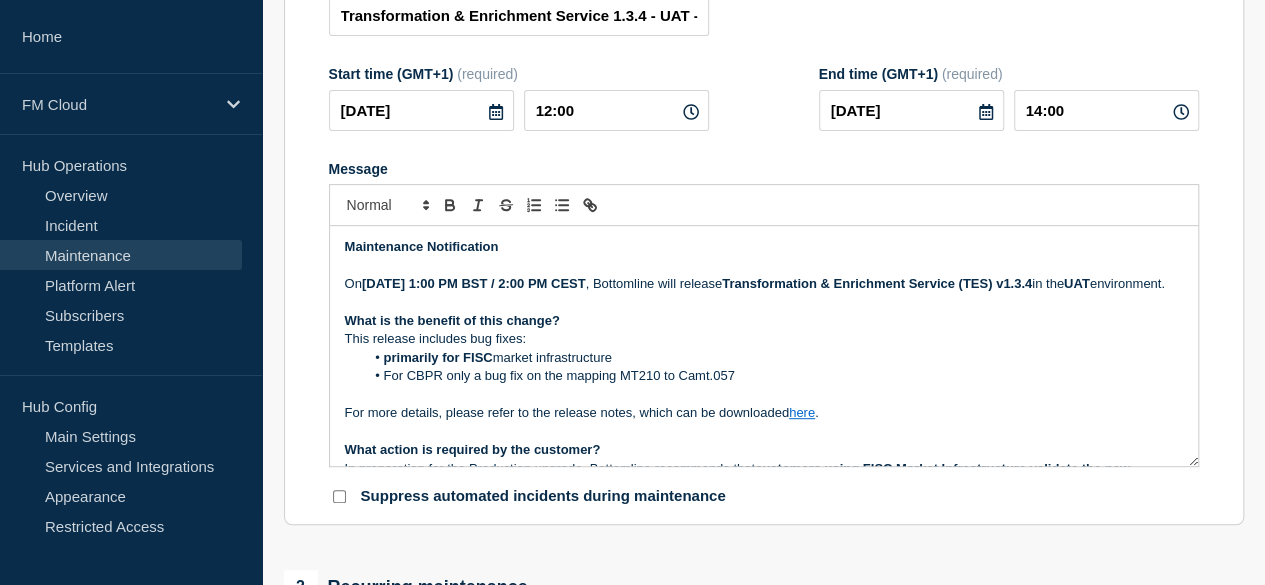 click at bounding box center [764, 266] 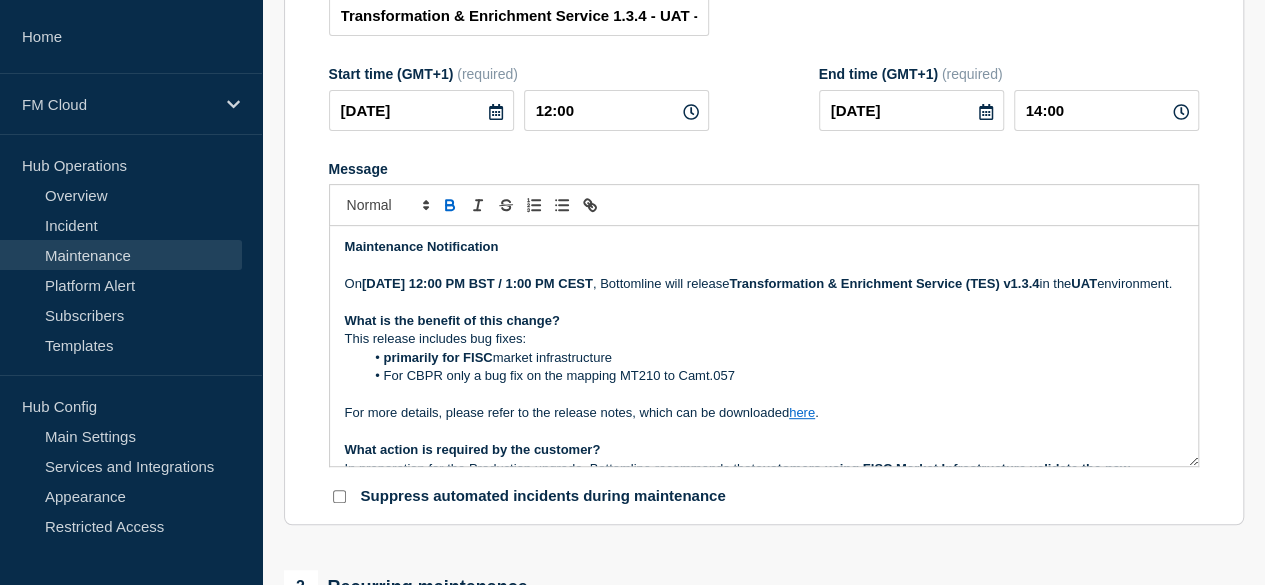 click at bounding box center (764, 303) 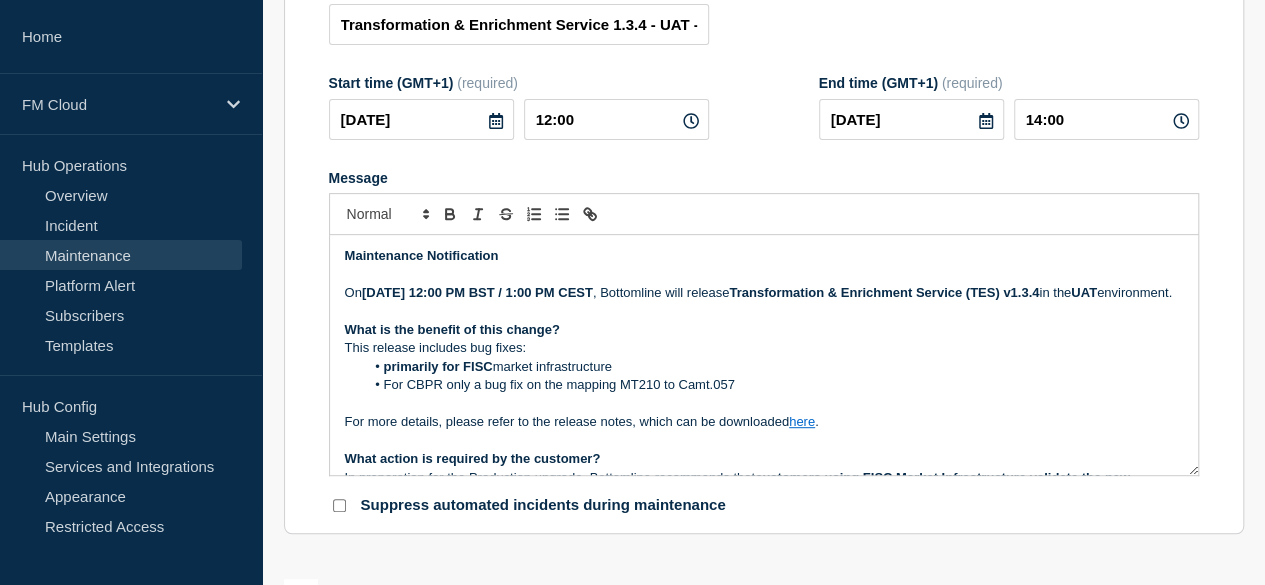 scroll, scrollTop: 303, scrollLeft: 0, axis: vertical 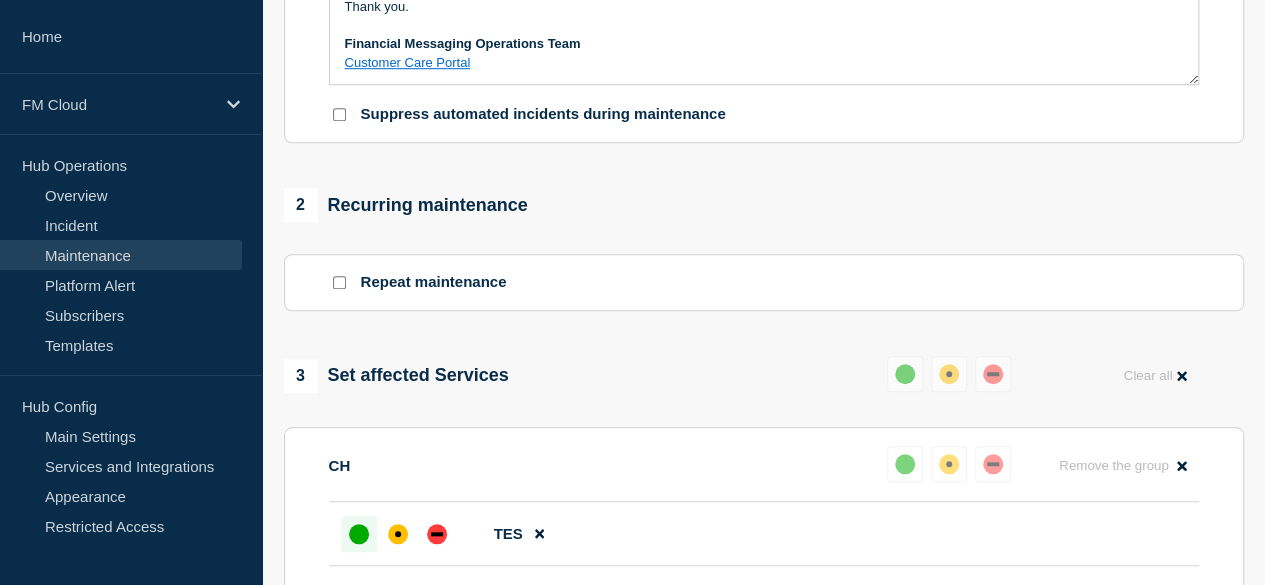 click on "Customer Care Portal" at bounding box center [408, 62] 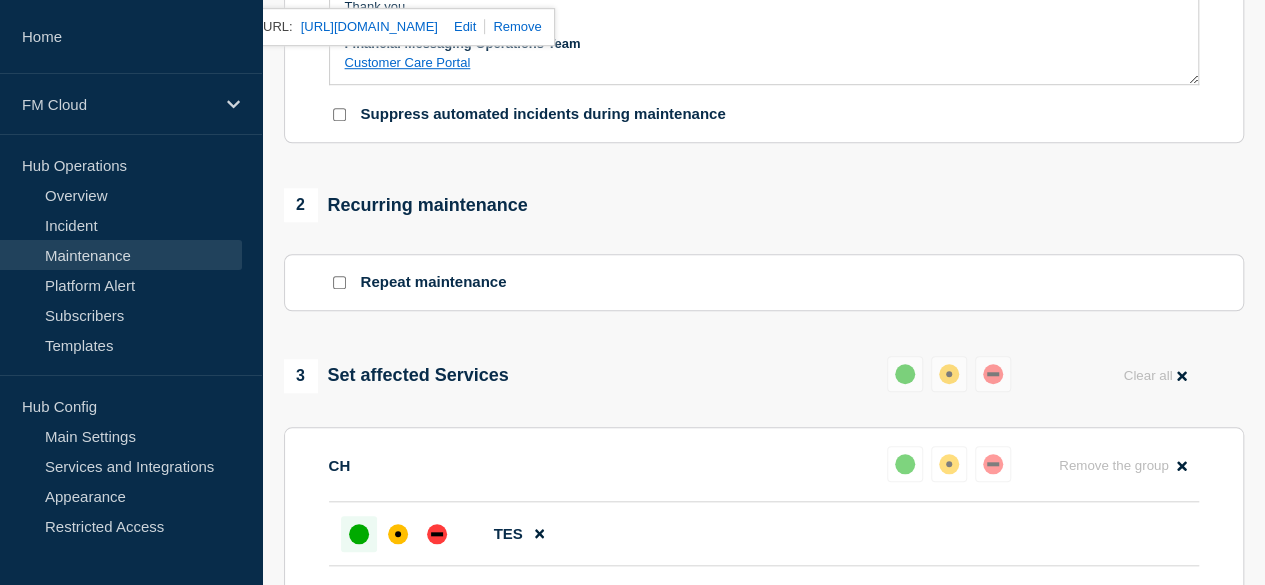 click at bounding box center (764, 26) 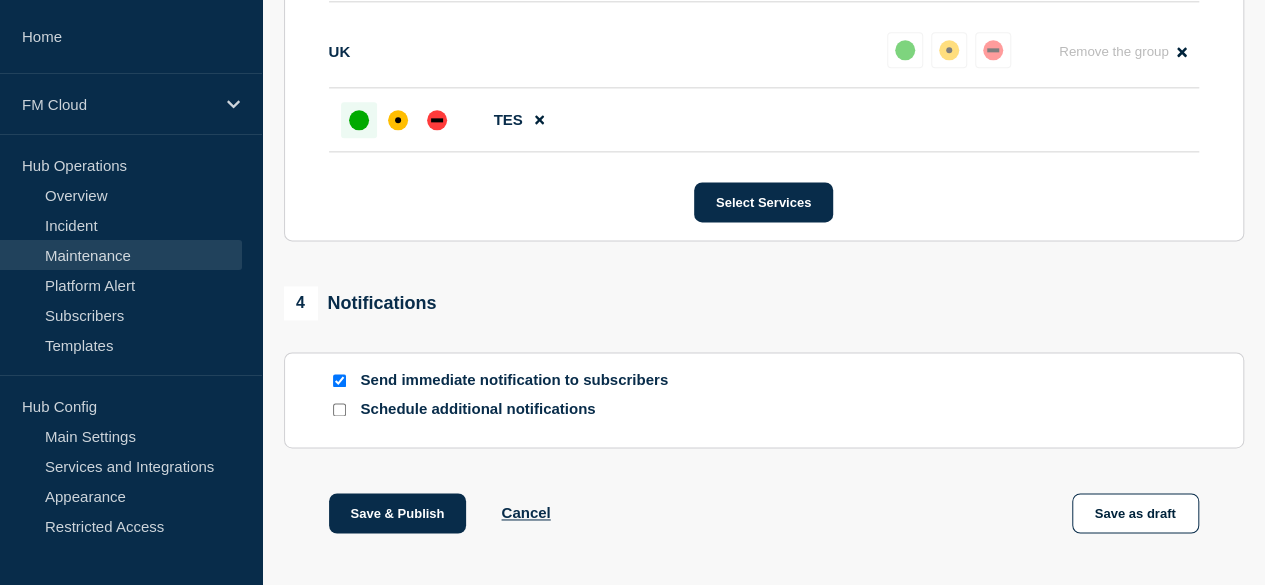 scroll, scrollTop: 1346, scrollLeft: 0, axis: vertical 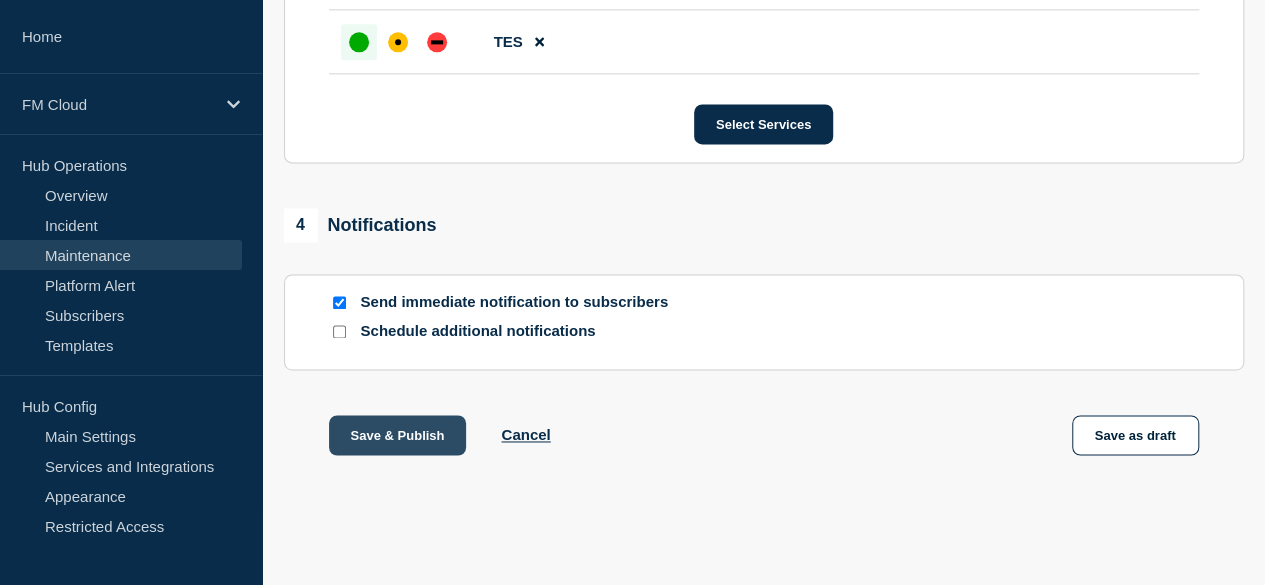 click on "Save & Publish" at bounding box center [398, 435] 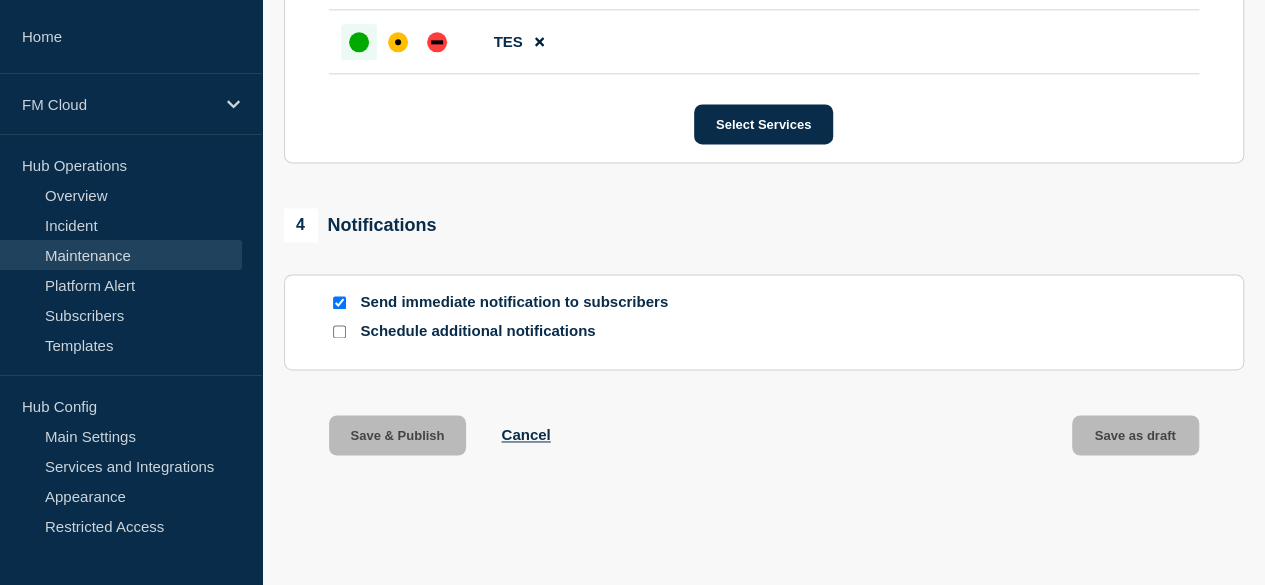 scroll, scrollTop: 0, scrollLeft: 0, axis: both 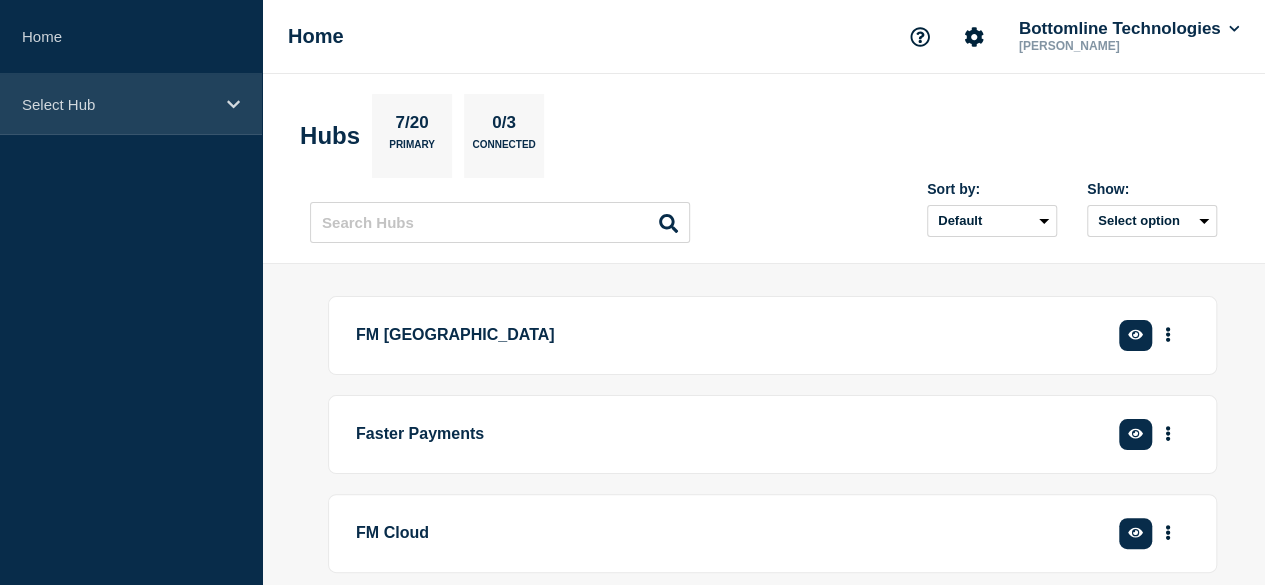 click on "Select Hub" at bounding box center [118, 104] 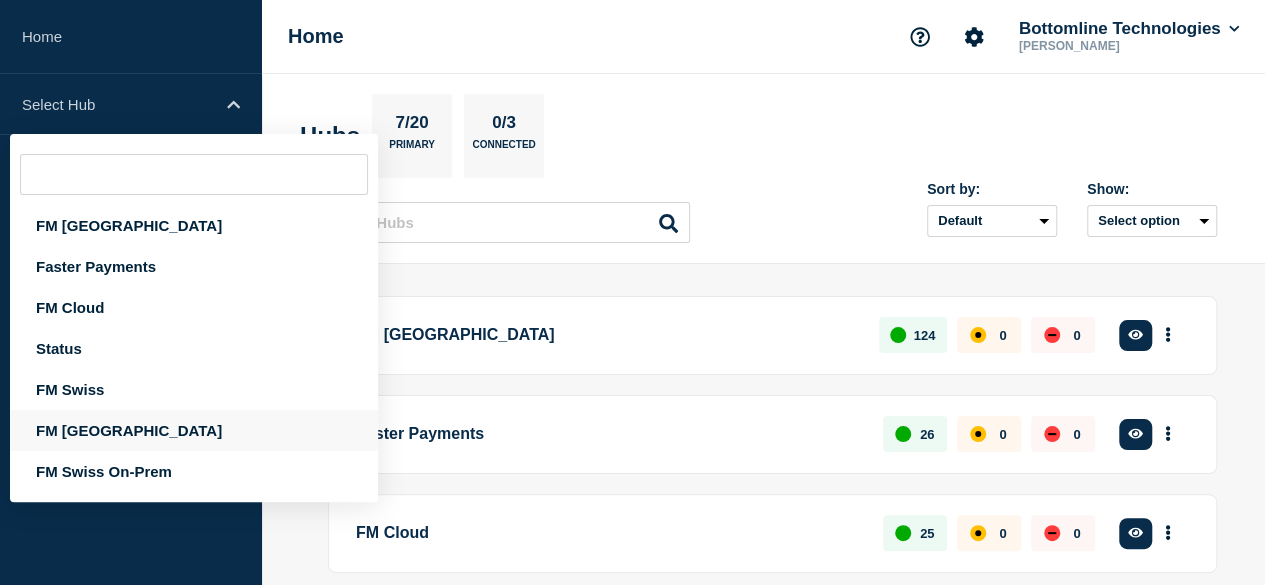 click on "FM [GEOGRAPHIC_DATA]" at bounding box center [194, 430] 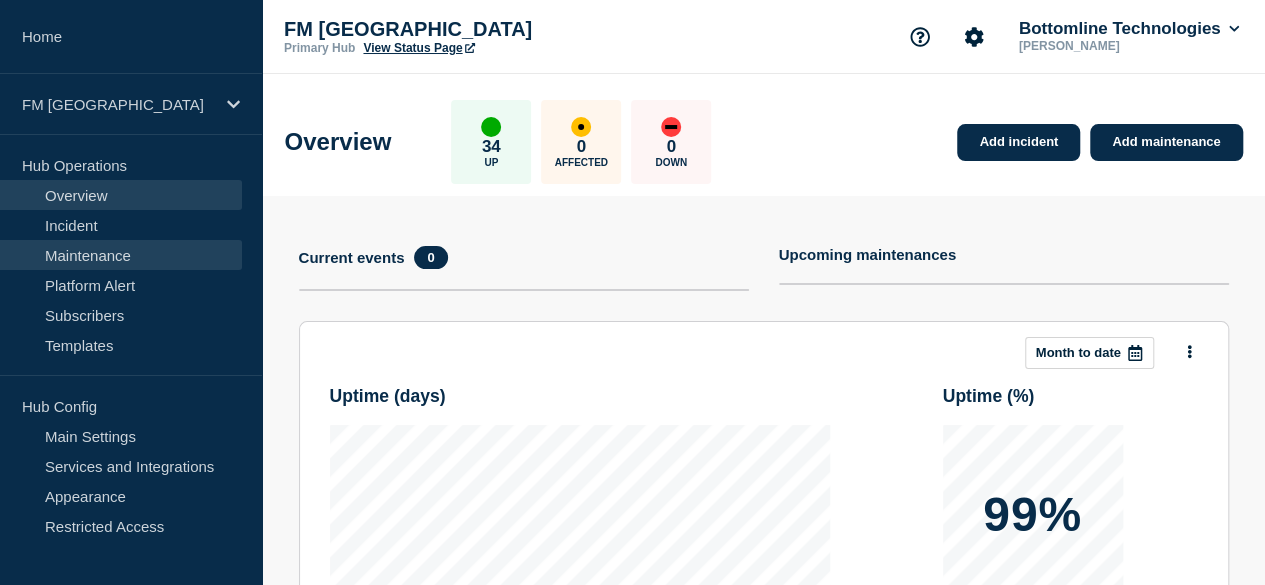 click on "Maintenance" at bounding box center [121, 255] 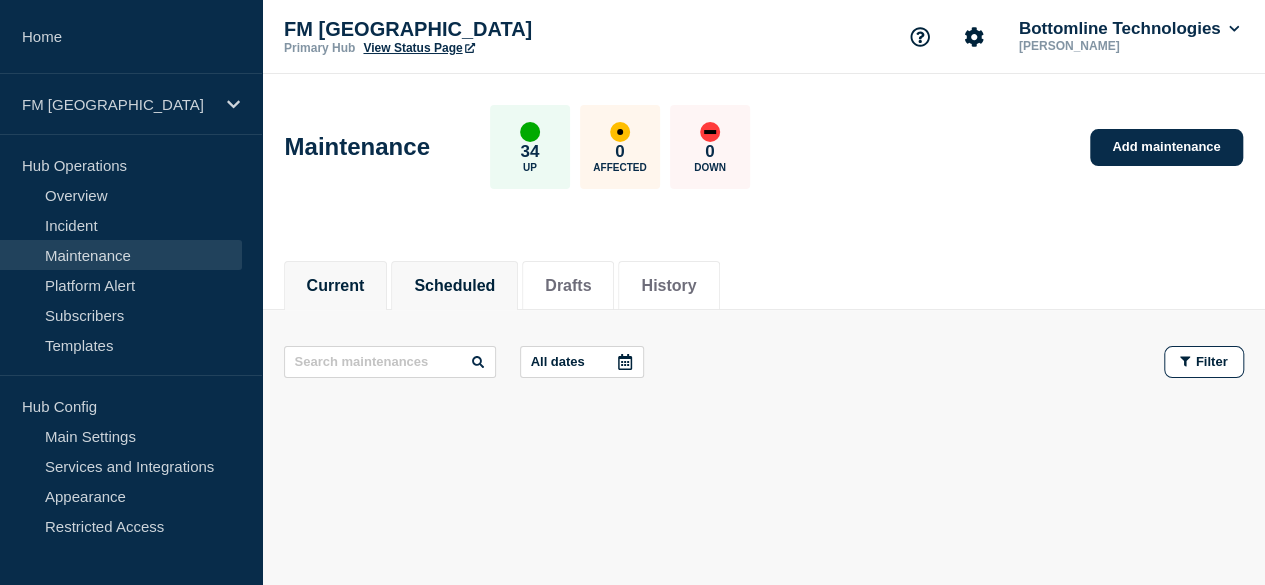 scroll, scrollTop: 24, scrollLeft: 0, axis: vertical 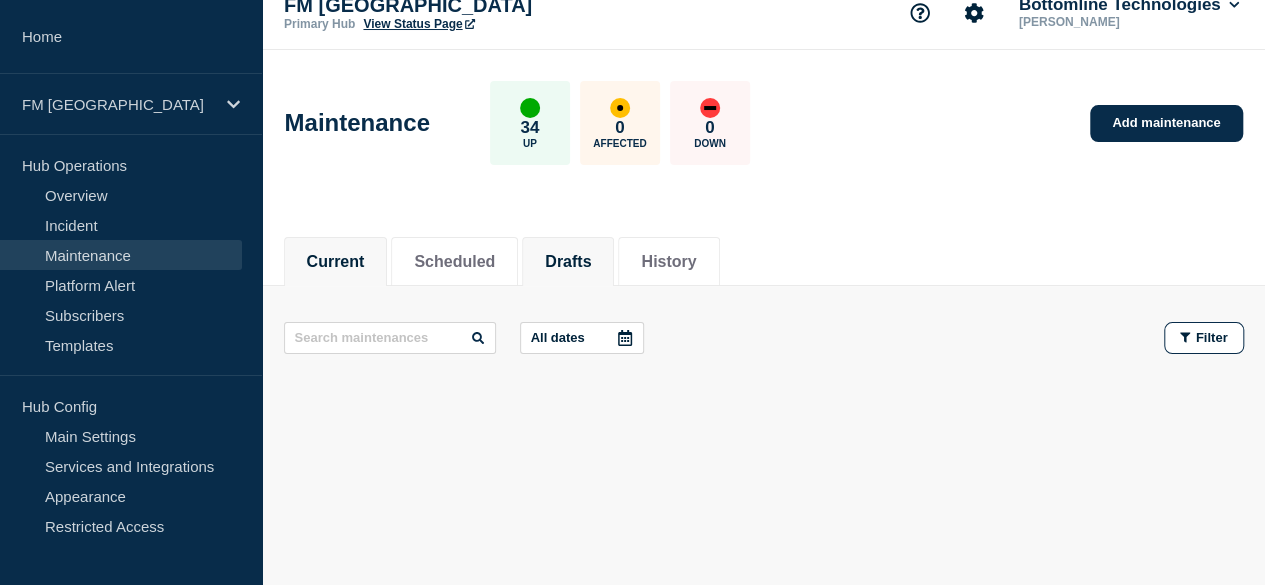 click on "Drafts" at bounding box center (568, 262) 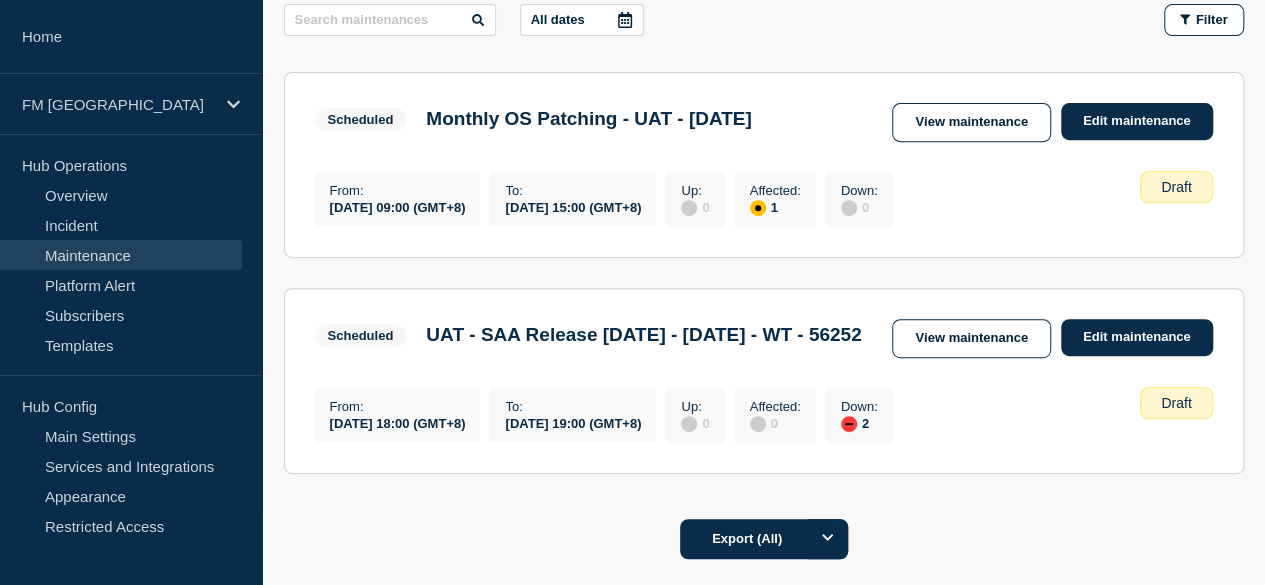 scroll, scrollTop: 384, scrollLeft: 0, axis: vertical 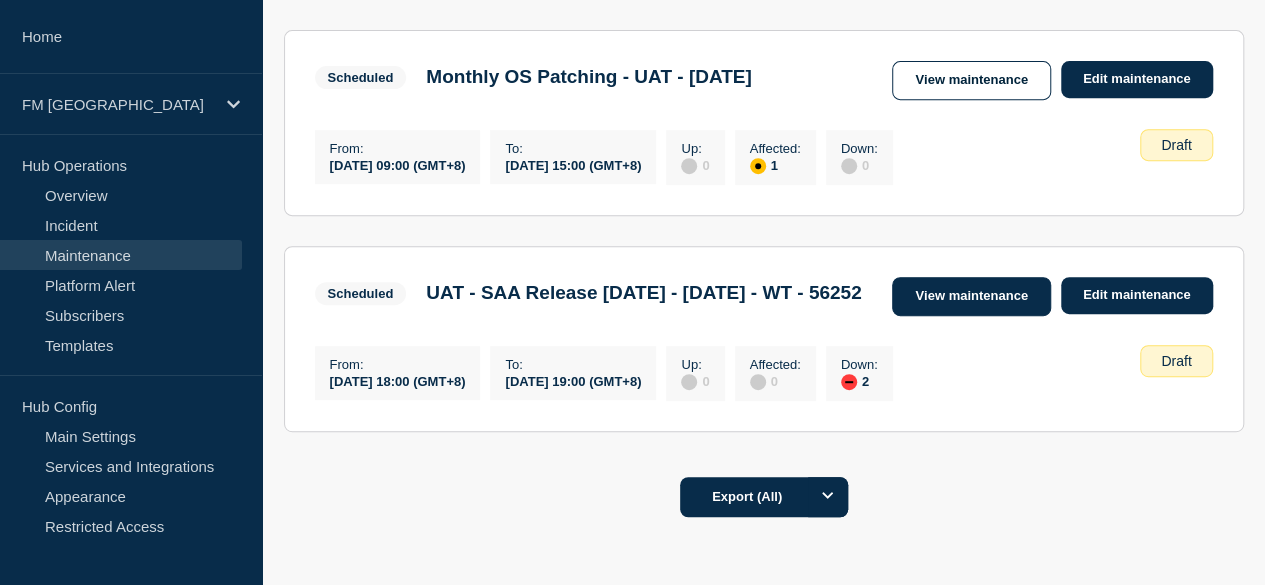 click on "View maintenance" at bounding box center [971, 296] 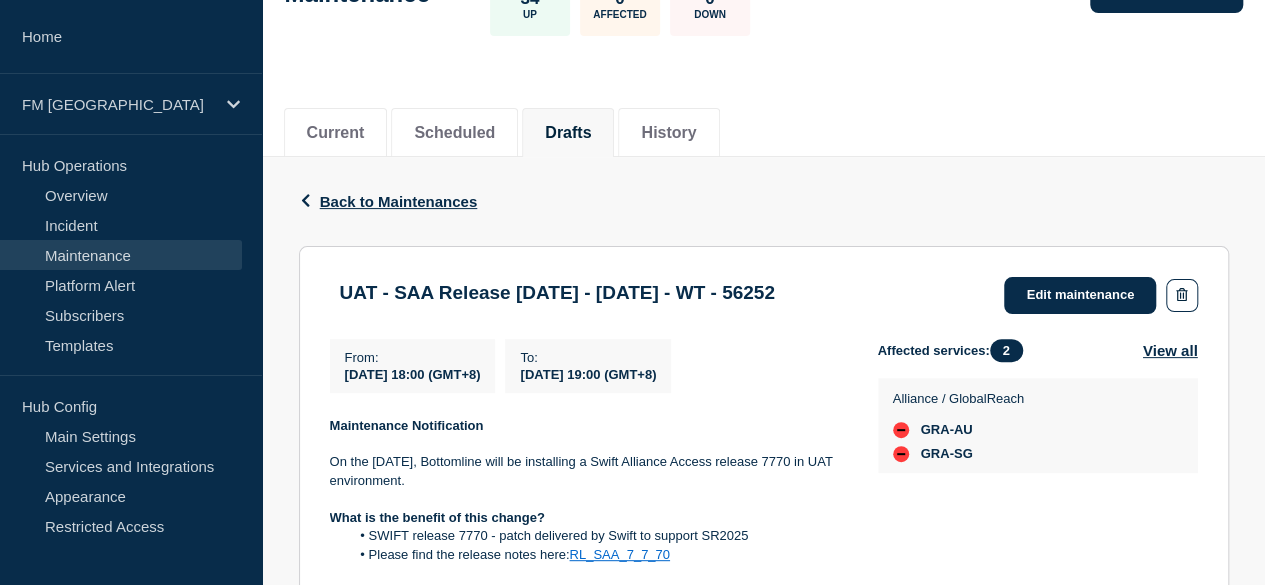 scroll, scrollTop: 154, scrollLeft: 0, axis: vertical 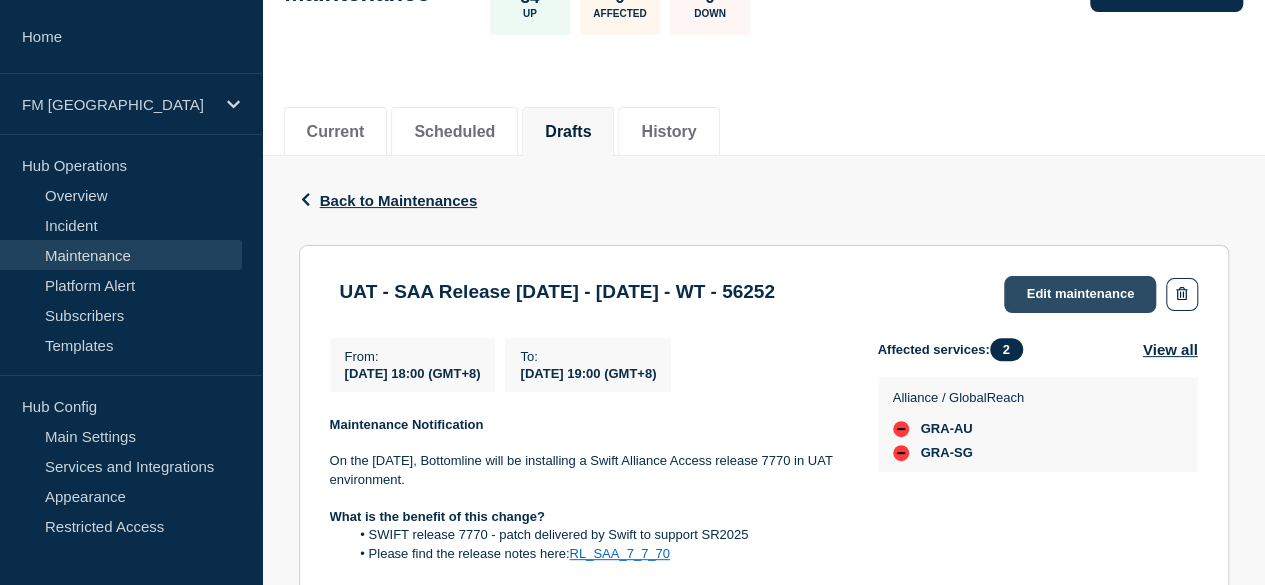 click on "Edit maintenance" 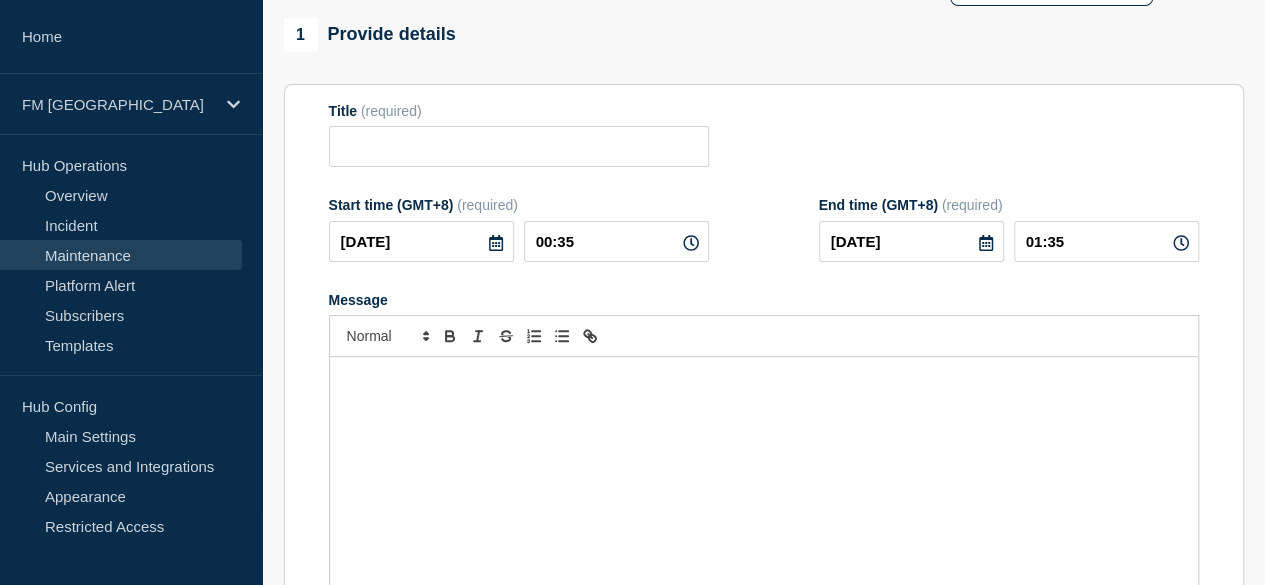type on "UAT - SAA Release 7.7.70 - 17th July - WT - 56252" 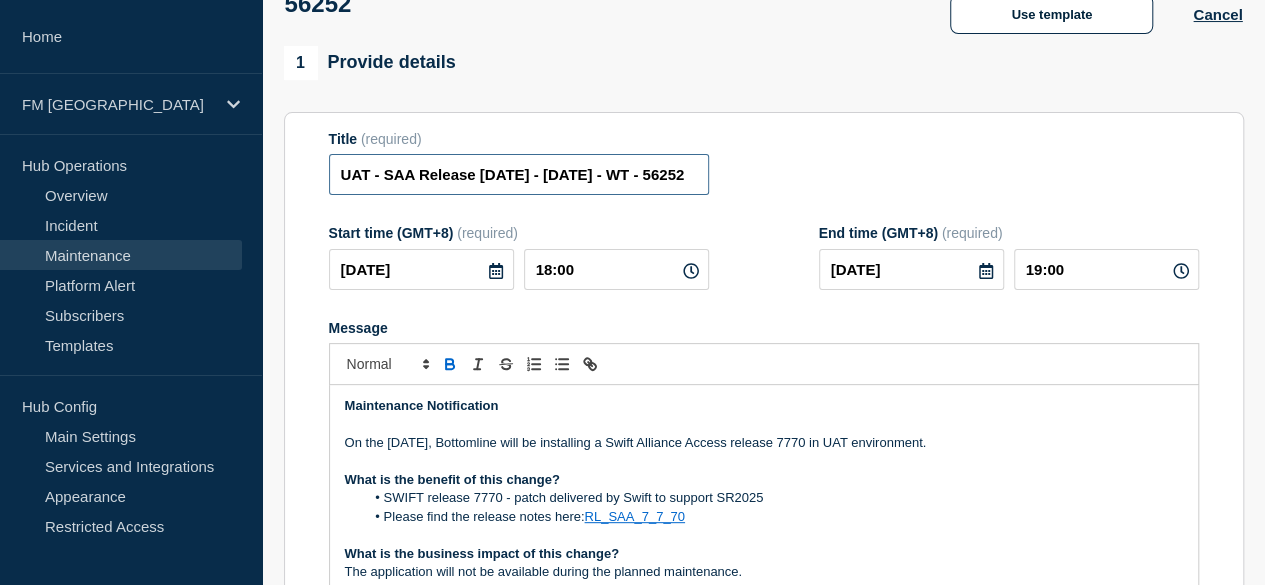 click on "UAT - SAA Release 7.7.70 - 17th July - WT - 56252" at bounding box center (519, 174) 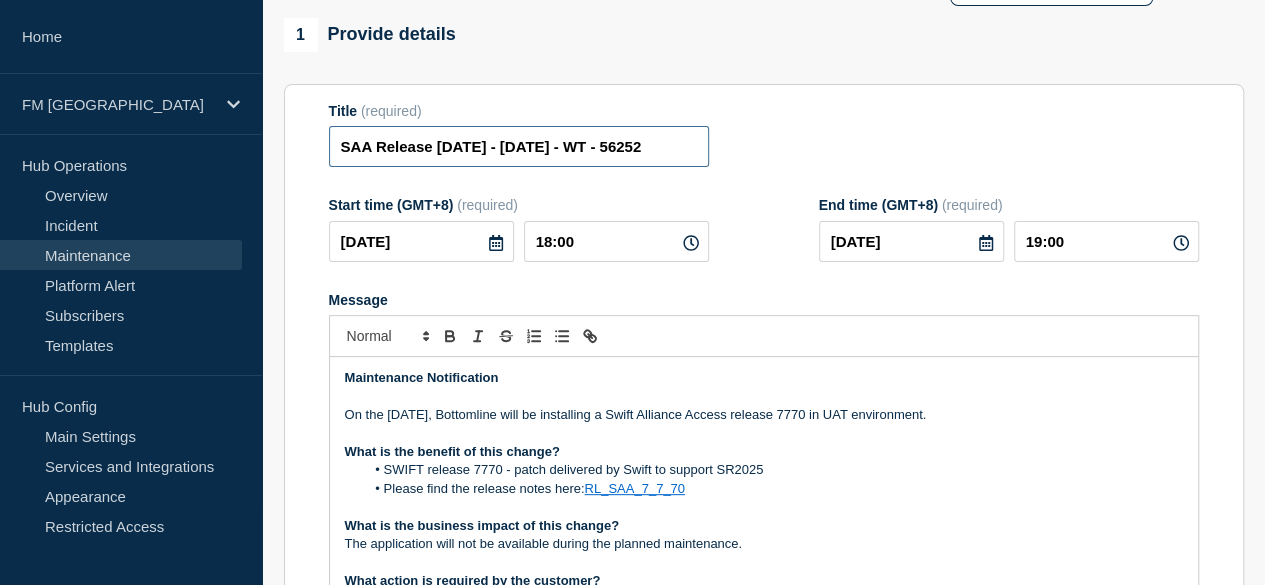 click on "SAA Release 7.7.70 - 17th July - WT - 56252" at bounding box center (519, 146) 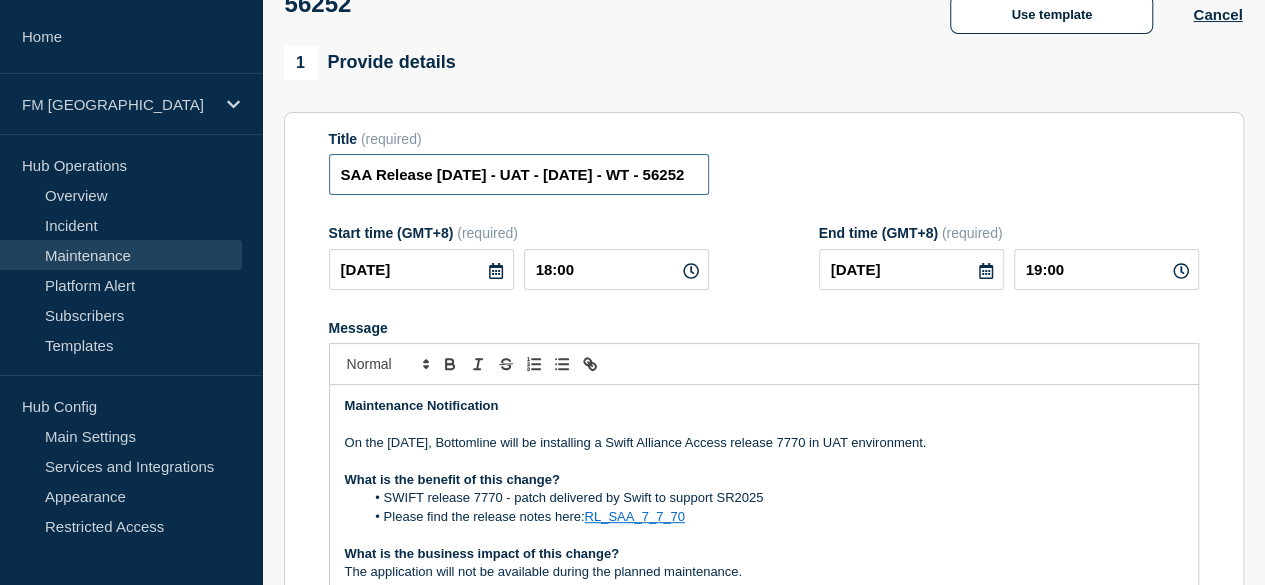 type on "SAA Release 7.7.70 - UAT - 17/JUL/2025 - WT - 56252" 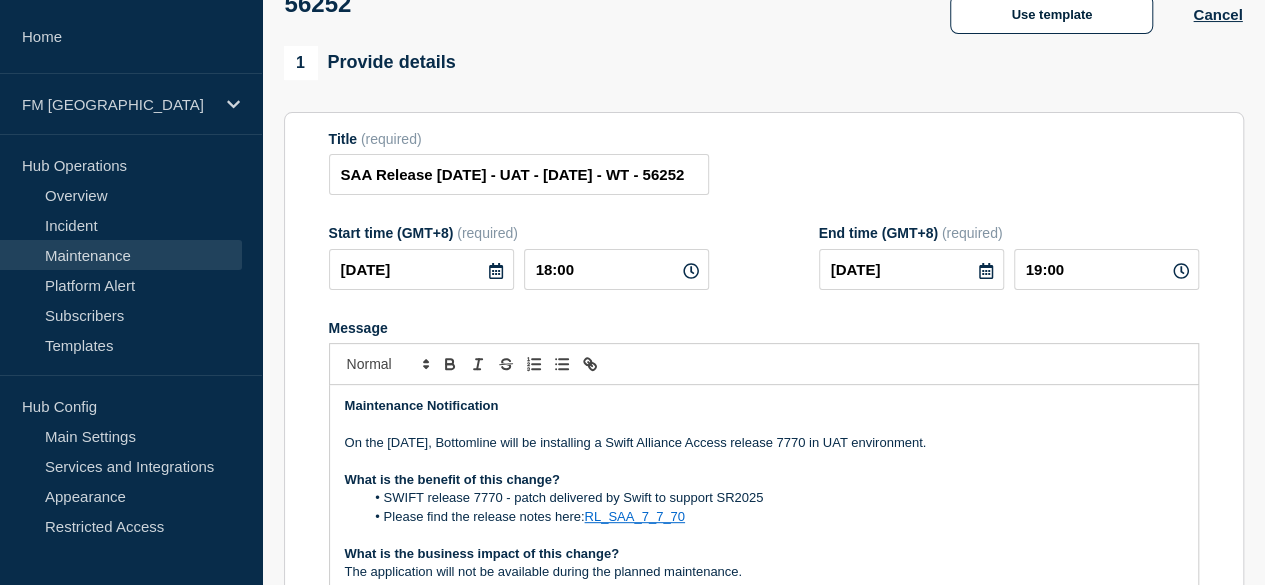 click on "On the 17th of July, Bottomline will be installing a Swift Alliance Access release 7770 in UAT environment." at bounding box center [764, 443] 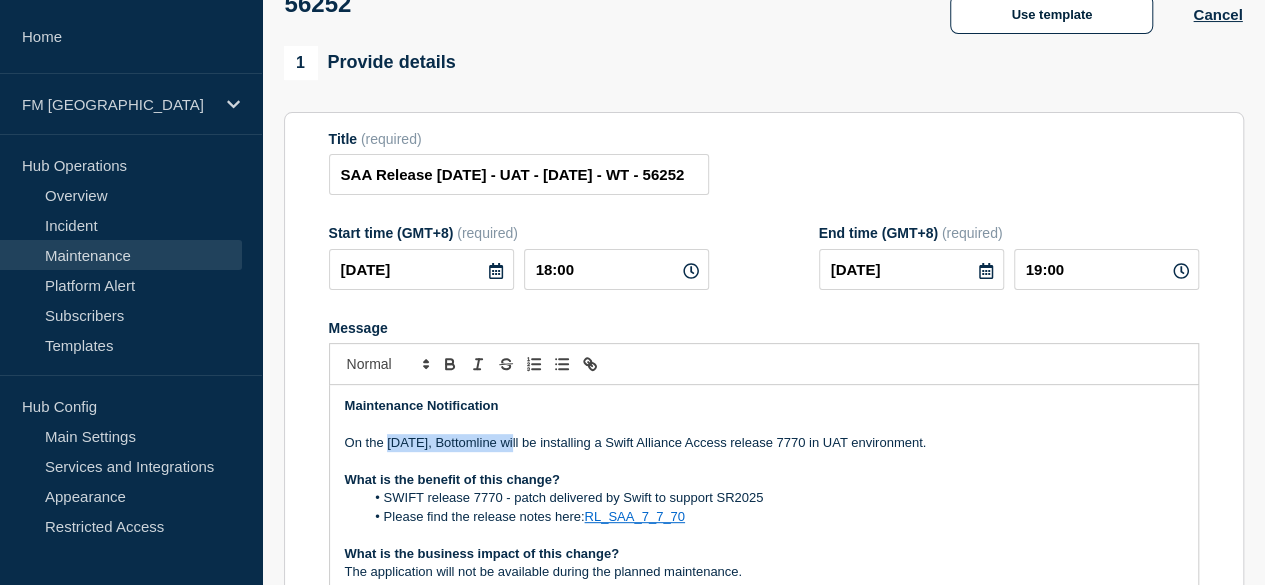 drag, startPoint x: 385, startPoint y: 450, endPoint x: 509, endPoint y: 449, distance: 124.004036 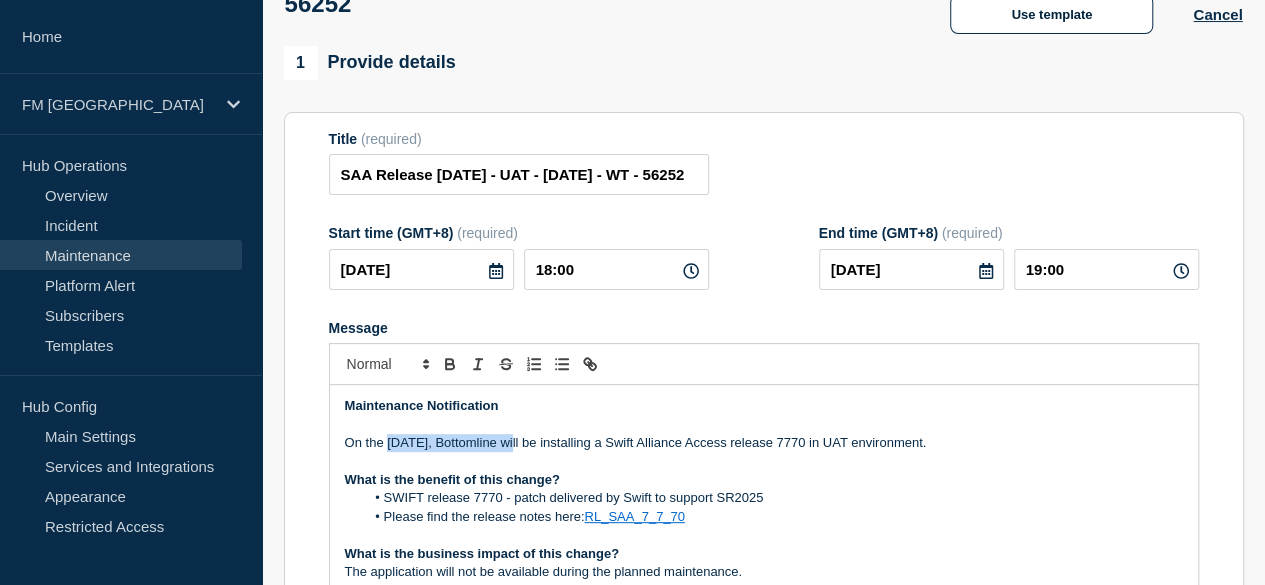 click on "On the Thursday 17th of July, Bottomline will be installing a Swift Alliance Access release 7770 in UAT environment." at bounding box center (764, 443) 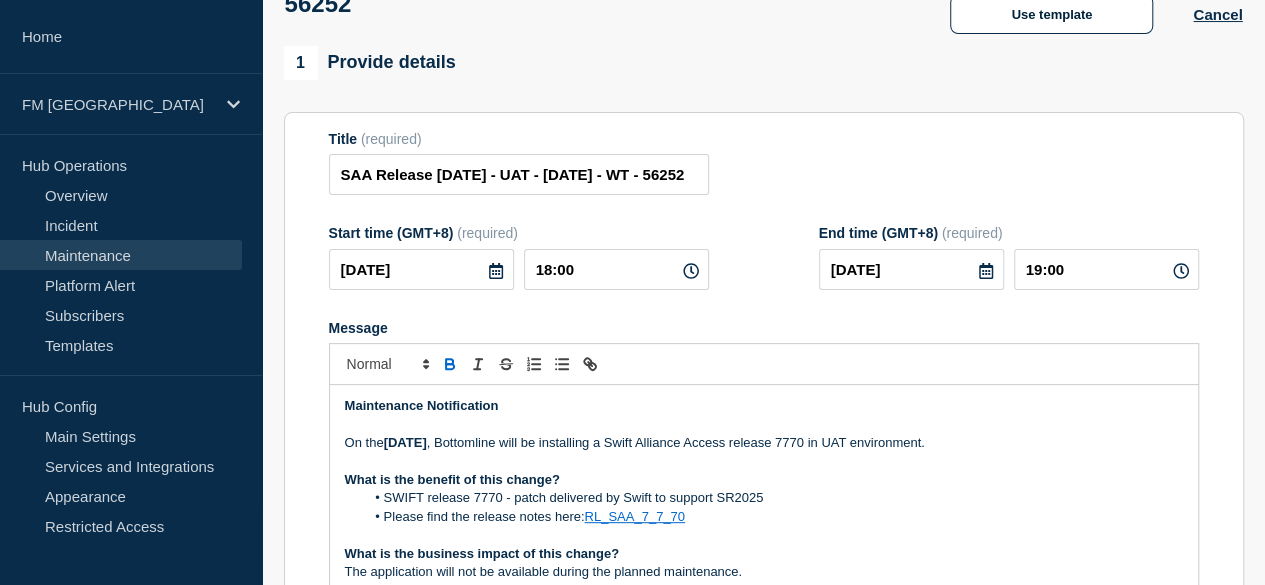 click on "On the  Thursday 17th of July , Bottomline will be installing a Swift Alliance Access release 7770 in UAT environment." at bounding box center [764, 443] 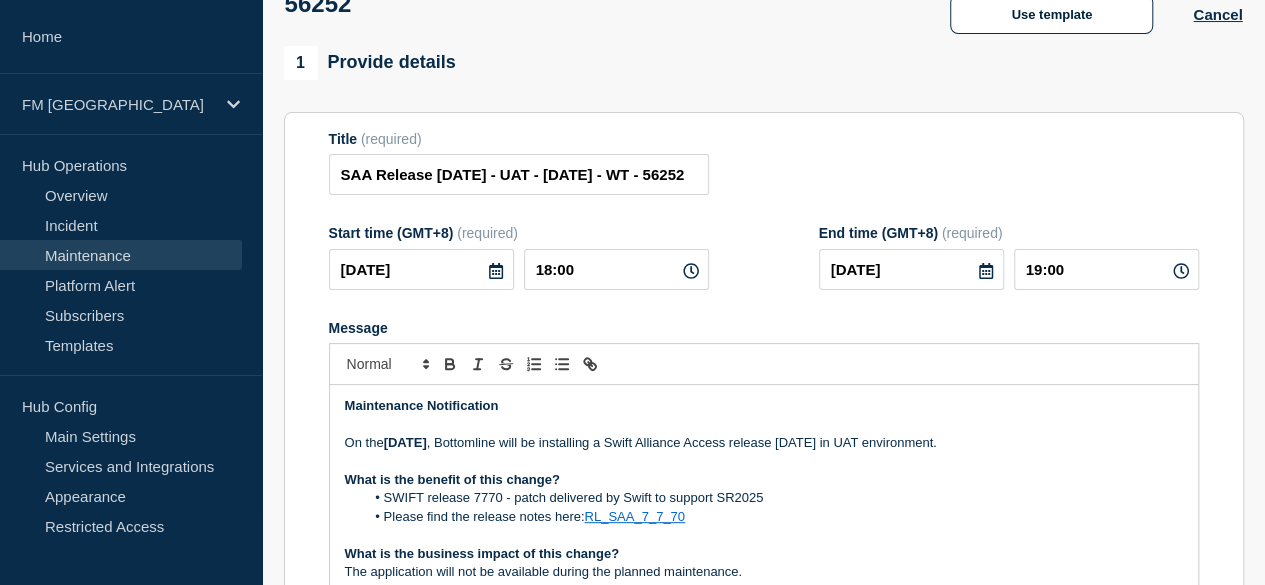 click on "On the  Thursday 17th of July , Bottomline will be installing a Swift Alliance Access release 7.7.70 in UAT environment." at bounding box center [764, 443] 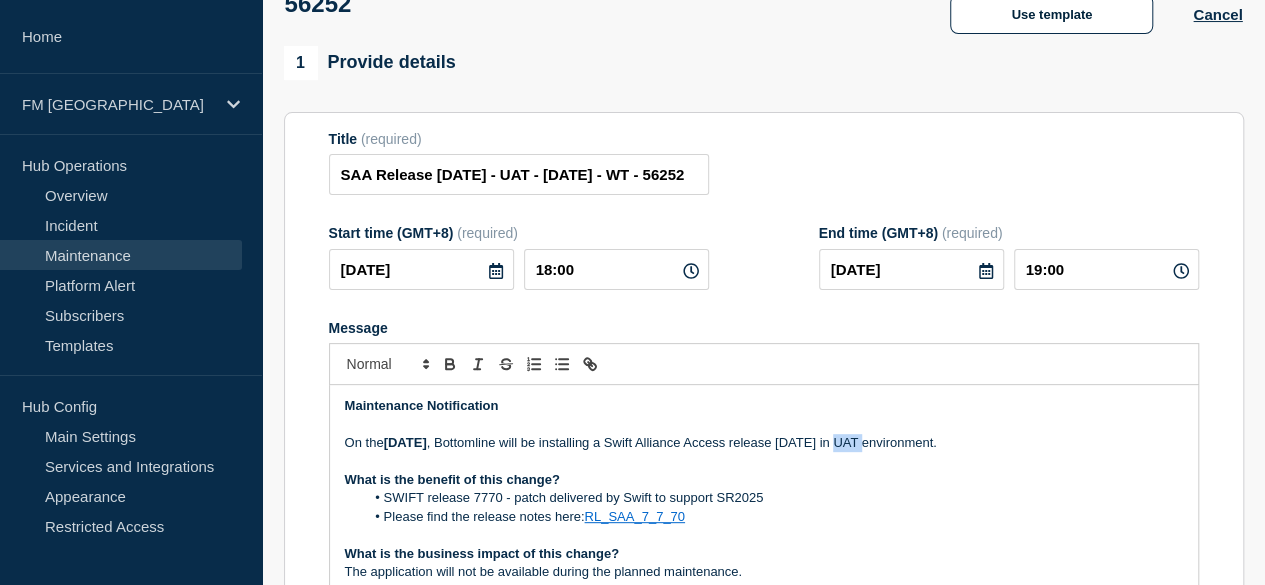 click on "On the  Thursday 17th of July , Bottomline will be installing a Swift Alliance Access release 7.7.70 in UAT environment." at bounding box center (764, 443) 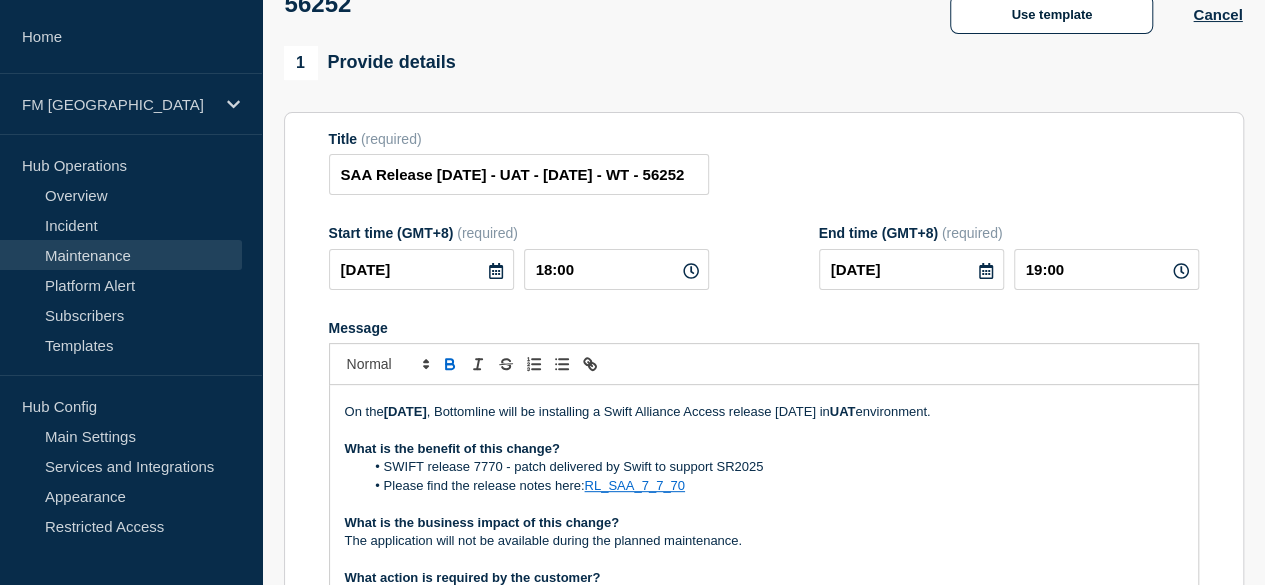 scroll, scrollTop: 36, scrollLeft: 0, axis: vertical 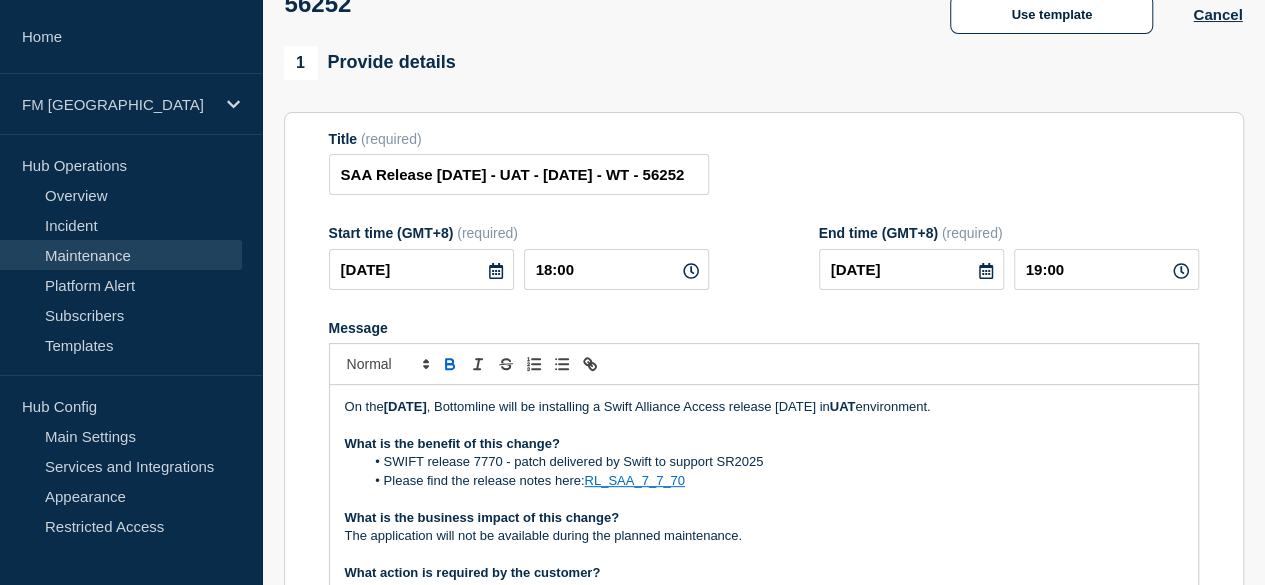 click on "SWIFT release 7770 - patch delivered by Swift to support SR2025" at bounding box center (773, 462) 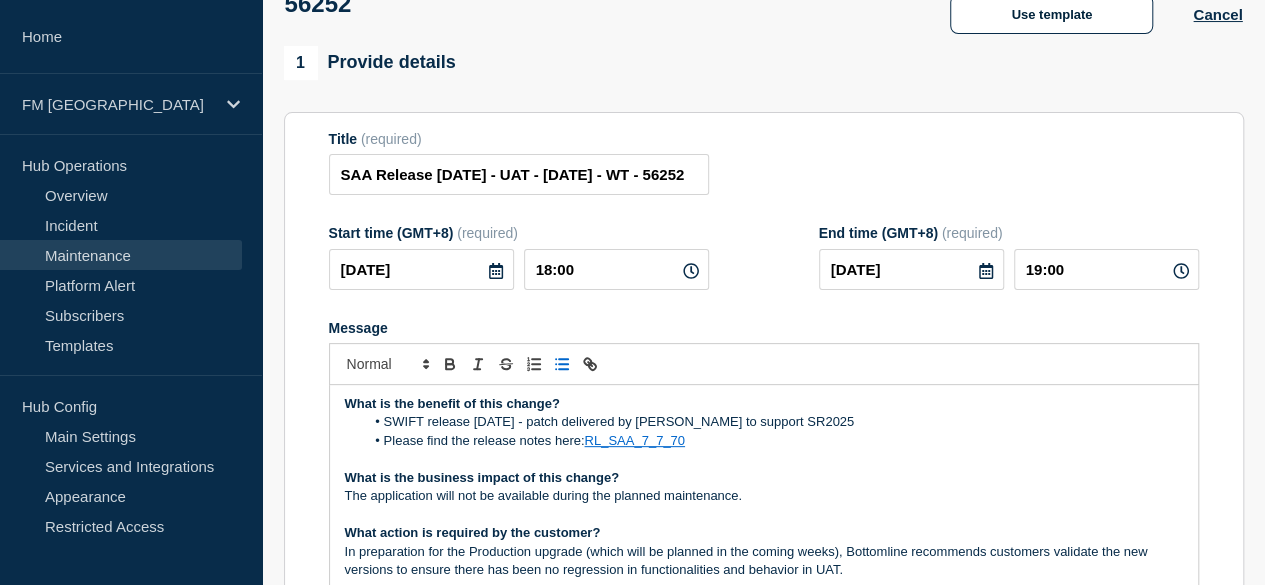scroll, scrollTop: 84, scrollLeft: 0, axis: vertical 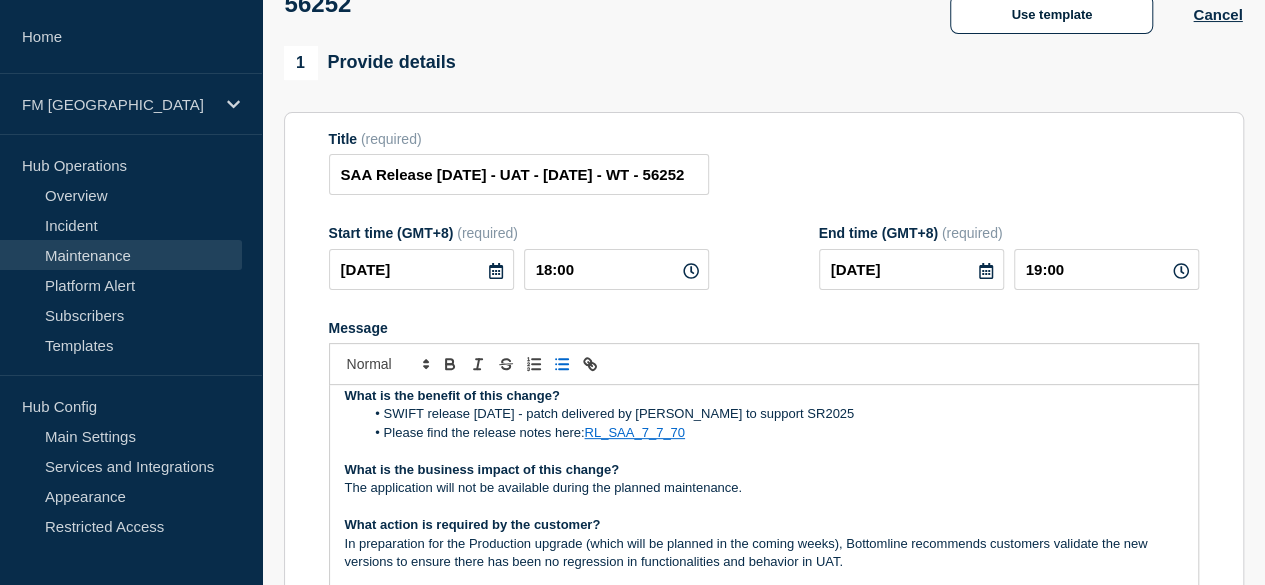 click on "RL_SAA_7_7_70" at bounding box center (634, 432) 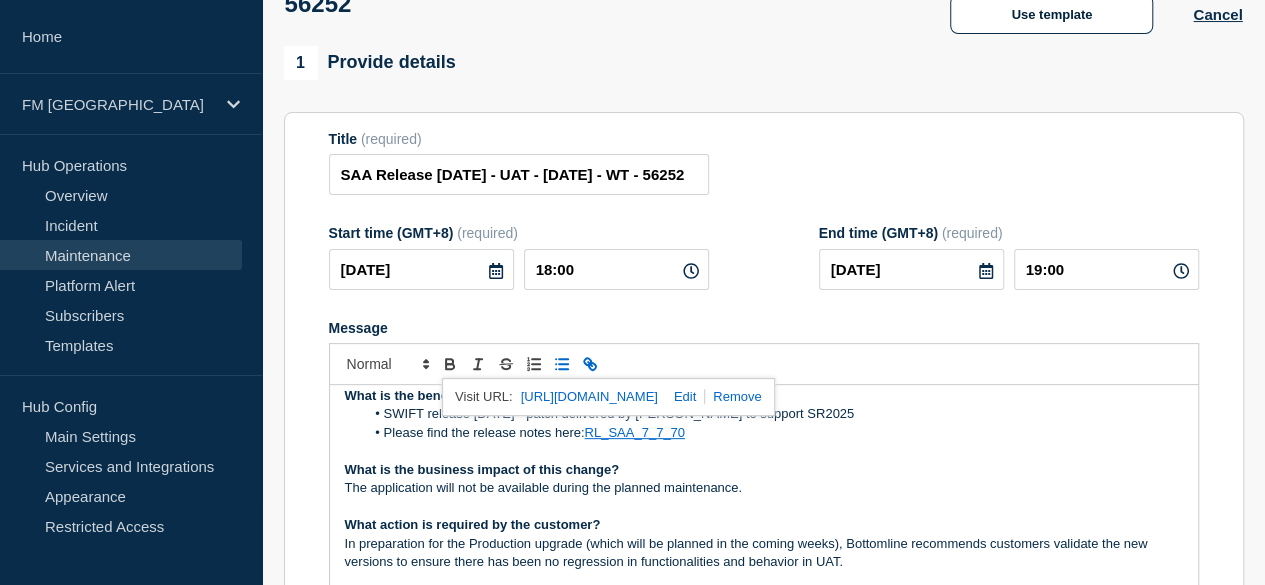 click on "https://bottomline.thruinc.net/Publishing/Link.aspx?LinkID=2LZPVIH3RAXHM" at bounding box center (589, 397) 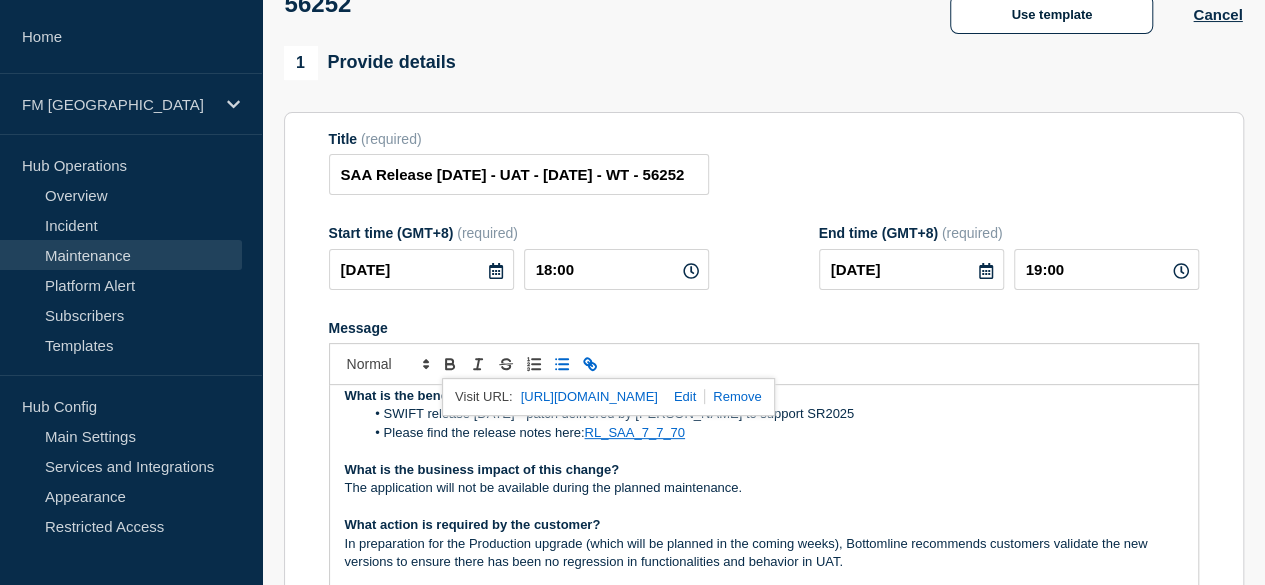 click on "What is the business impact of this change?" at bounding box center [764, 470] 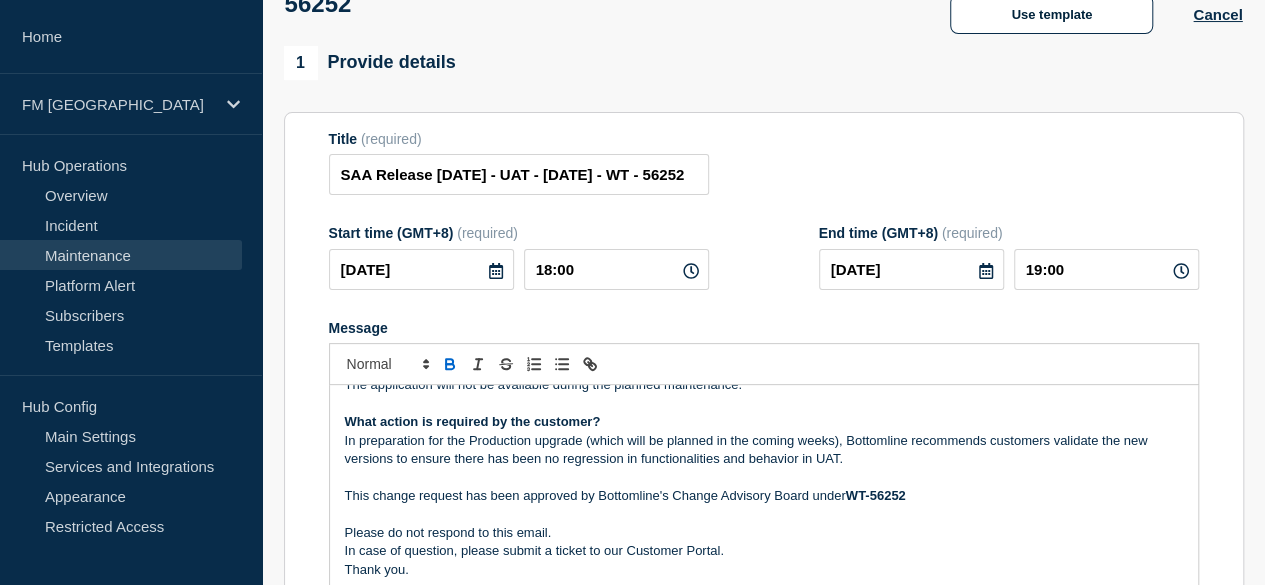 scroll, scrollTop: 188, scrollLeft: 0, axis: vertical 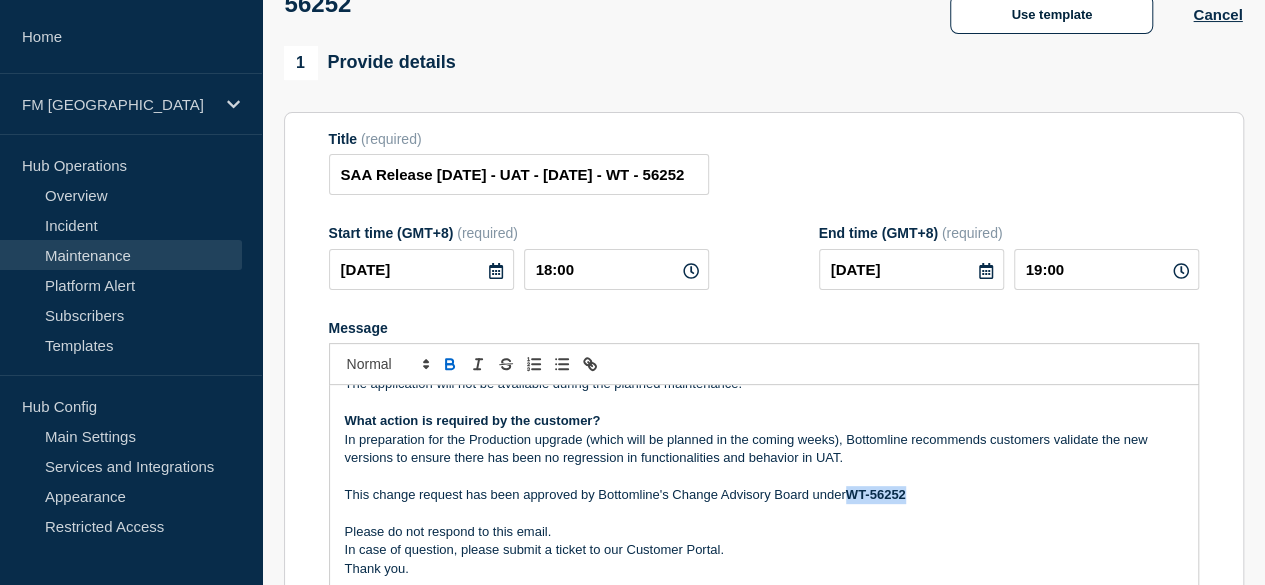 drag, startPoint x: 928, startPoint y: 501, endPoint x: 849, endPoint y: 502, distance: 79.00633 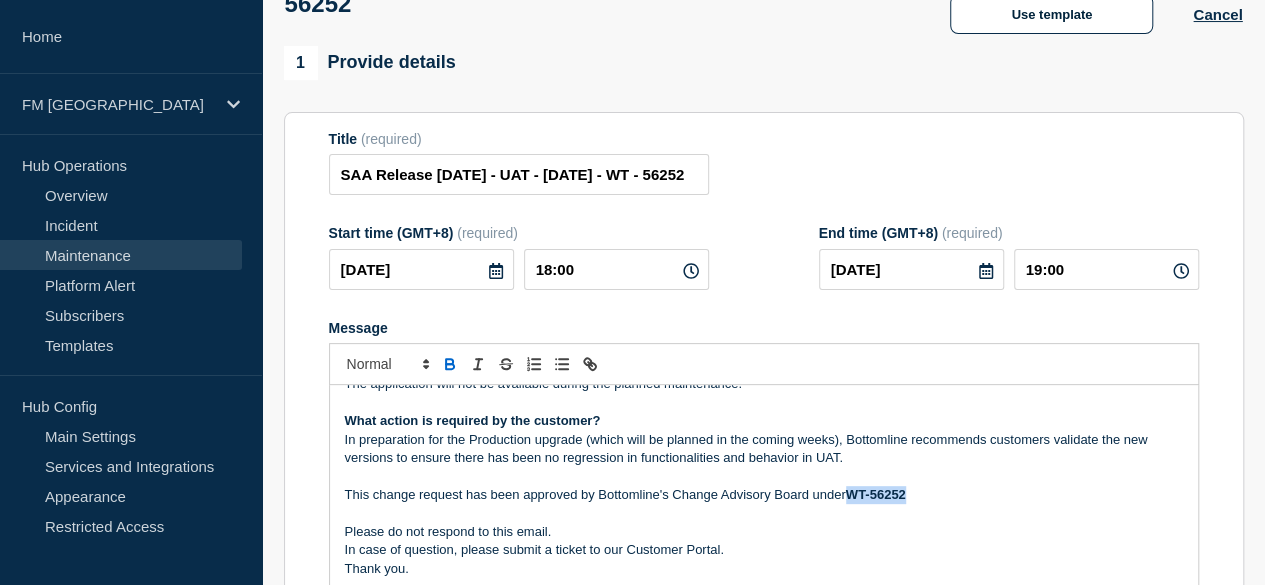 click on "This change request has been approved by Bottomline's Change Advisory Board under  WT-56252" at bounding box center (764, 495) 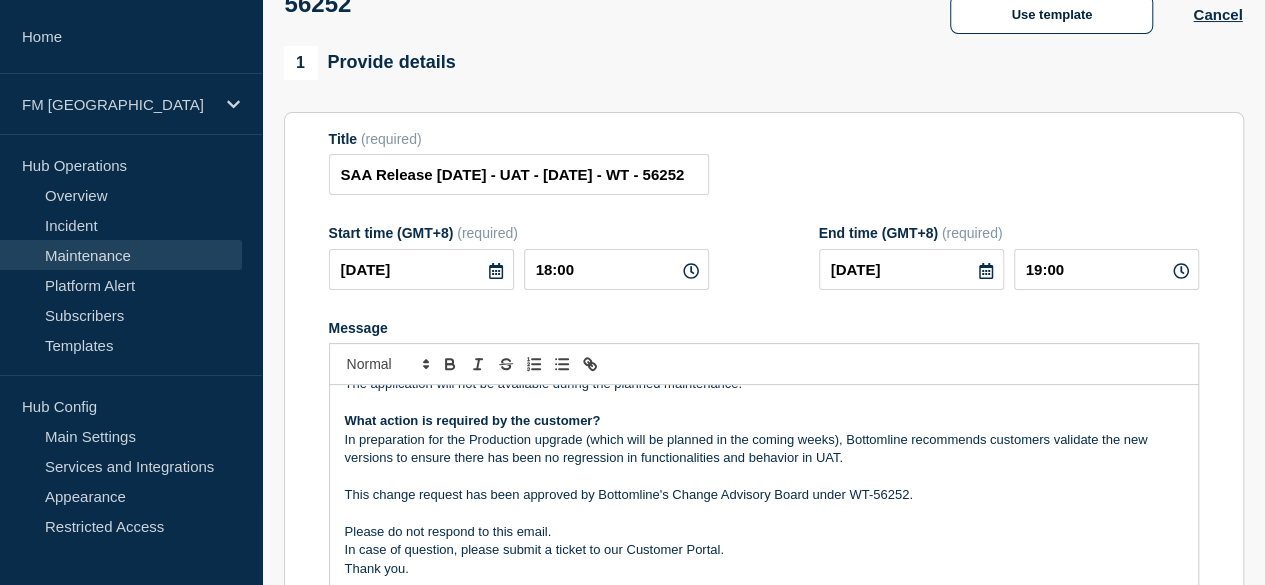 scroll, scrollTop: 208, scrollLeft: 0, axis: vertical 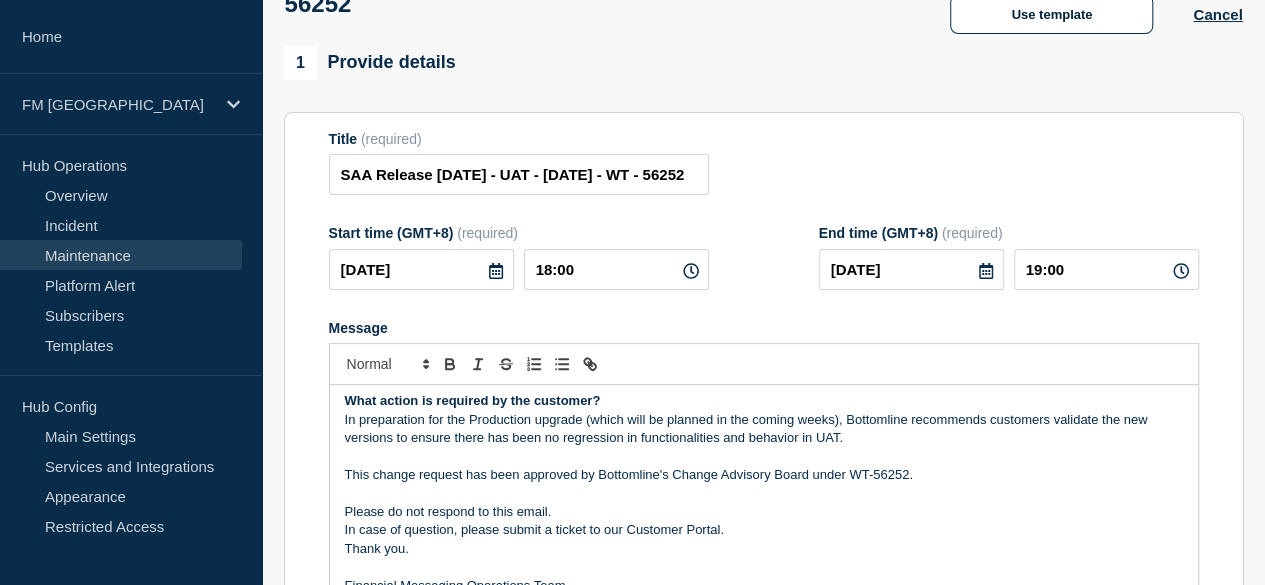 click on "Please do not respond to this email." at bounding box center [764, 512] 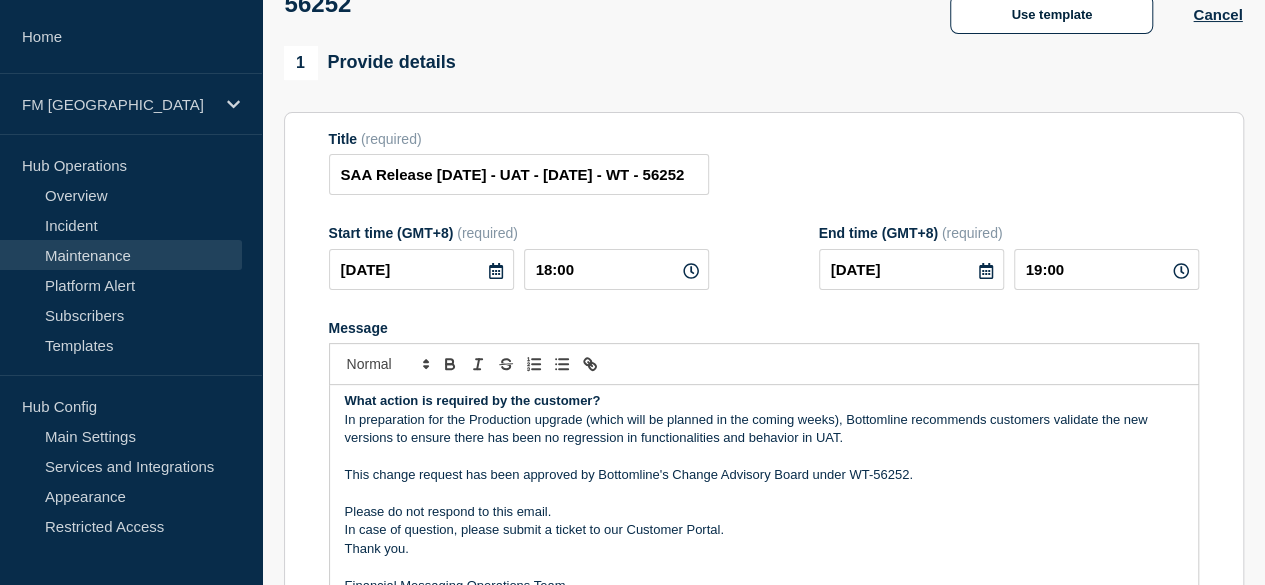 scroll, scrollTop: 190, scrollLeft: 0, axis: vertical 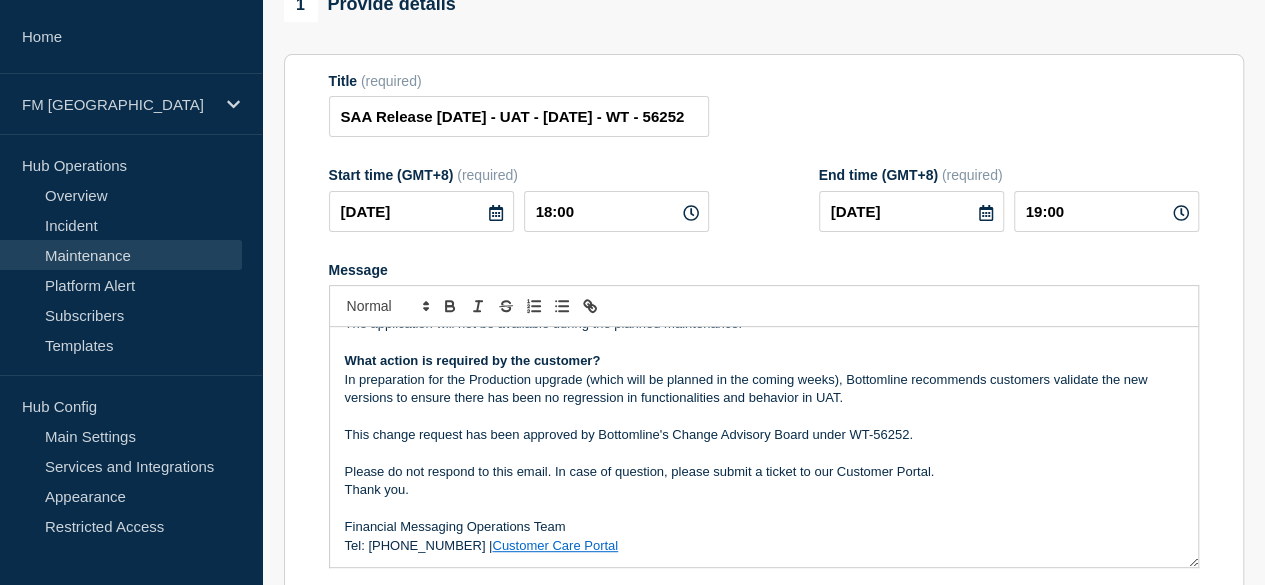 click on "Please do not respond to this email. In case of question, please submit a ticket to our Customer Portal." at bounding box center (764, 472) 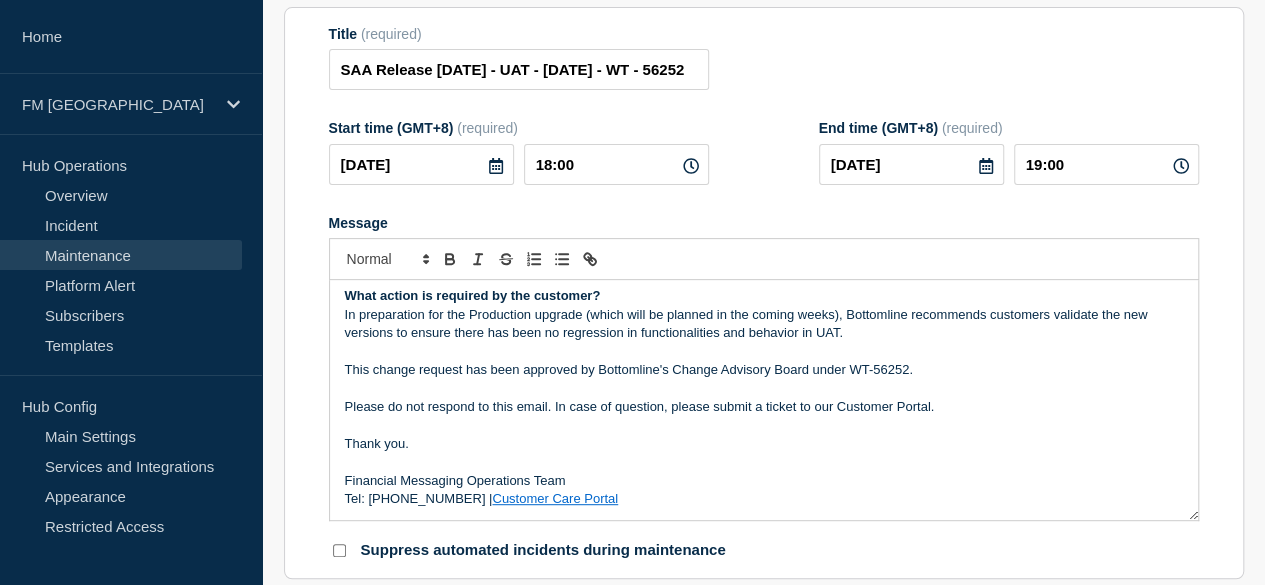 scroll, scrollTop: 261, scrollLeft: 0, axis: vertical 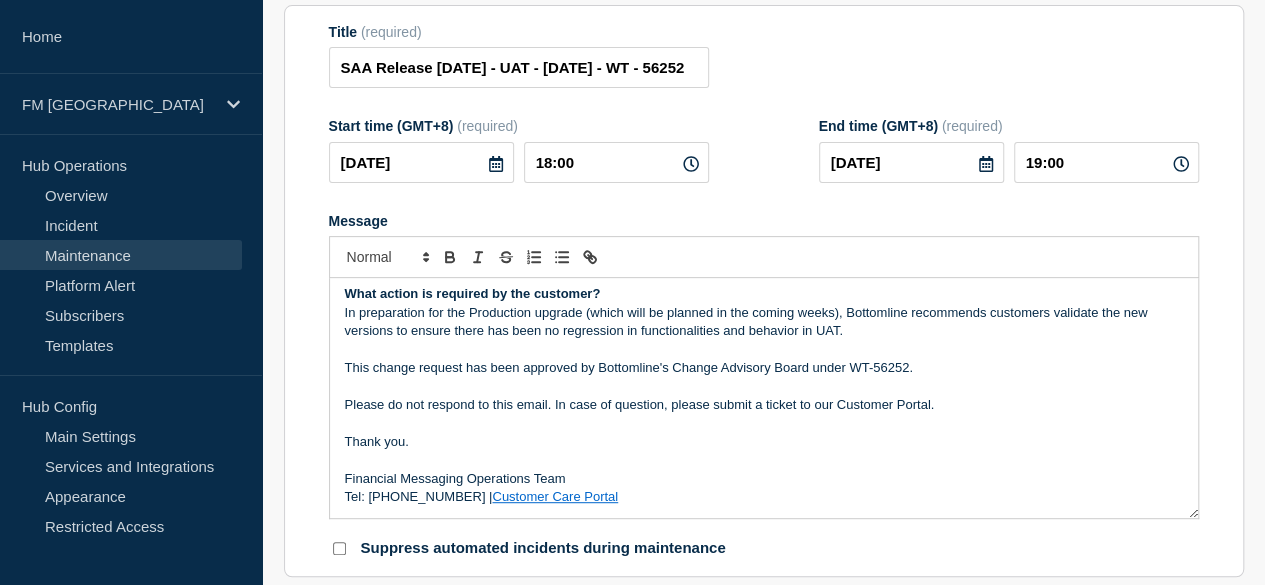 click on "Customer Care Portal" at bounding box center [555, 496] 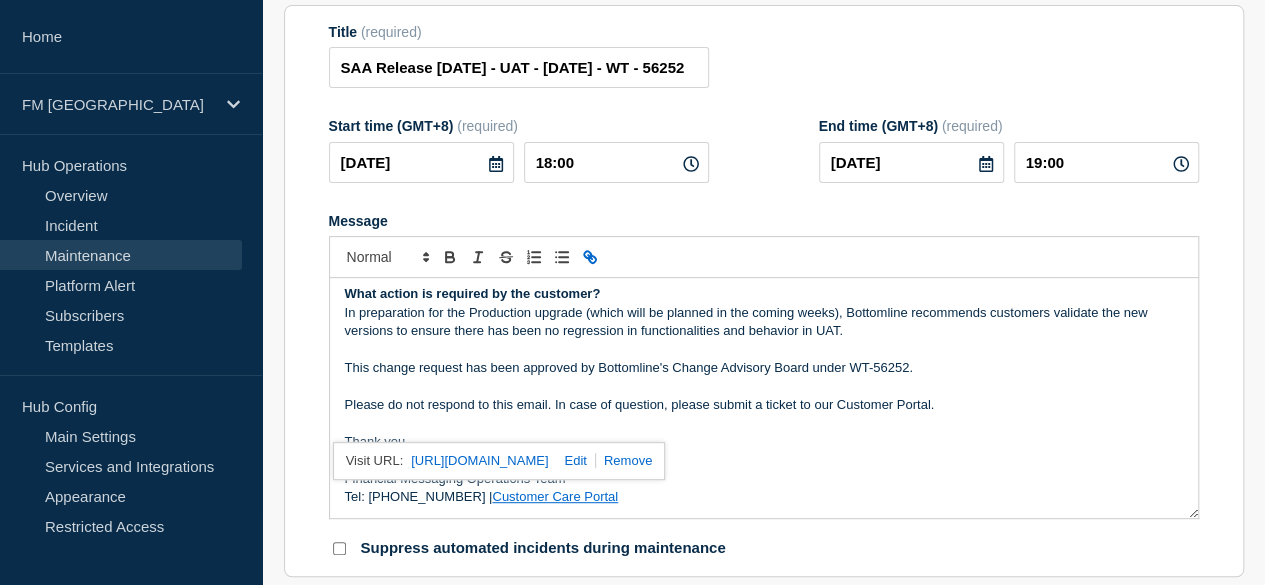 click on "Please do not respond to this email. In case of question, please submit a ticket to our Customer Portal." at bounding box center [764, 405] 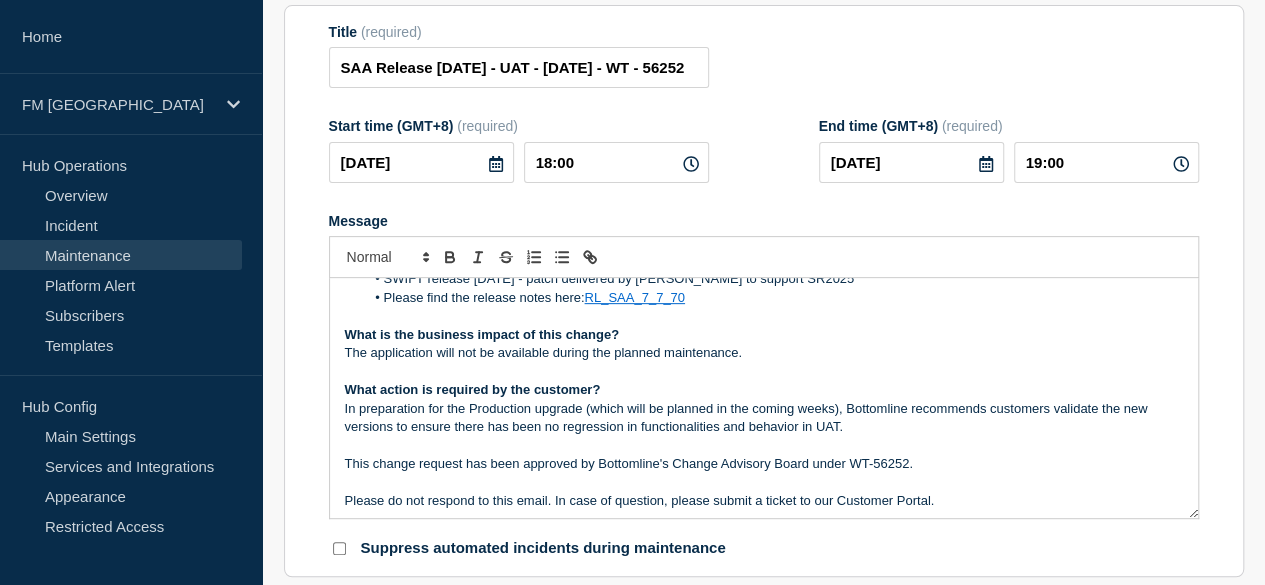 scroll, scrollTop: 208, scrollLeft: 0, axis: vertical 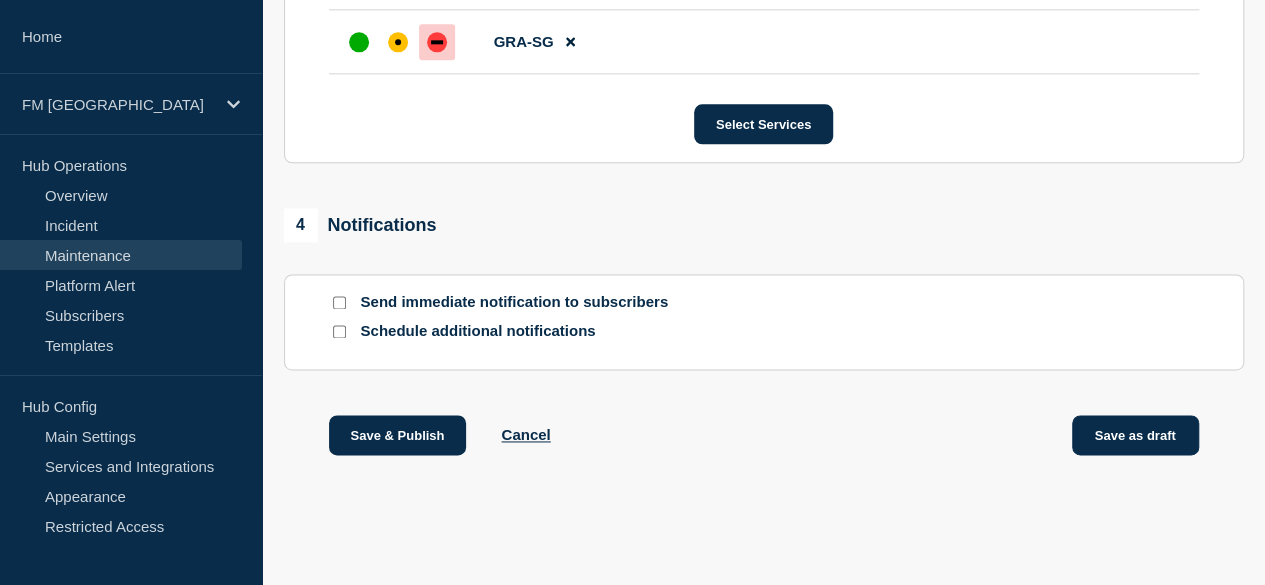 click on "Save as draft" at bounding box center [1135, 435] 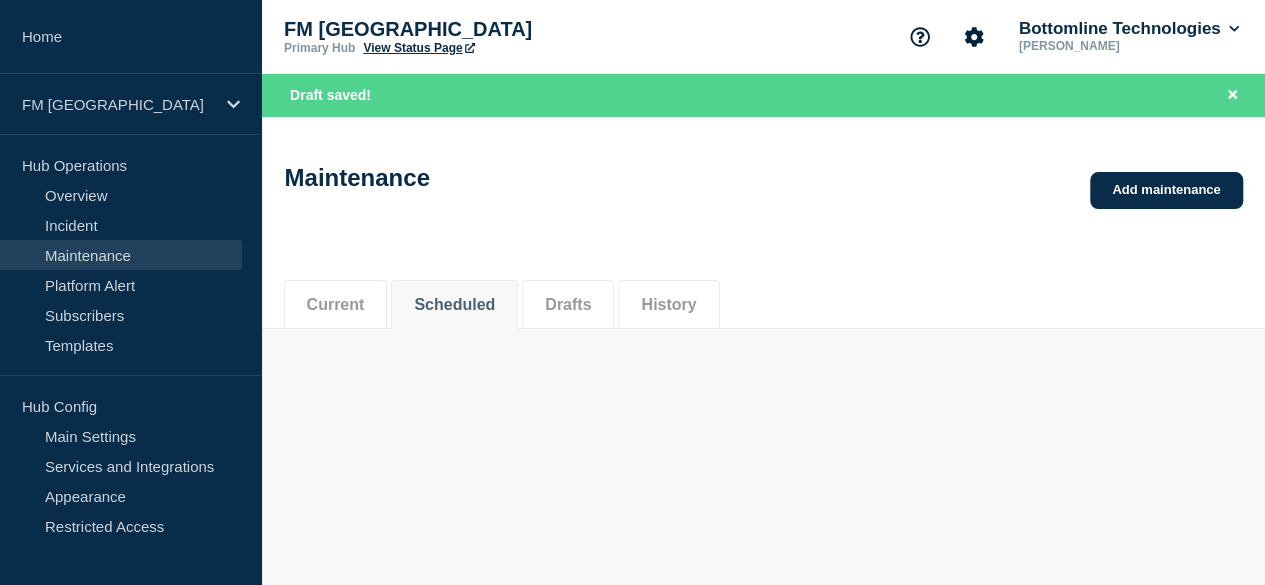 scroll, scrollTop: 0, scrollLeft: 0, axis: both 